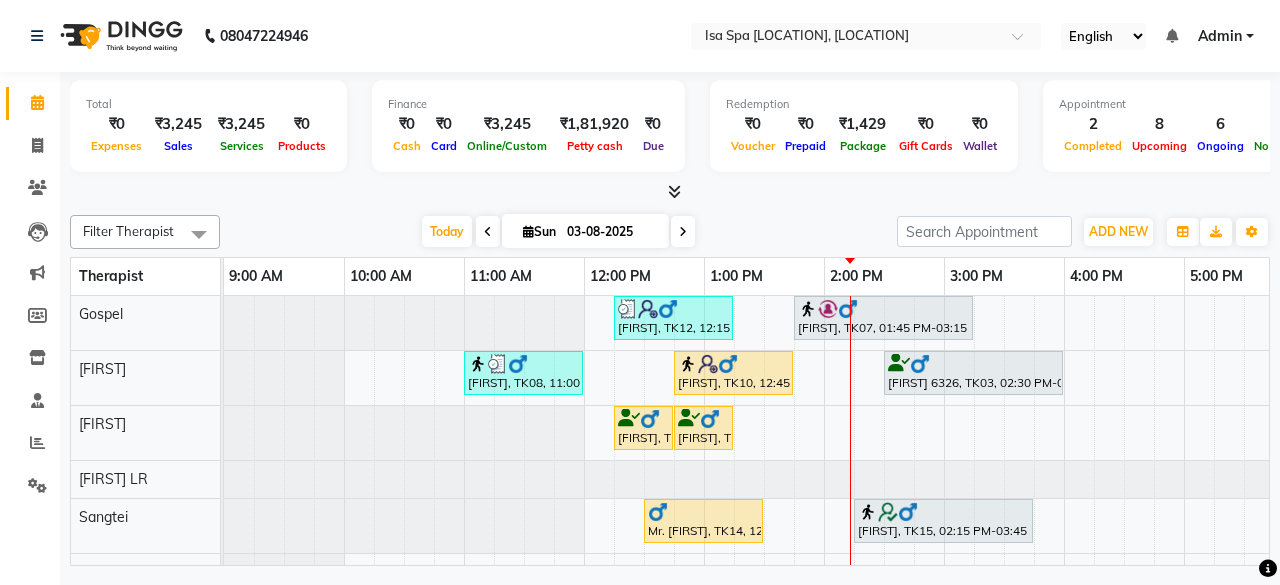 scroll, scrollTop: 0, scrollLeft: 0, axis: both 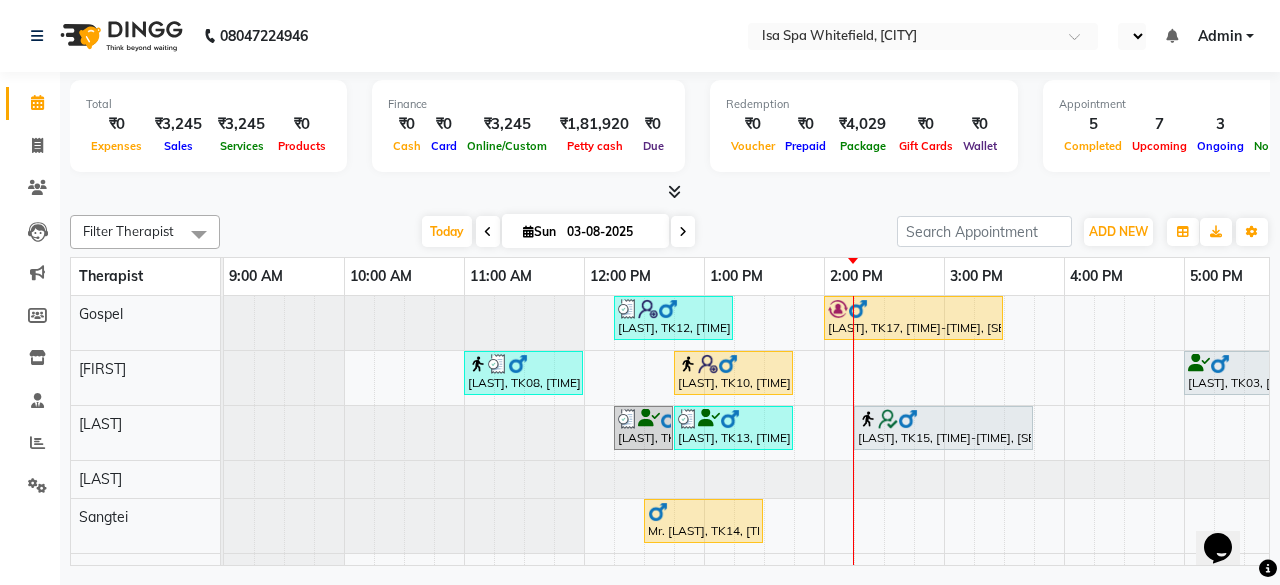 select on "en" 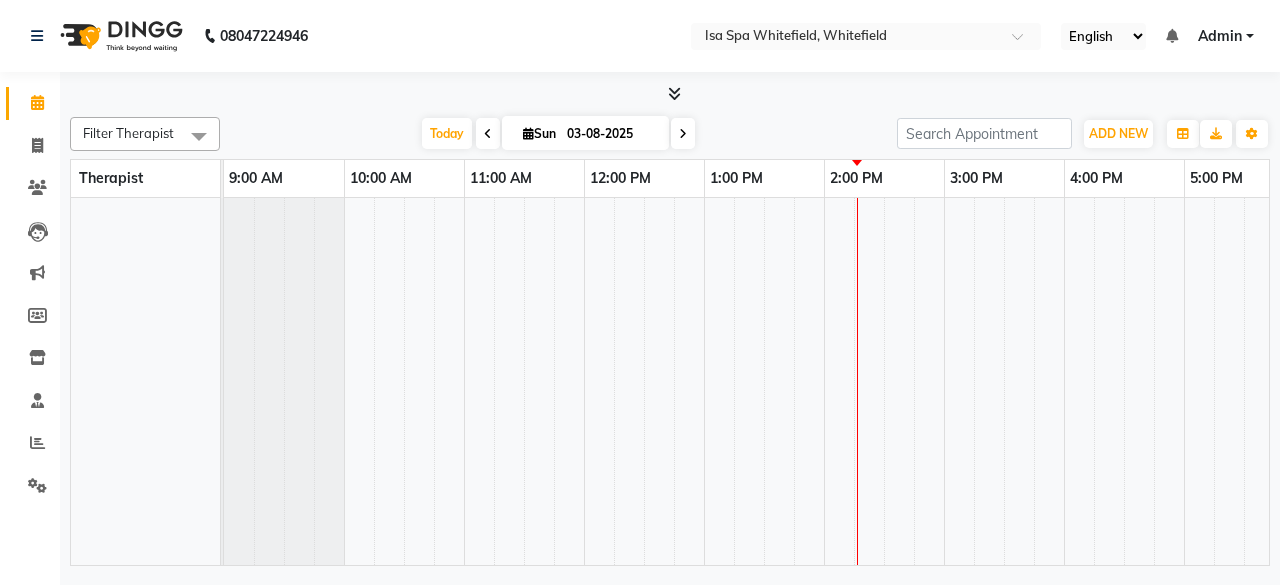 scroll, scrollTop: 0, scrollLeft: 0, axis: both 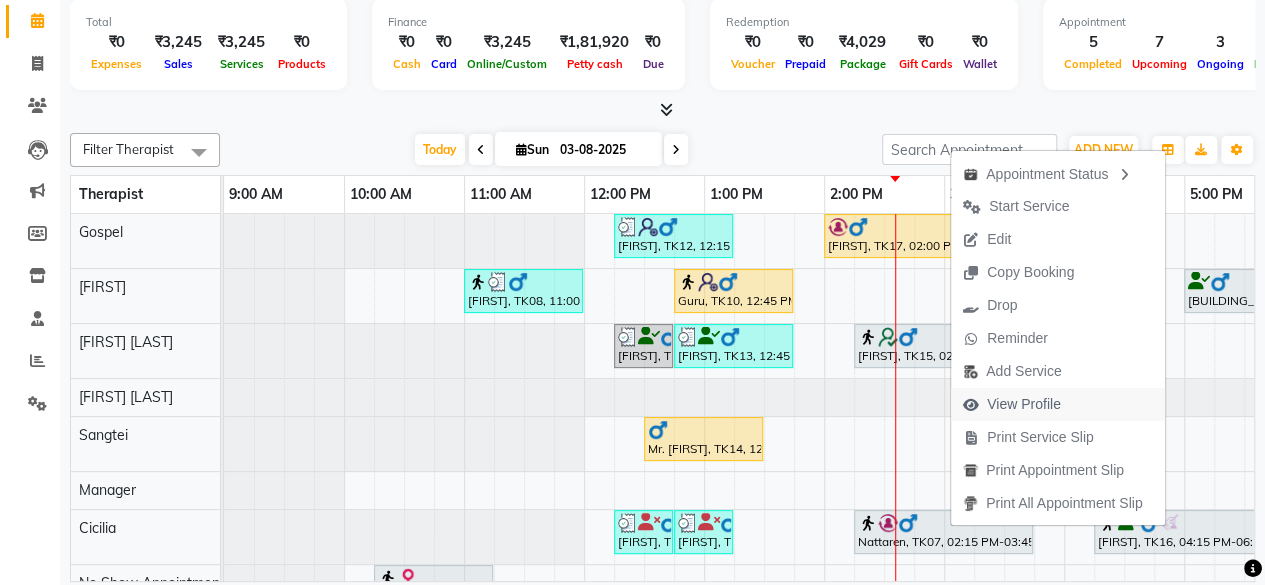 click on "View Profile" at bounding box center (1024, 404) 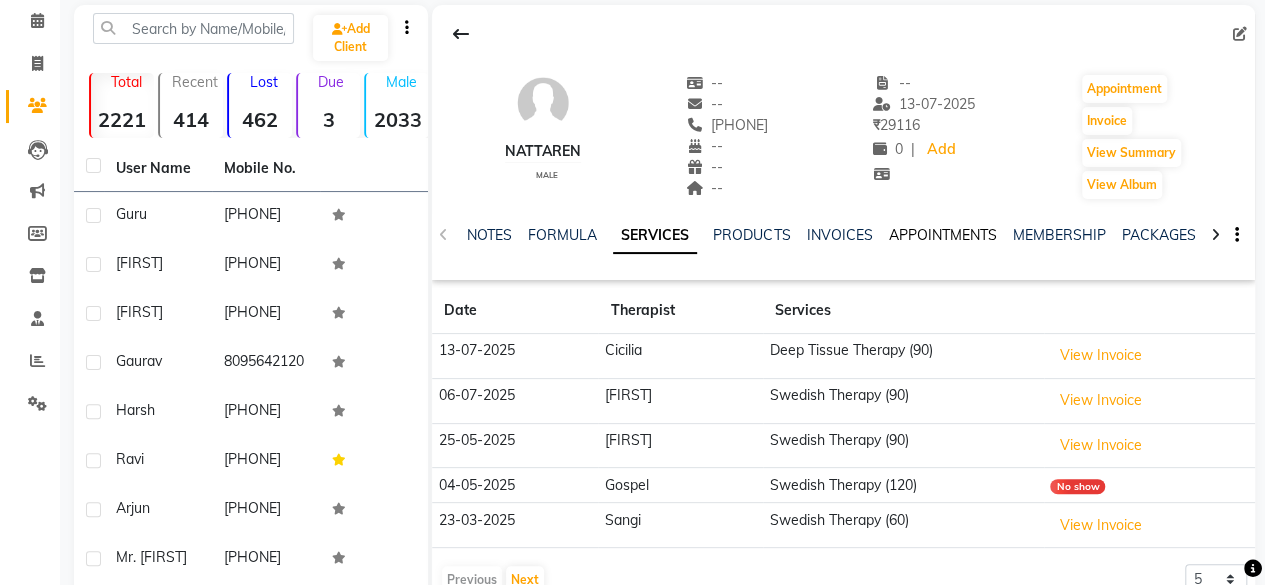 click on "APPOINTMENTS" 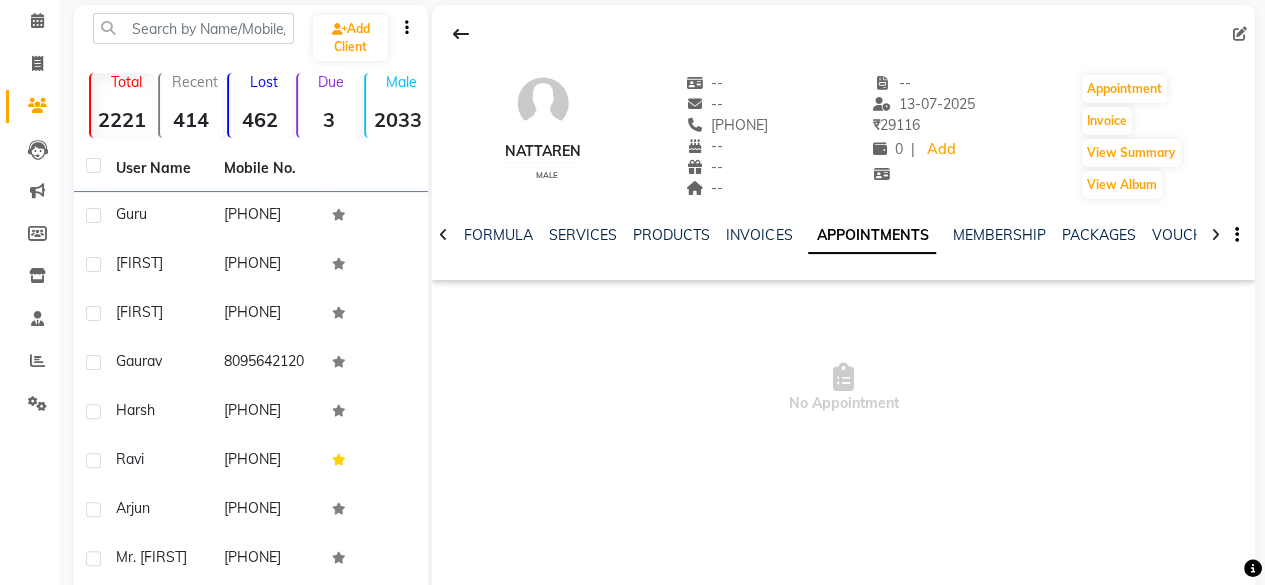 click on "NOTES FORMULA SERVICES PRODUCTS INVOICES APPOINTMENTS MEMBERSHIP PACKAGES VOUCHERS GIFTCARDS POINTS FORMS FAMILY CARDS WALLET" 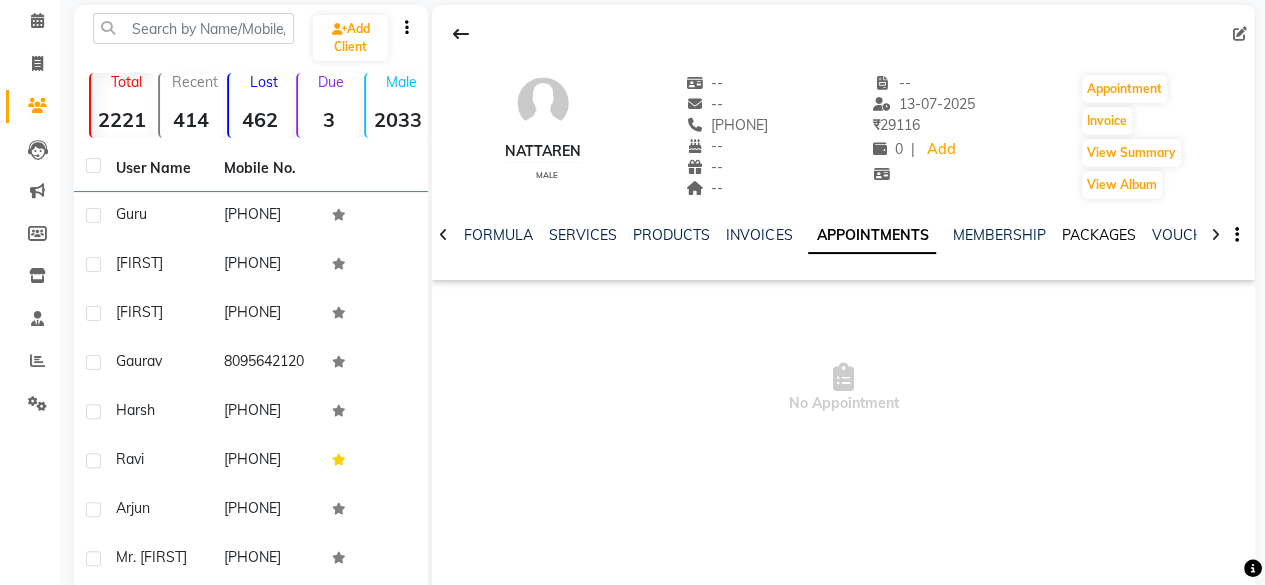 click on "PACKAGES" 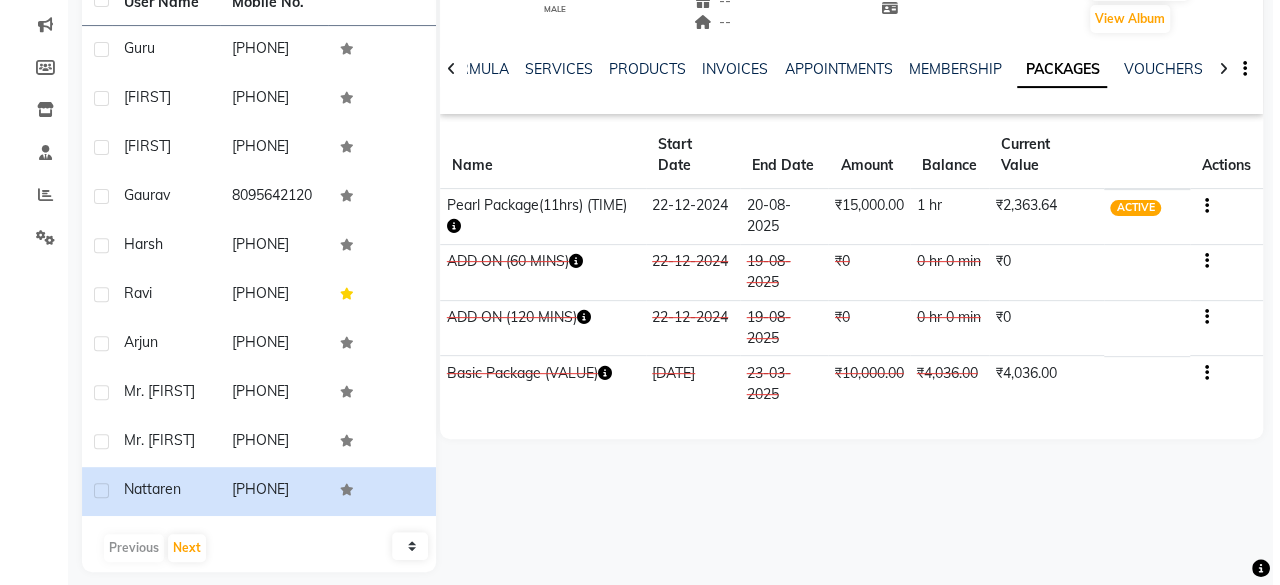 scroll, scrollTop: 281, scrollLeft: 0, axis: vertical 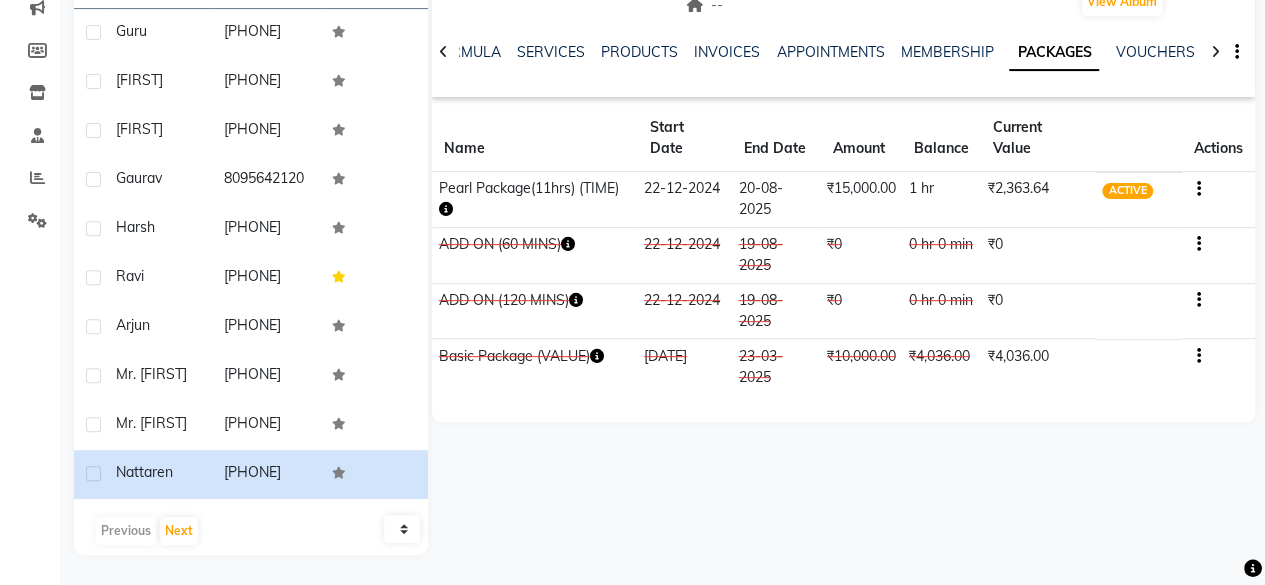 click 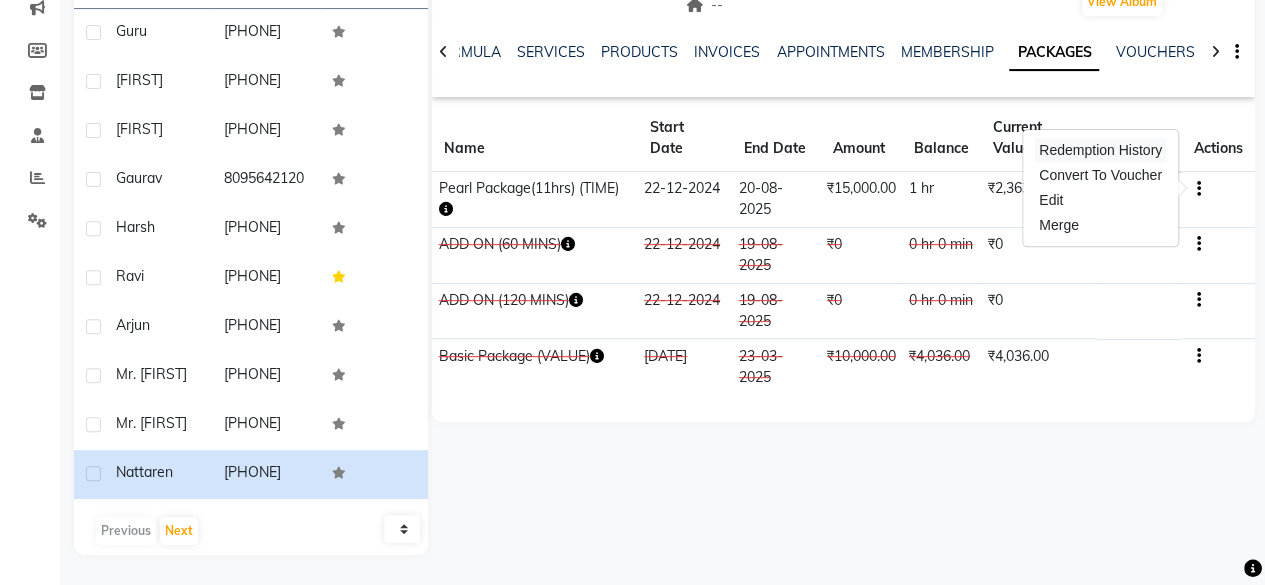 click on "Redemption History" at bounding box center [1100, 150] 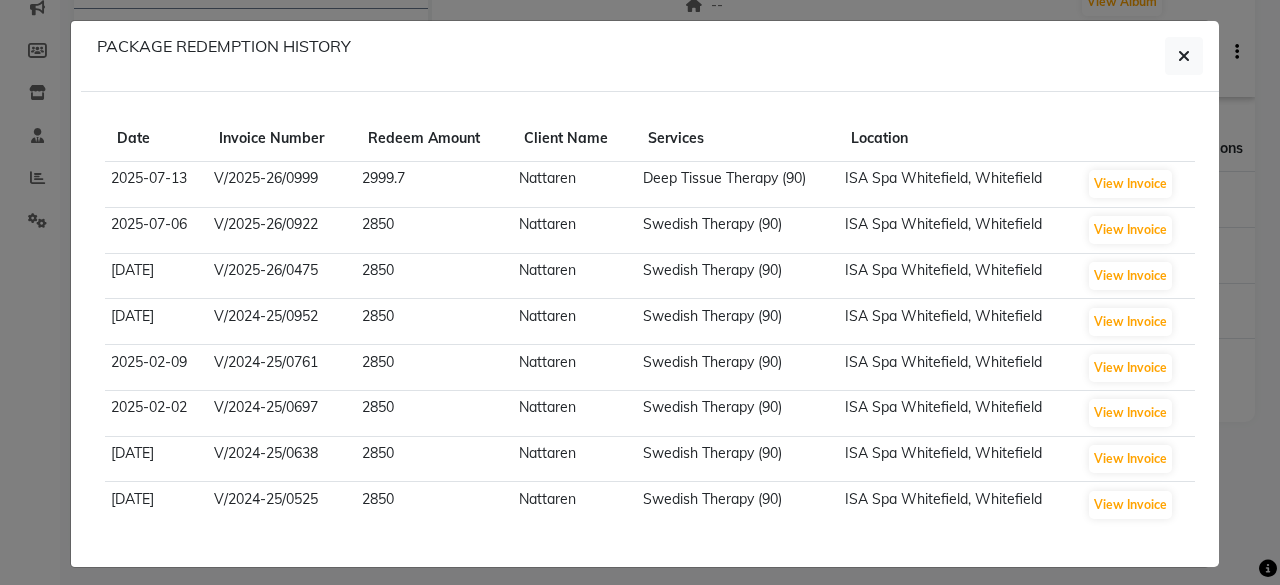 scroll, scrollTop: 14, scrollLeft: 0, axis: vertical 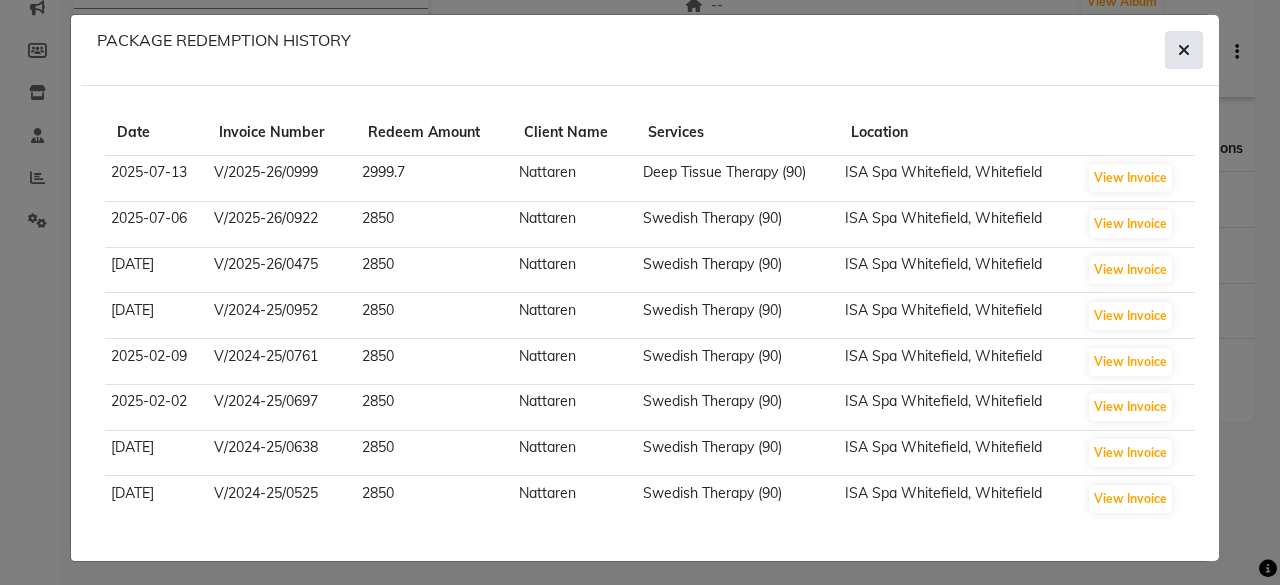 click 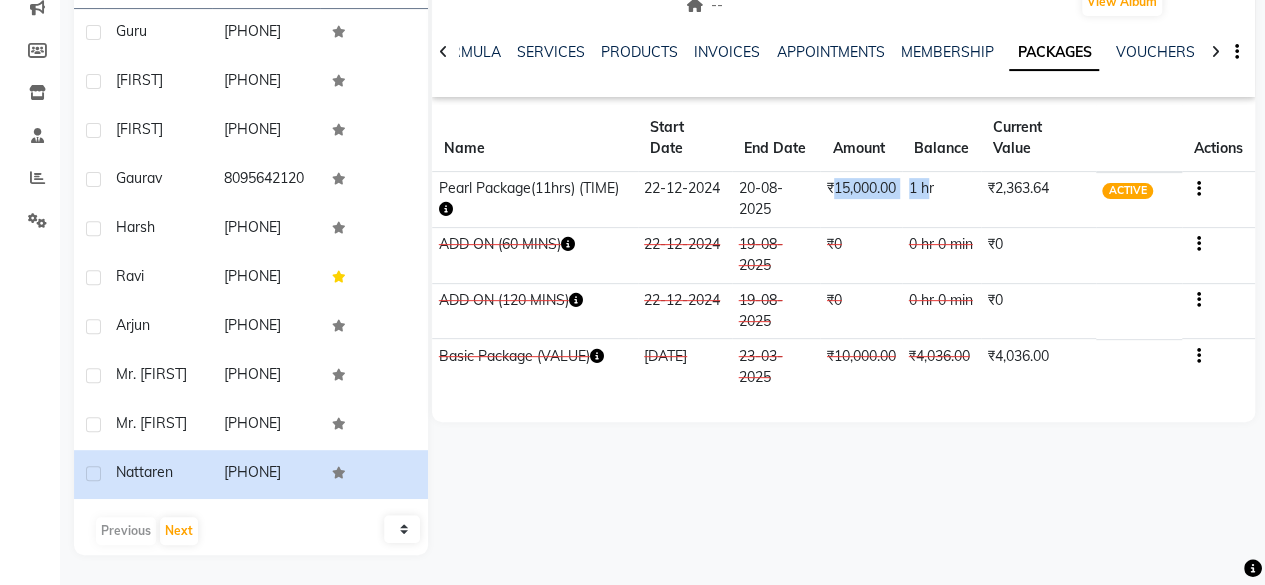 drag, startPoint x: 828, startPoint y: 170, endPoint x: 924, endPoint y: 196, distance: 99.458534 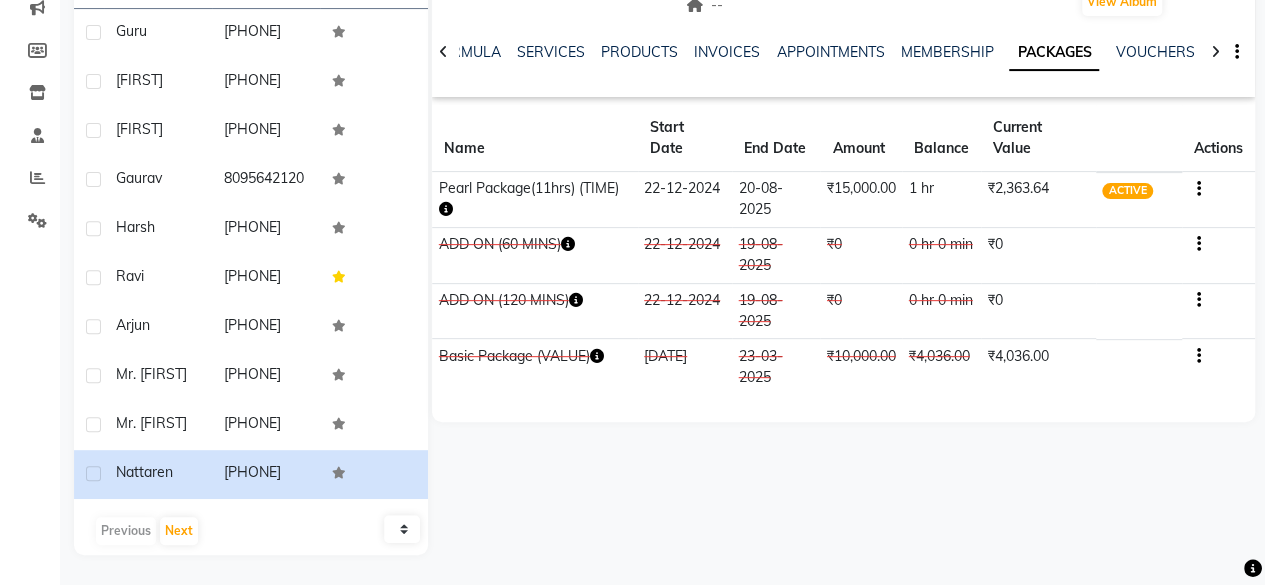 click 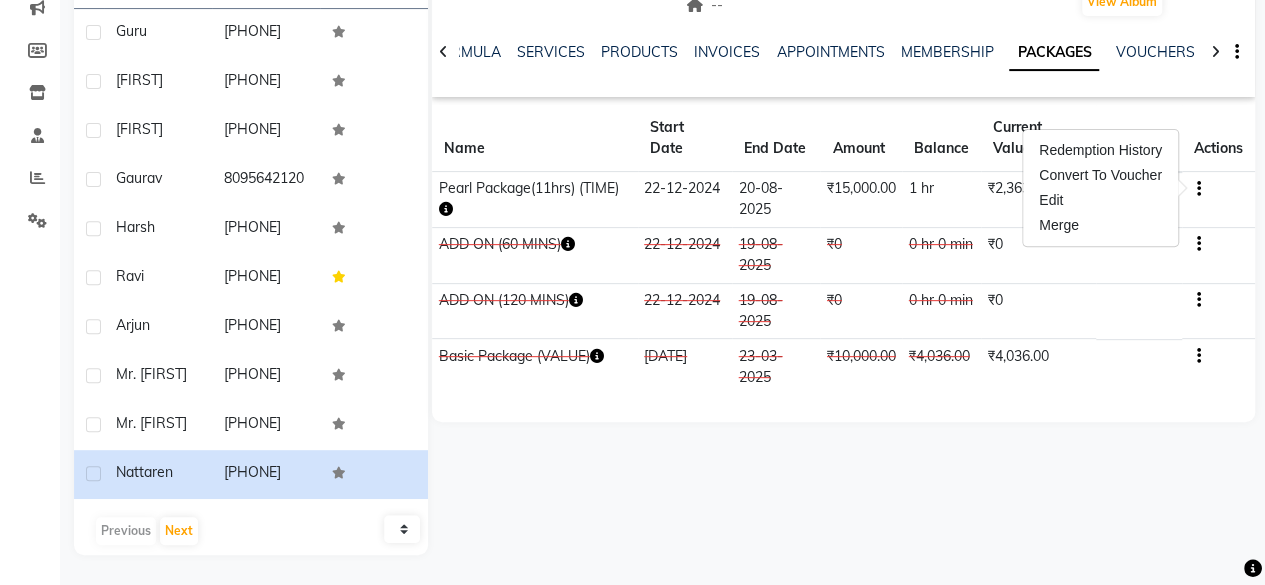 click on "[FIRST] Nattaren male -- -- [PHONE] -- -- -- -- [DATE] ₹ [NUMBER] | Add Appointment Invoice View Summary View Album NOTES FORMULA SERVICES PRODUCTS INVOICES APPOINTMENTS MEMBERSHIP PACKAGES VOUCHERS GIFTCARDS POINTS FORMS FAMILY CARDS WALLET Name Start Date End Date Amount Balance Current Value Actions Pearl Package(11hrs) (TIME) [DATE] [DATE] ₹[AMOUNT].00 1 hr ₹[AMOUNT].64 ACTIVE ADD ON (60 MINS) [DATE] [DATE] ₹0 0 hr 0 min ₹0 CONSUMED ADD ON (120 MINS) [DATE] [DATE] ₹0 0 hr 0 min ₹0 CONSUMED Basic Package (VALUE) [DATE] [DATE] ₹[AMOUNT].00 ₹[AMOUNT].00 ₹[AMOUNT].00 CONSUMED" 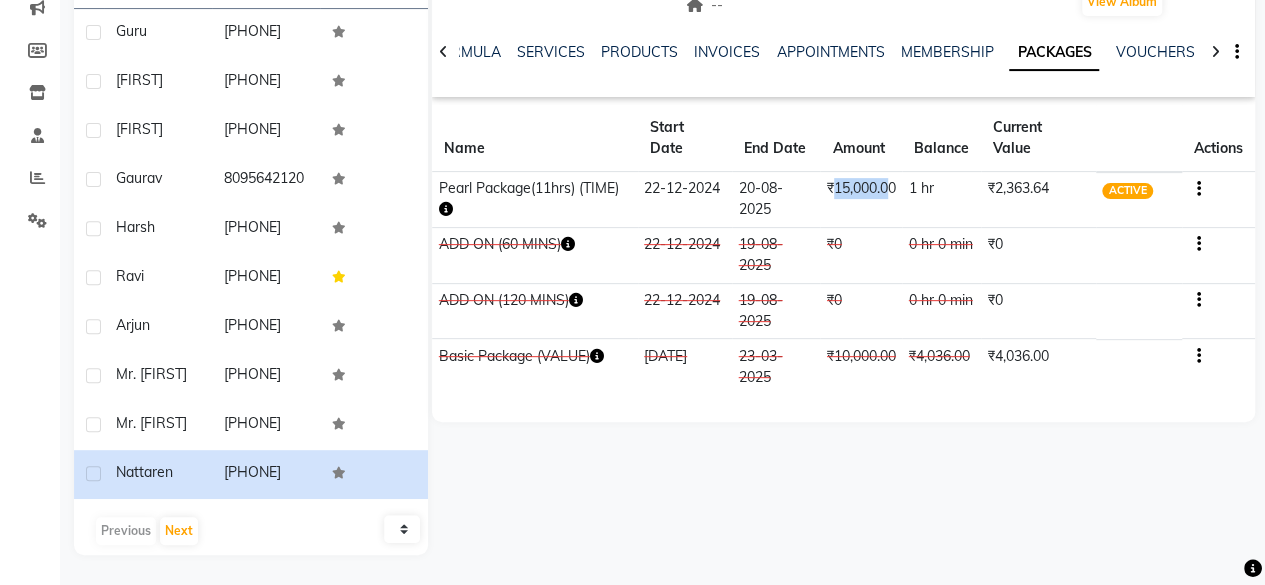 drag, startPoint x: 824, startPoint y: 176, endPoint x: 881, endPoint y: 174, distance: 57.035076 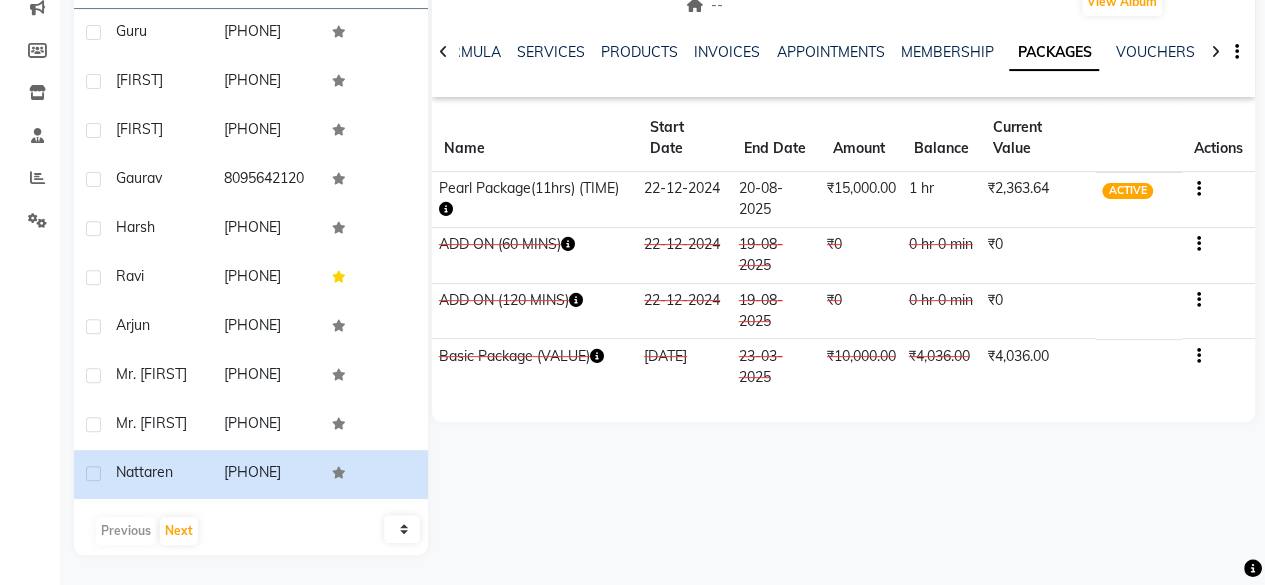 click on "[FIRST] Nattaren male -- -- [PHONE] -- -- -- -- [DATE] ₹ [NUMBER] | Add Appointment Invoice View Summary View Album NOTES FORMULA SERVICES PRODUCTS INVOICES APPOINTMENTS MEMBERSHIP PACKAGES VOUCHERS GIFTCARDS POINTS FORMS FAMILY CARDS WALLET Name Start Date End Date Amount Balance Current Value Actions Pearl Package(11hrs) (TIME) [DATE] [DATE] ₹[AMOUNT].00 1 hr ₹[AMOUNT].64 ACTIVE ADD ON (60 MINS) [DATE] [DATE] ₹0 0 hr 0 min ₹0 CONSUMED ADD ON (120 MINS) [DATE] [DATE] ₹0 0 hr 0 min ₹0 CONSUMED Basic Package (VALUE) [DATE] [DATE] ₹[AMOUNT].00 ₹[AMOUNT].00 ₹[AMOUNT].00 CONSUMED" 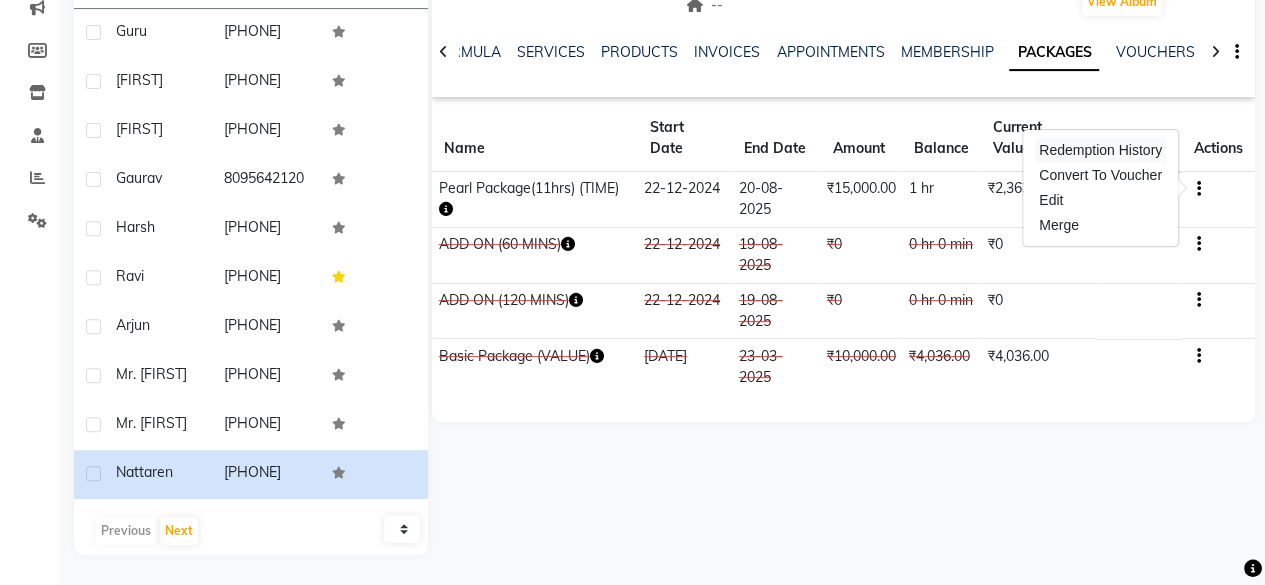 click on "Redemption History" at bounding box center [1100, 150] 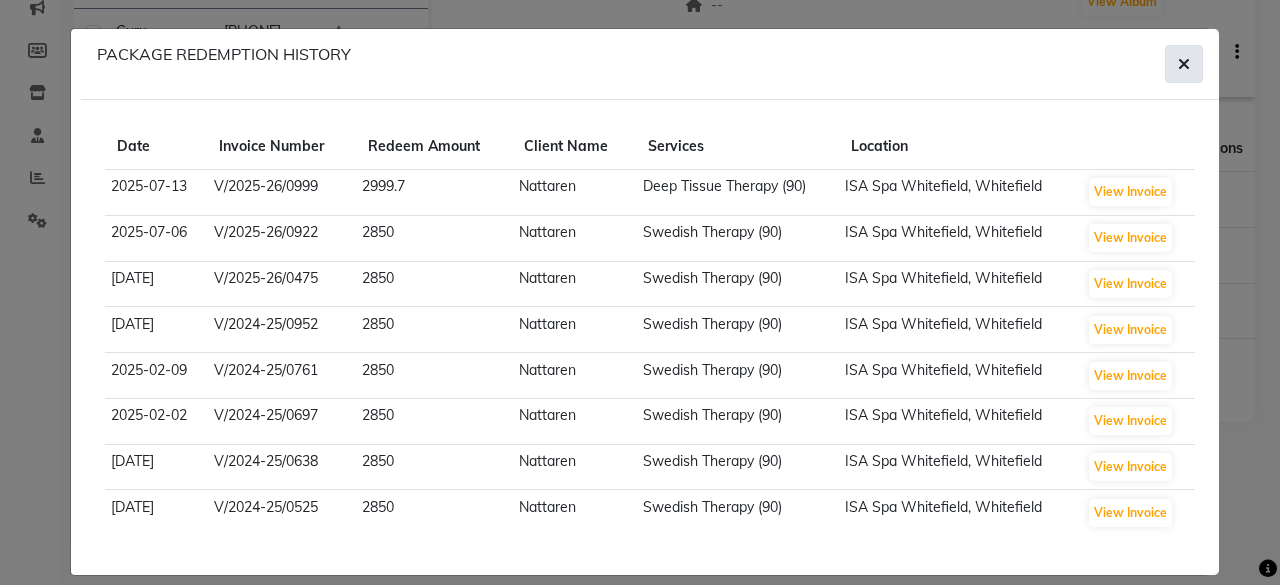 click 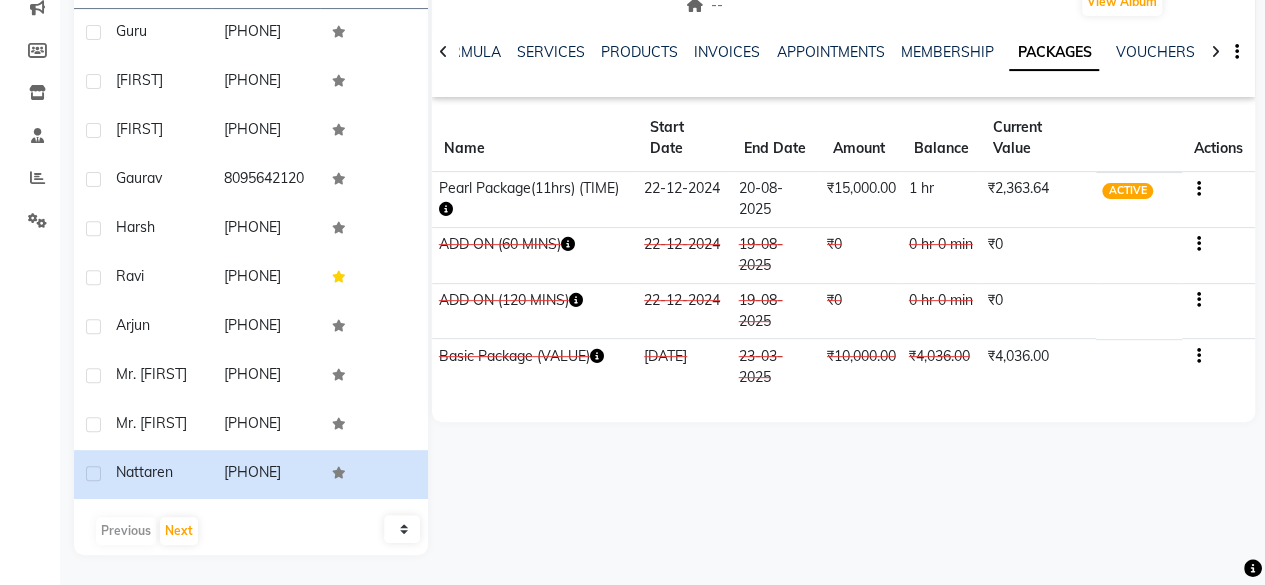 click on "NOTES FORMULA SERVICES PRODUCTS INVOICES APPOINTMENTS MEMBERSHIP PACKAGES VOUCHERS GIFTCARDS POINTS FORMS FAMILY CARDS WALLET" 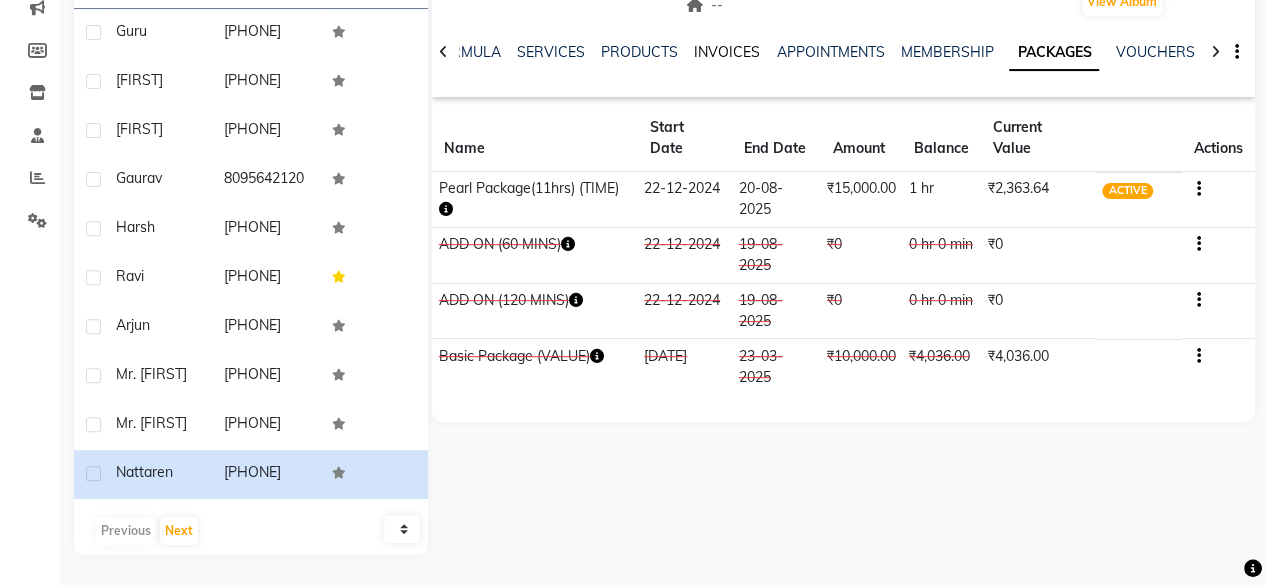 click on "INVOICES" 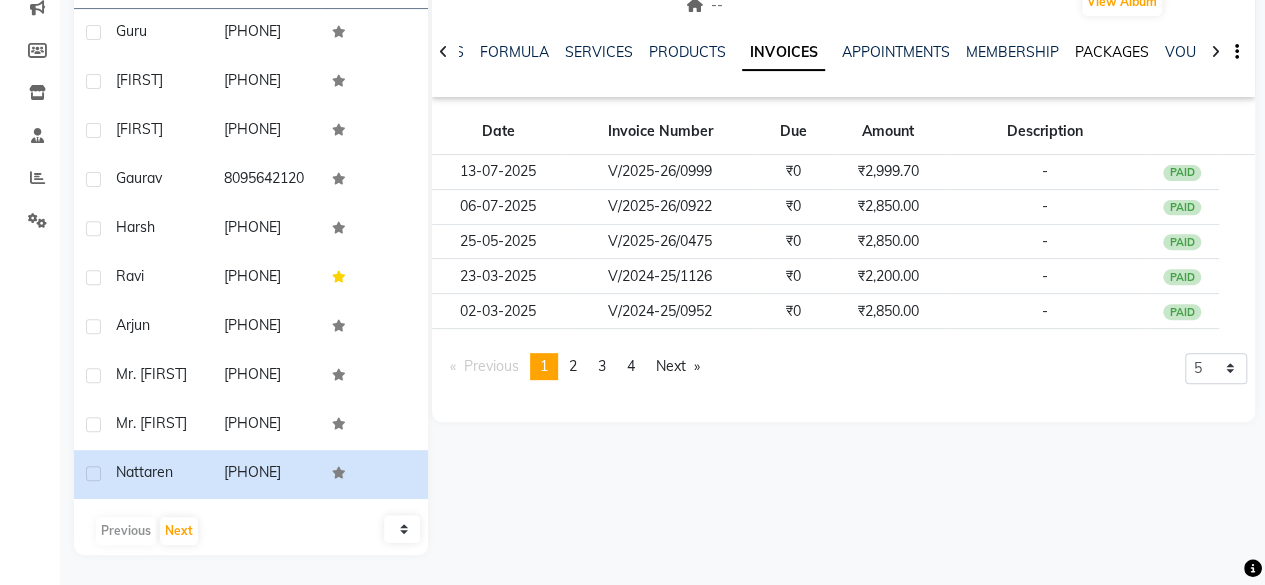 click on "PACKAGES" 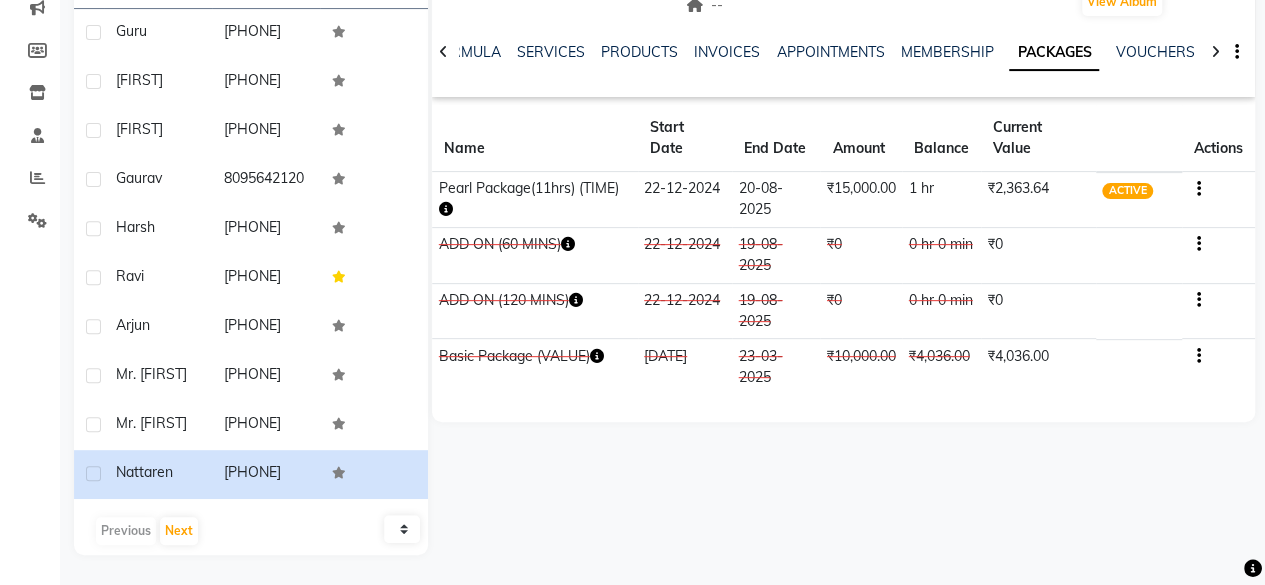 click 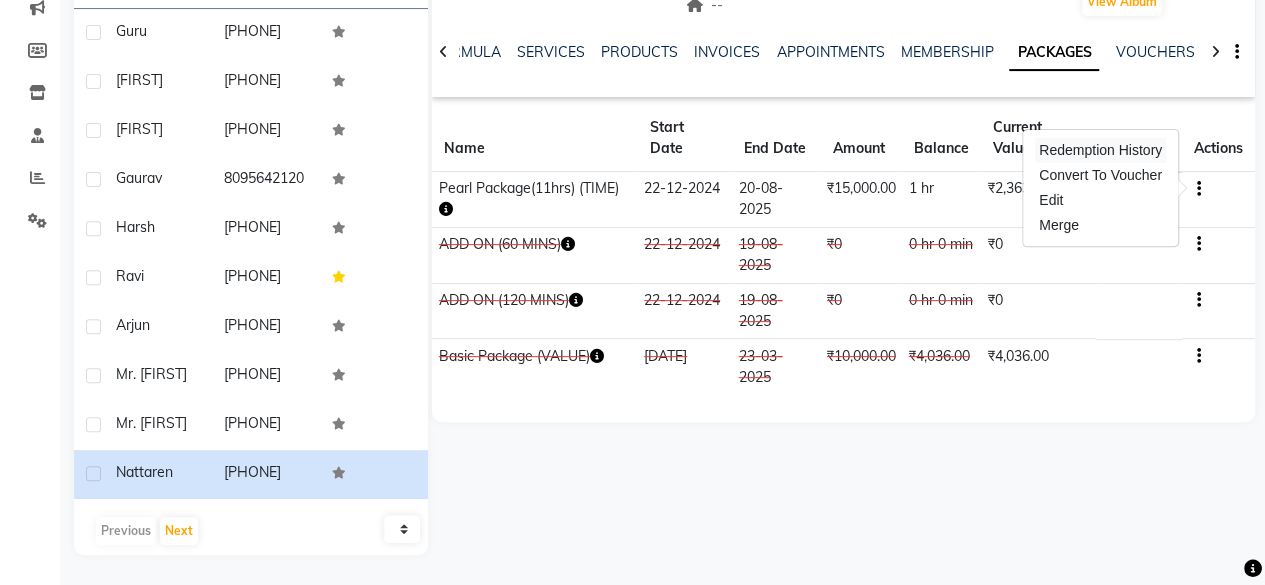 click on "Redemption History" at bounding box center (1100, 150) 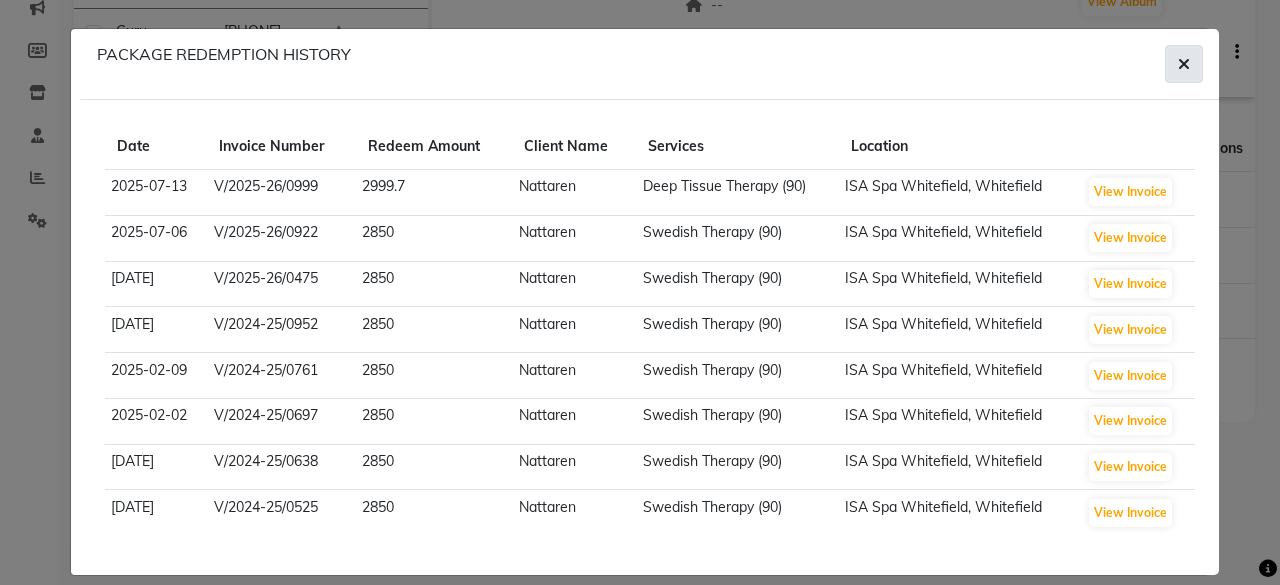 click 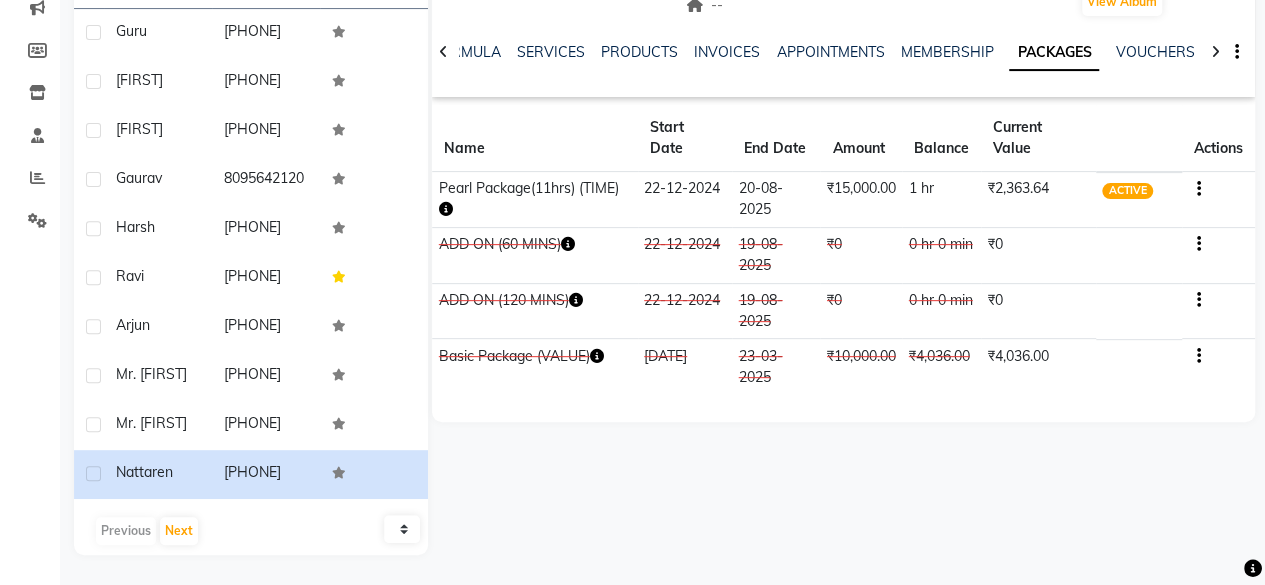 click on "INVOICES" 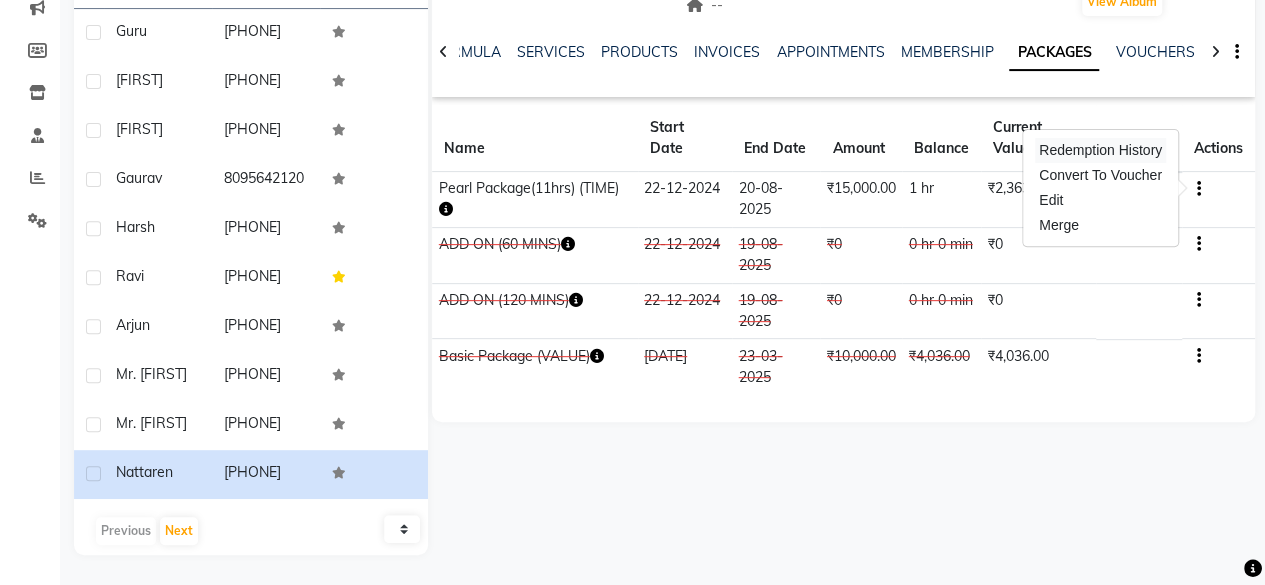 click on "Redemption History" at bounding box center (1100, 150) 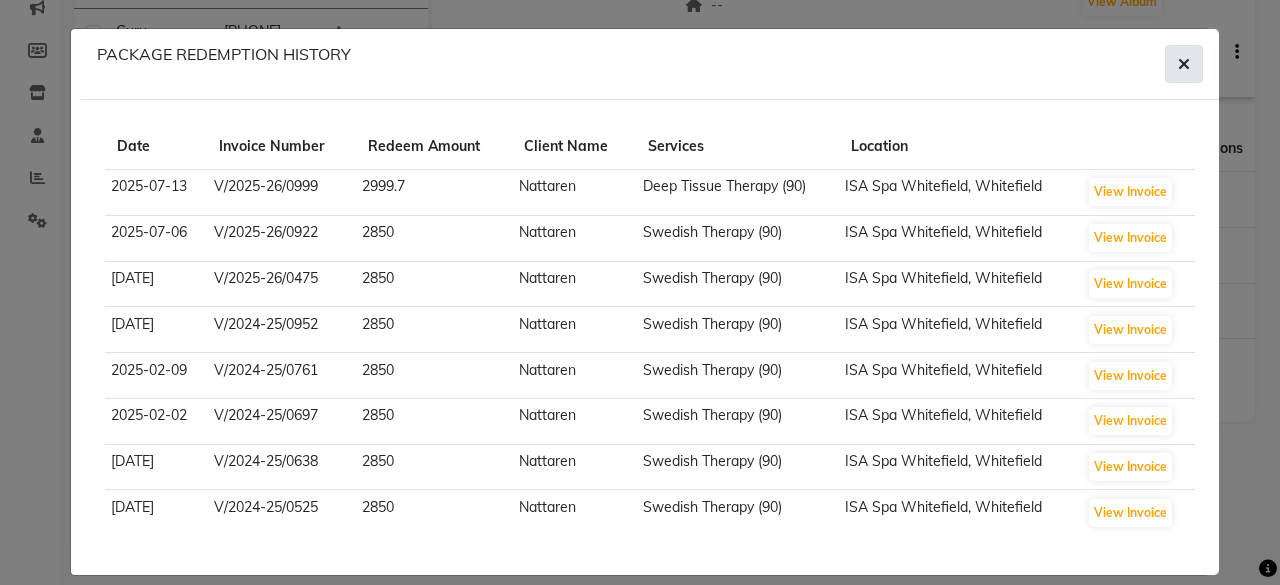 click 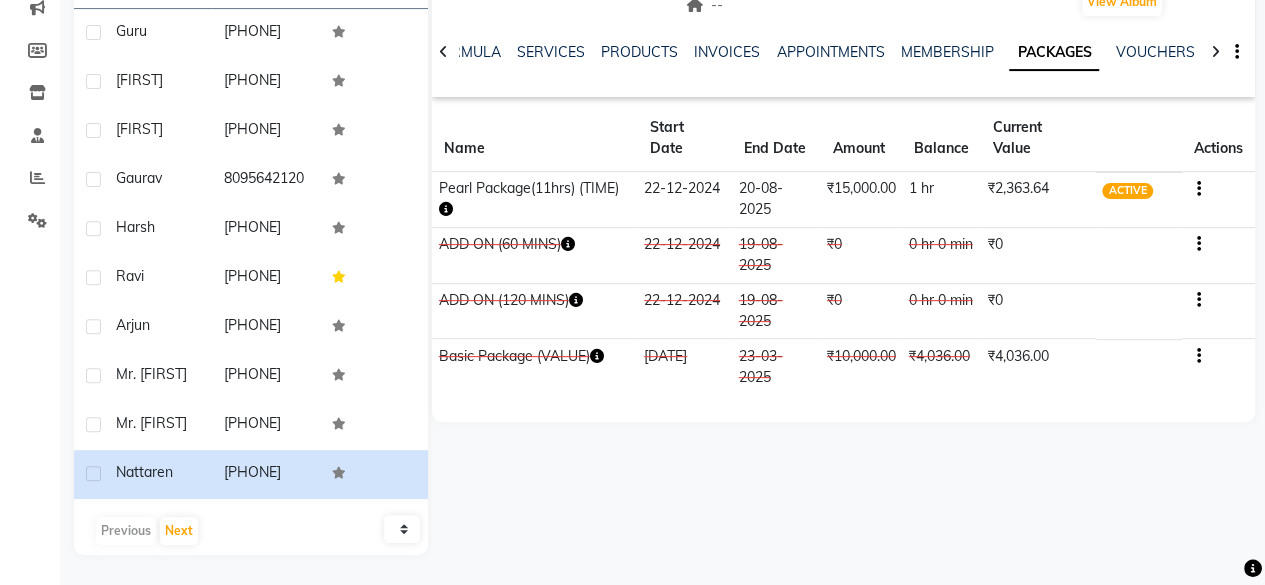 click 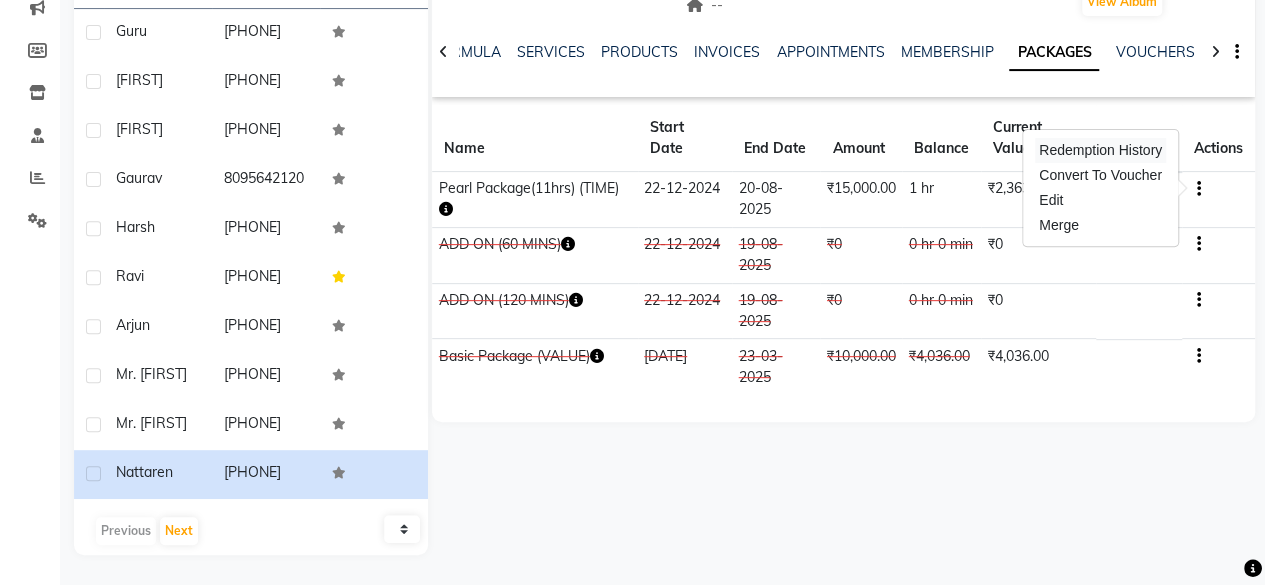 click on "Redemption History" at bounding box center [1100, 150] 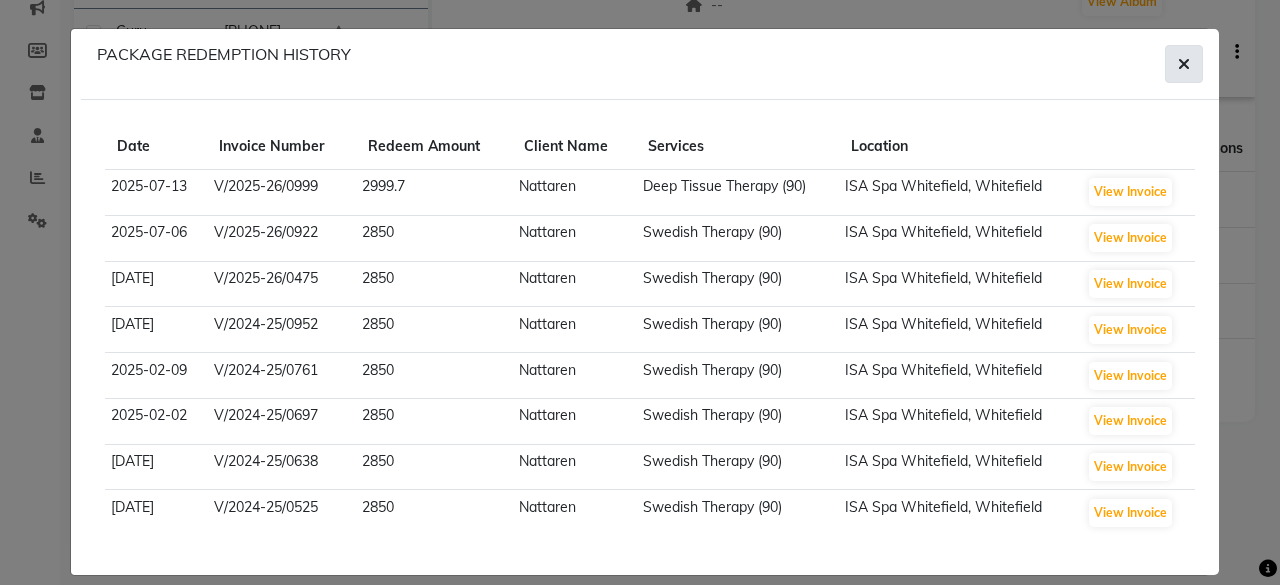 click 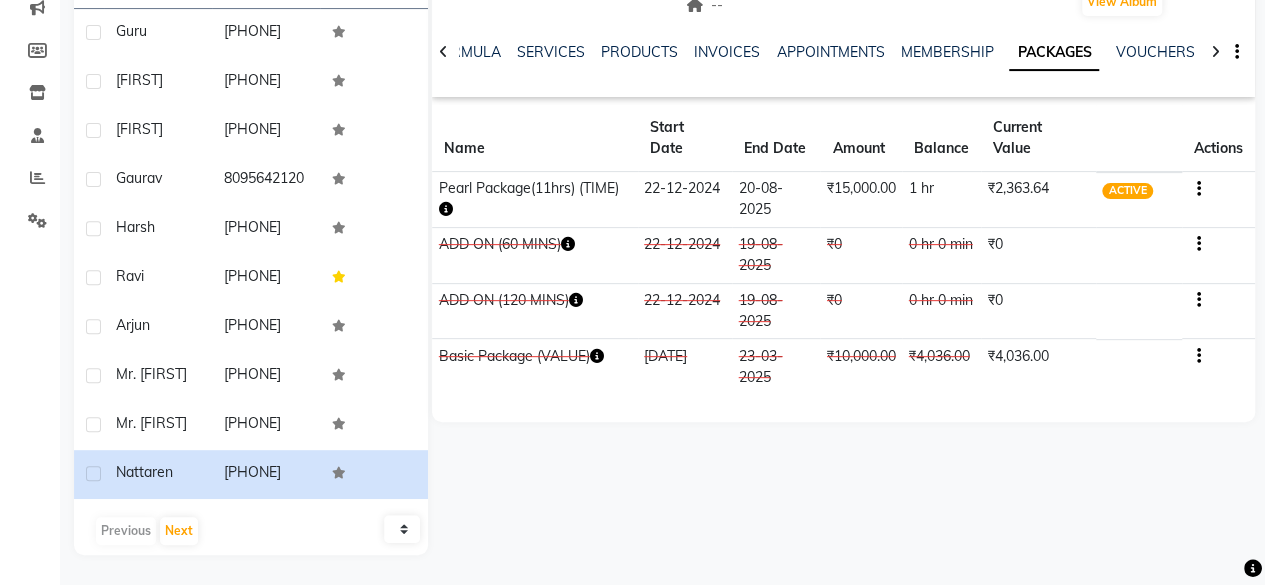 click 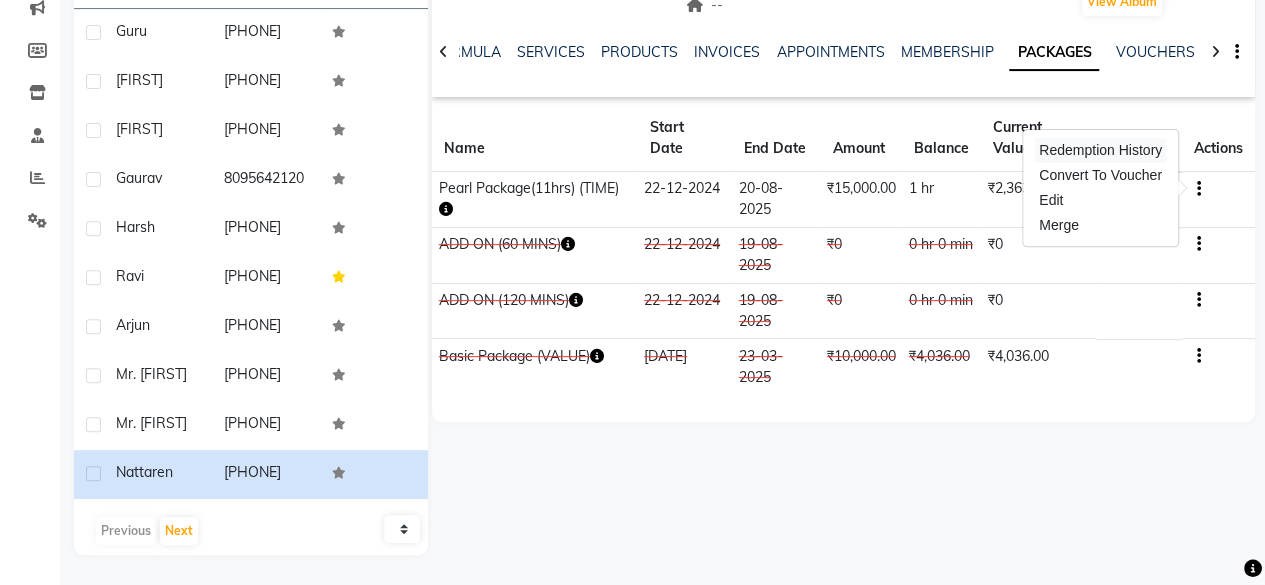 drag, startPoint x: 1195, startPoint y: 172, endPoint x: 1116, endPoint y: 137, distance: 86.40602 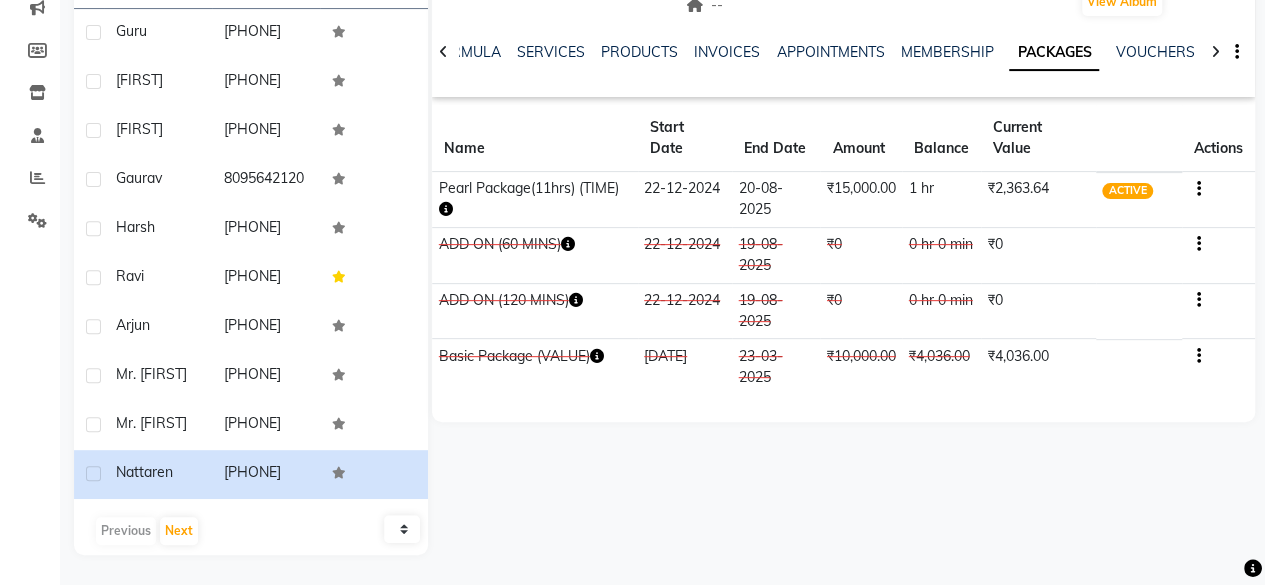 click 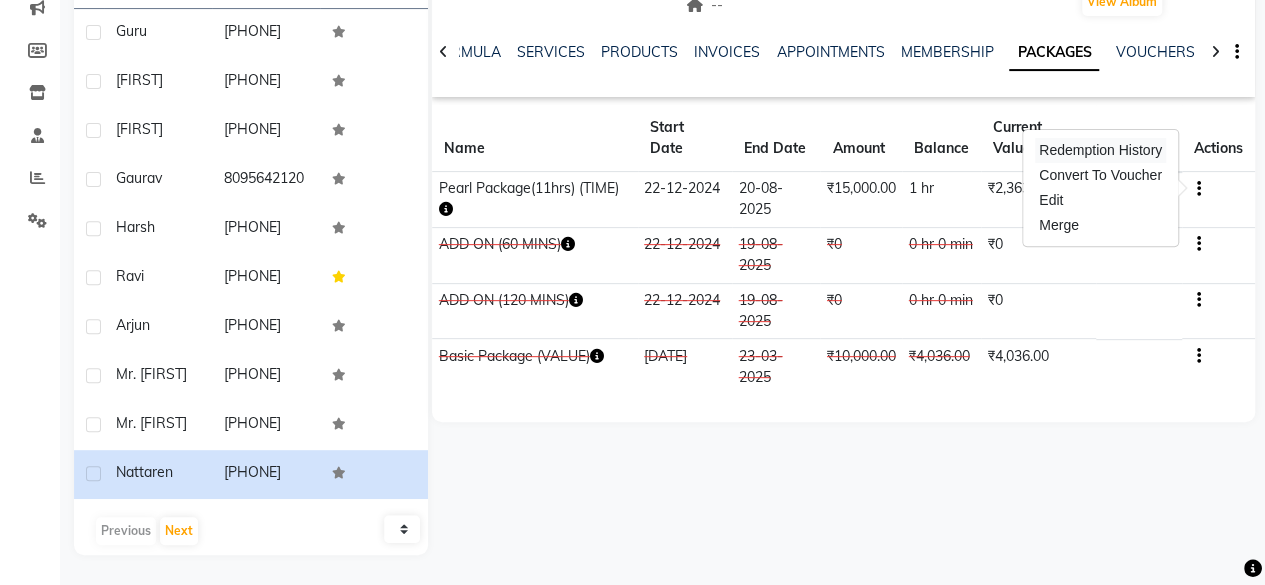 click on "Redemption History" at bounding box center (1100, 150) 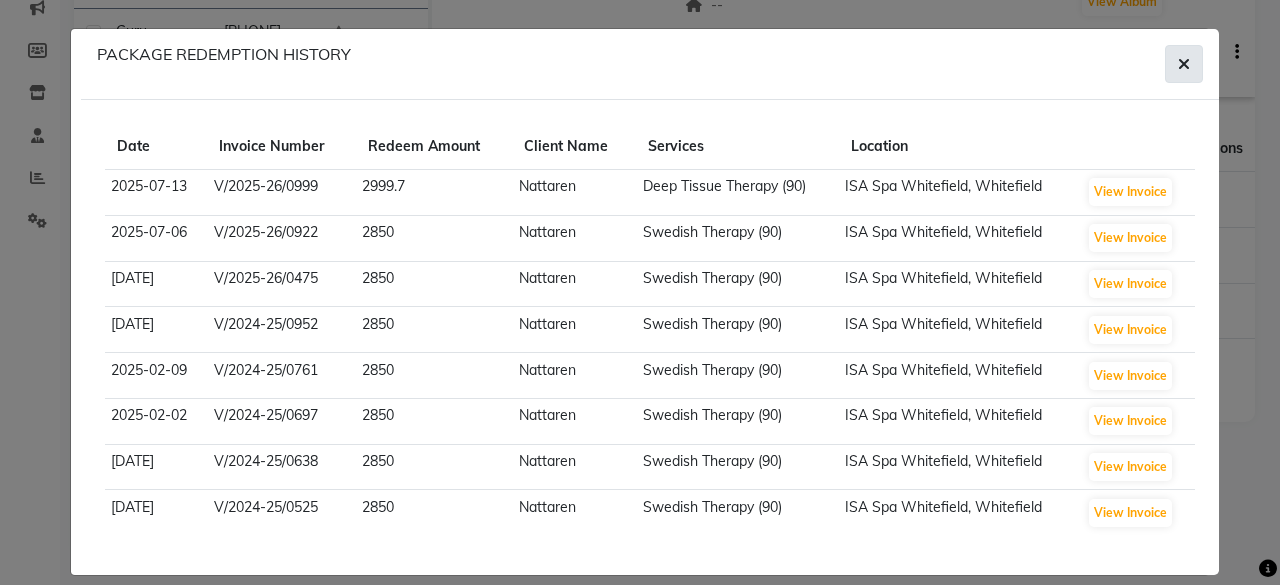 click 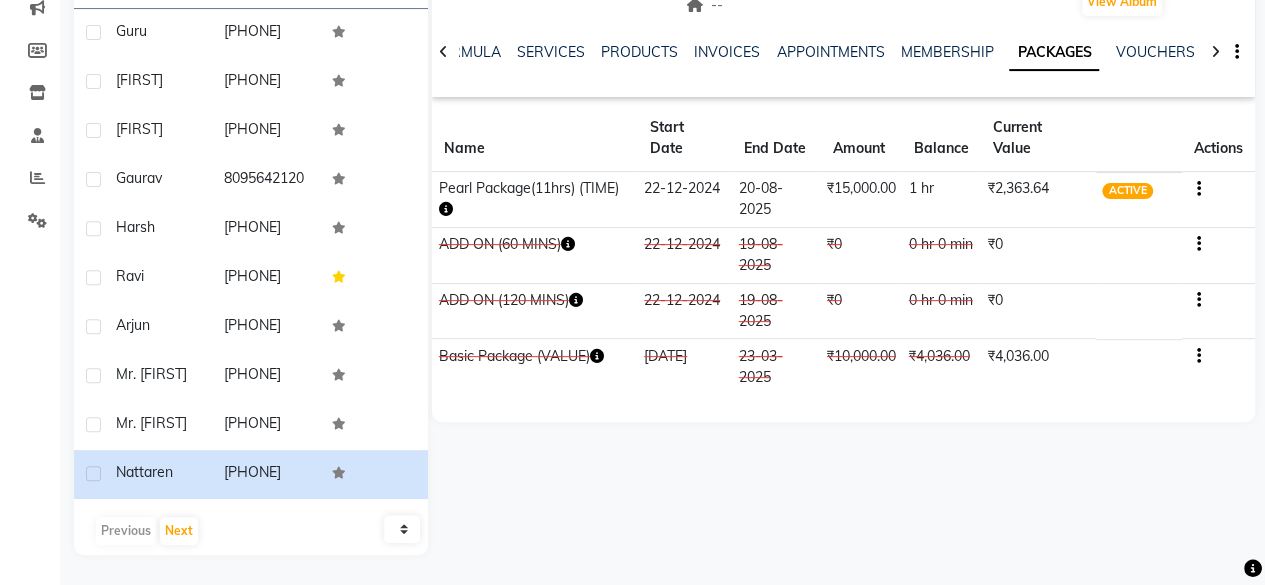 drag, startPoint x: 908, startPoint y: 173, endPoint x: 935, endPoint y: 179, distance: 27.658634 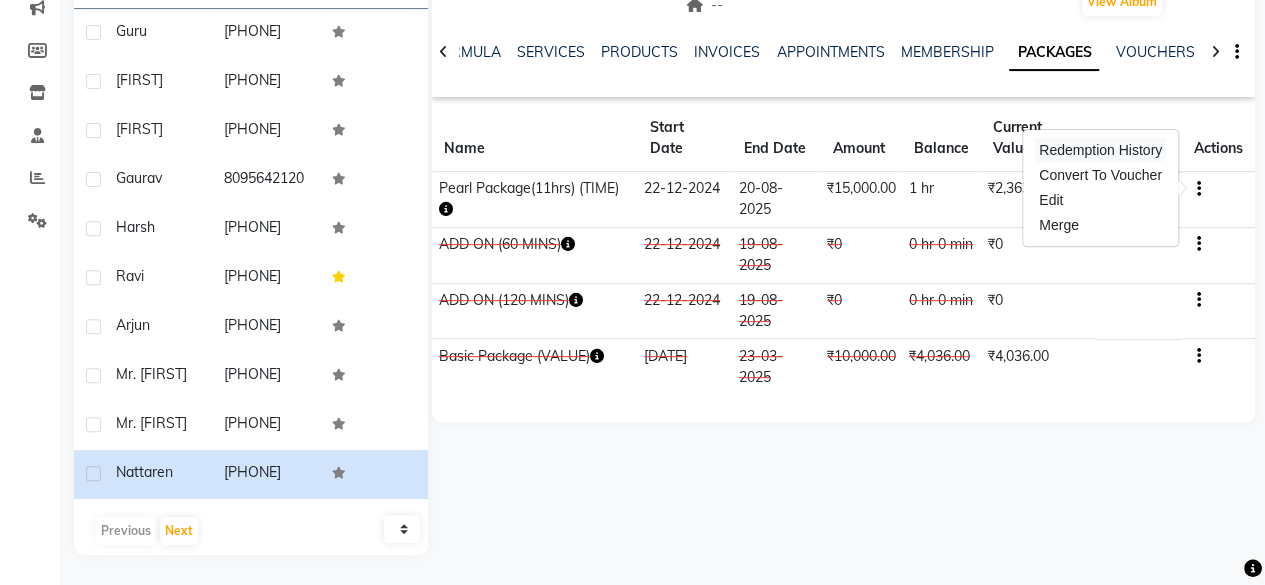 click on "Redemption History" at bounding box center (1100, 150) 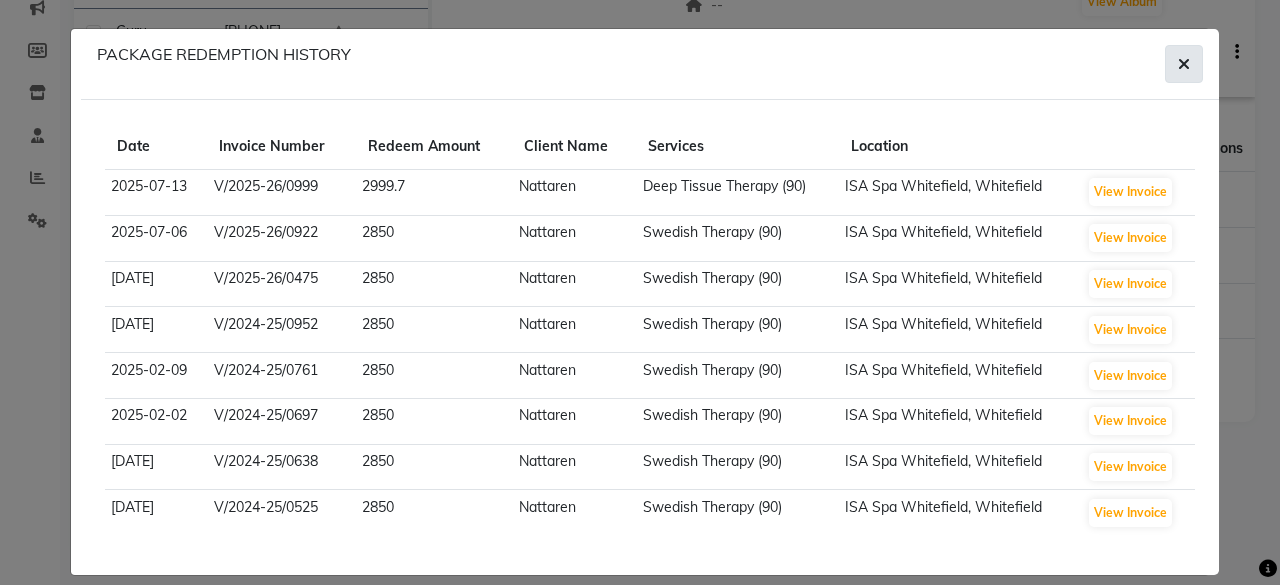 click 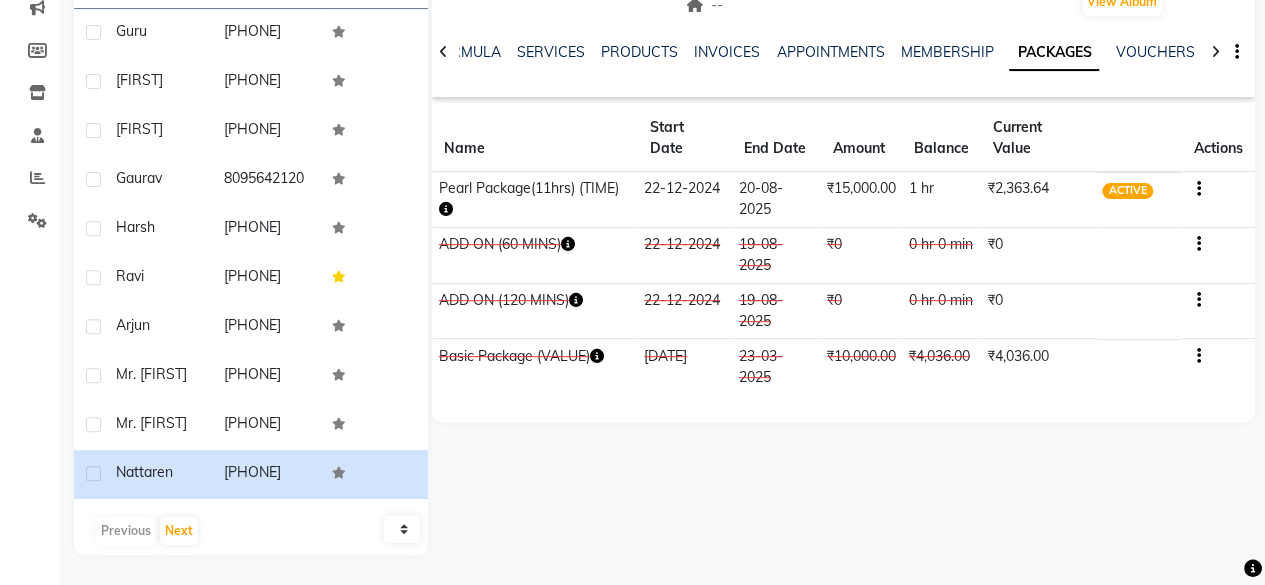click 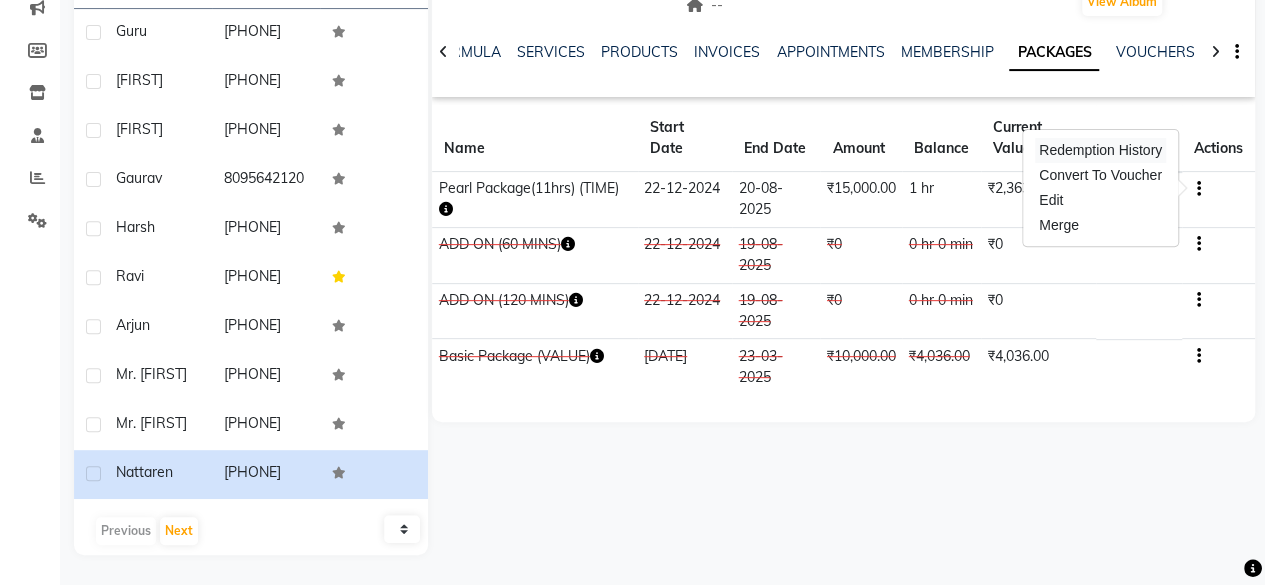 click on "Redemption History" at bounding box center [1100, 150] 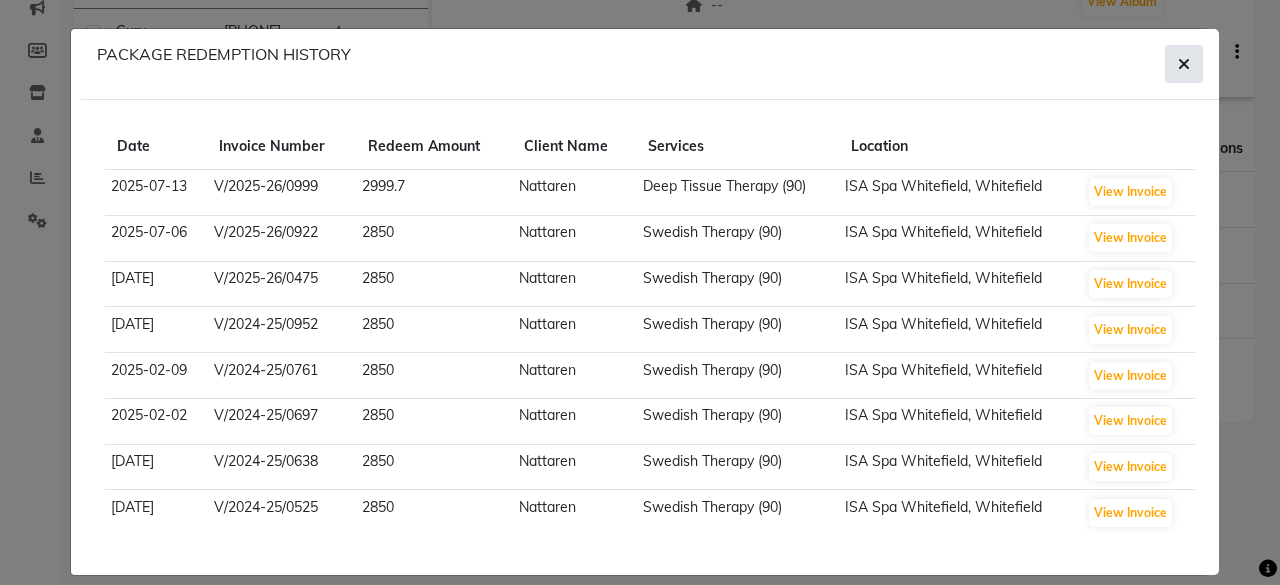 click 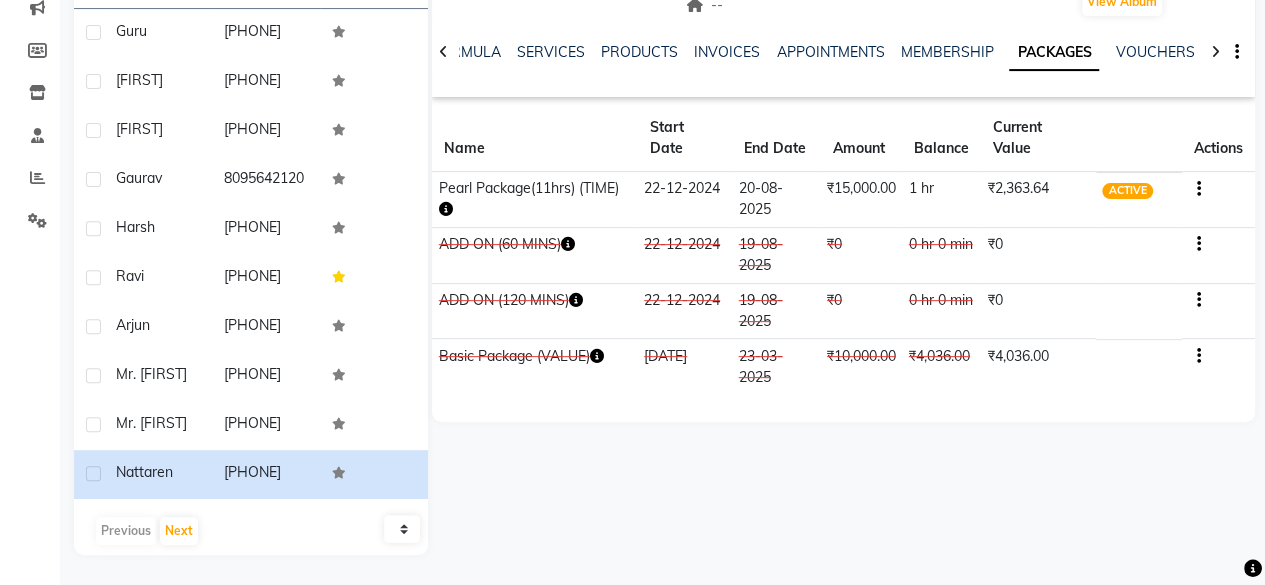 click 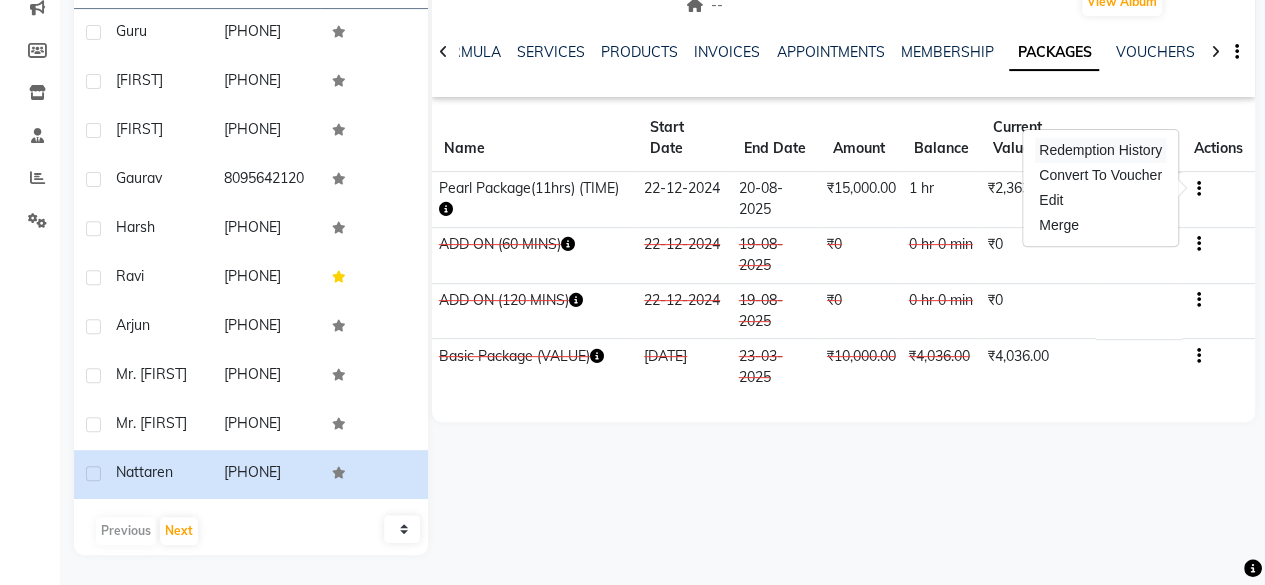 click on "Redemption History" at bounding box center (1100, 150) 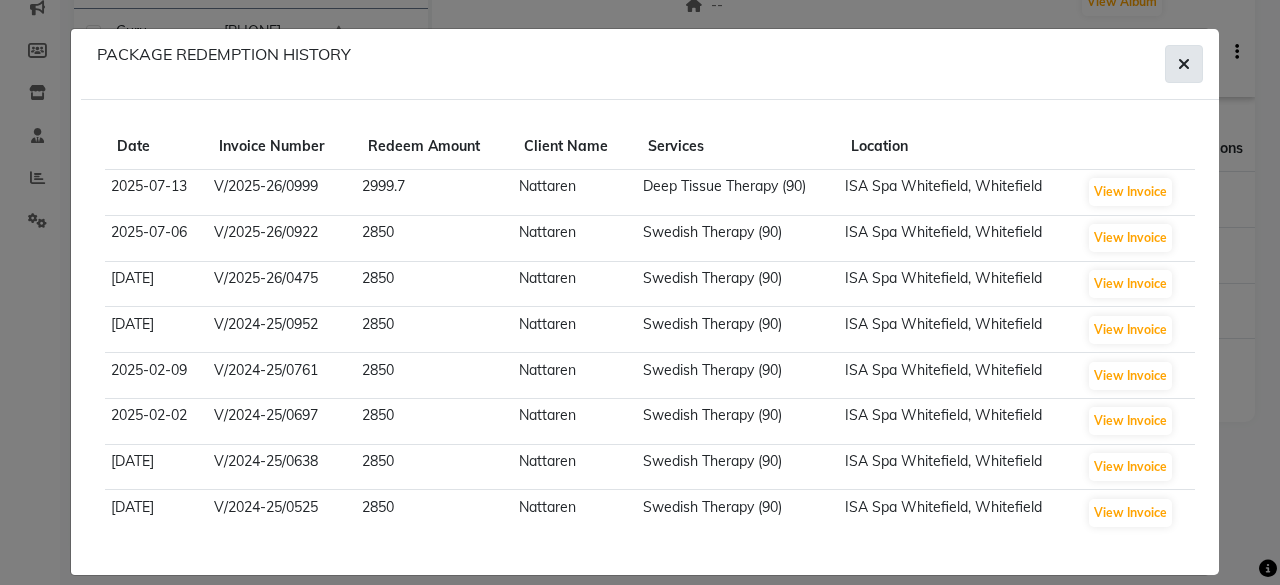 click 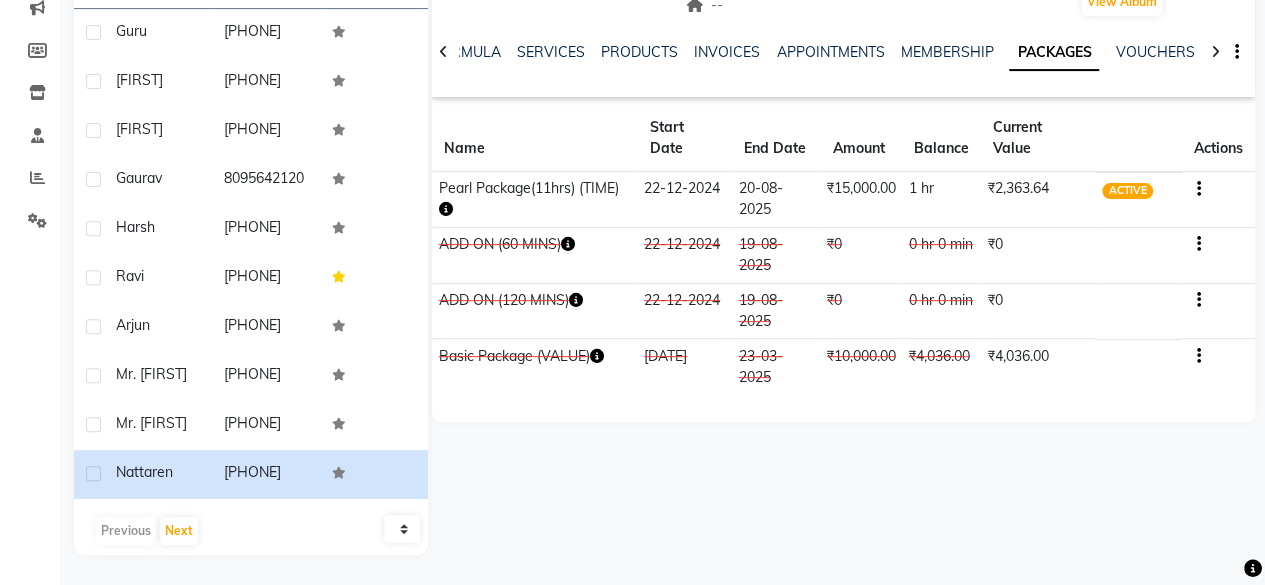 drag, startPoint x: 910, startPoint y: 169, endPoint x: 952, endPoint y: 165, distance: 42.190044 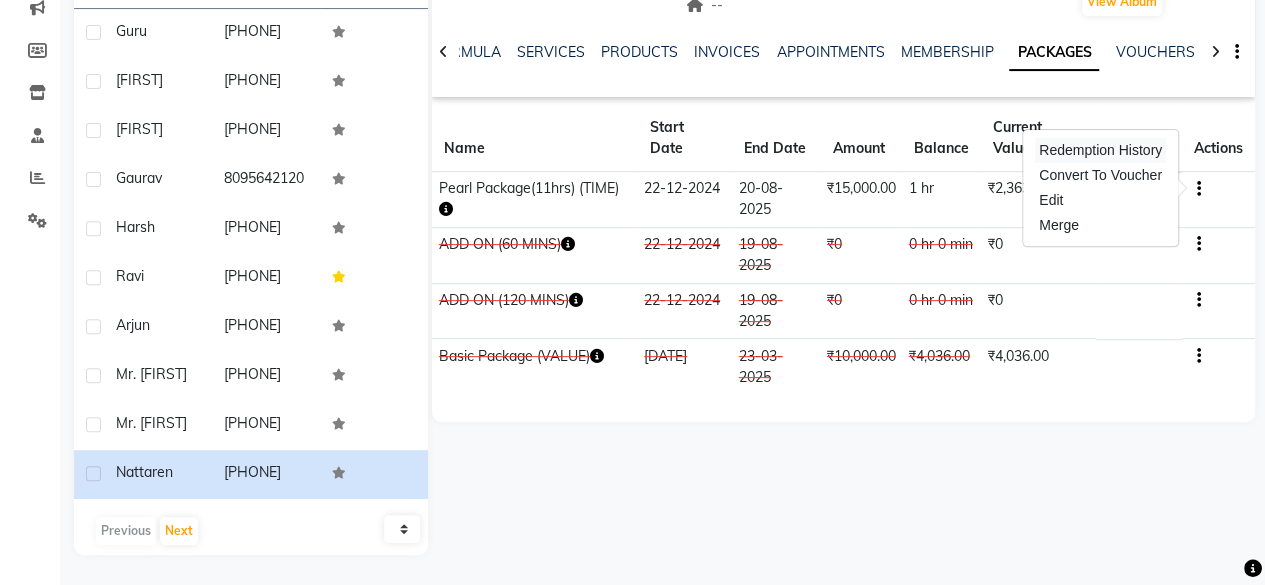 click on "Redemption History" at bounding box center [1100, 150] 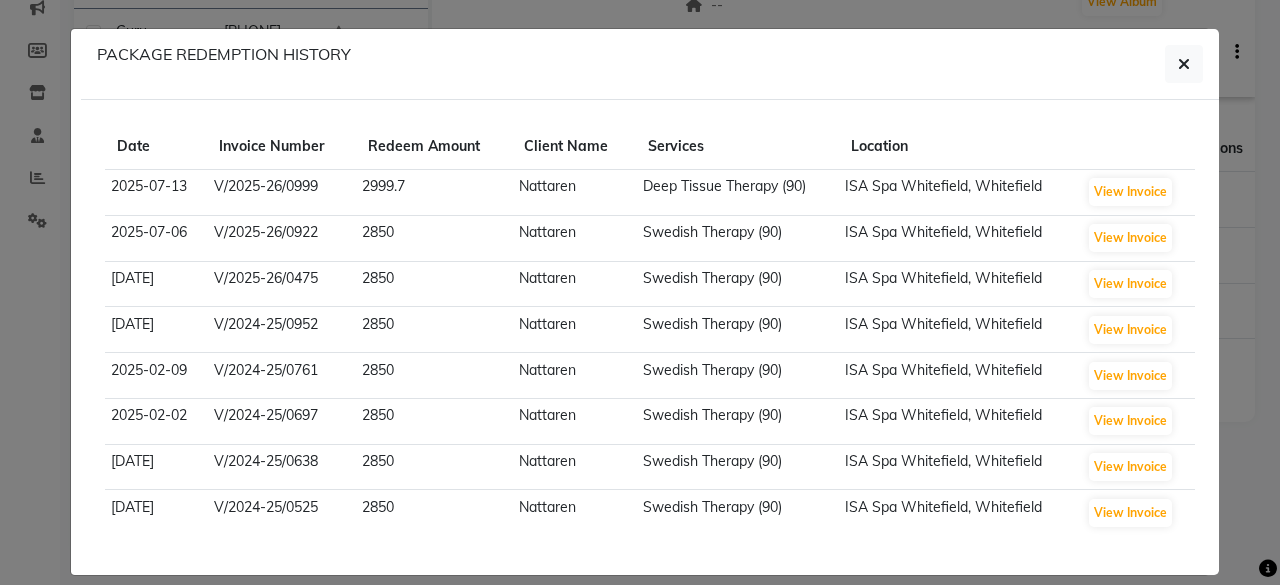 type 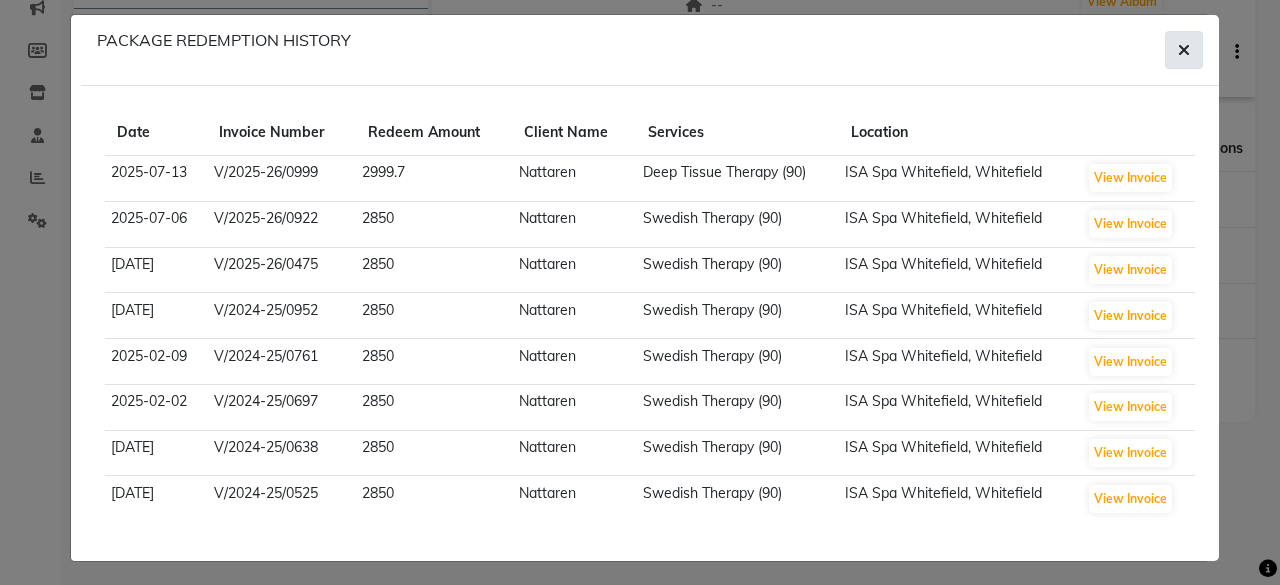 click 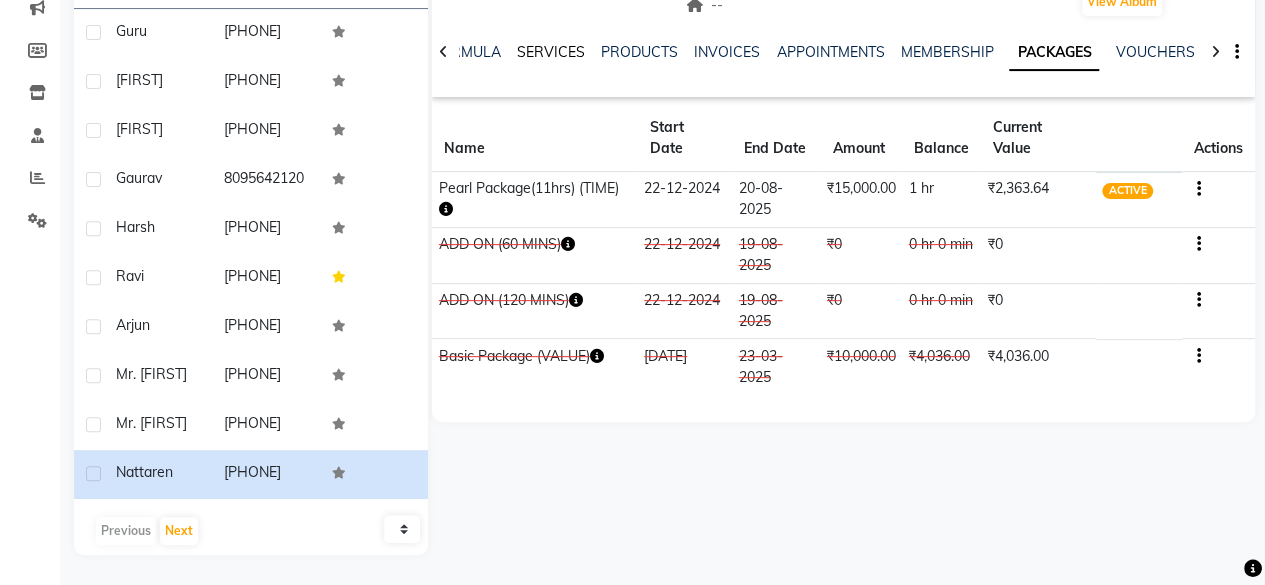 click on "SERVICES" 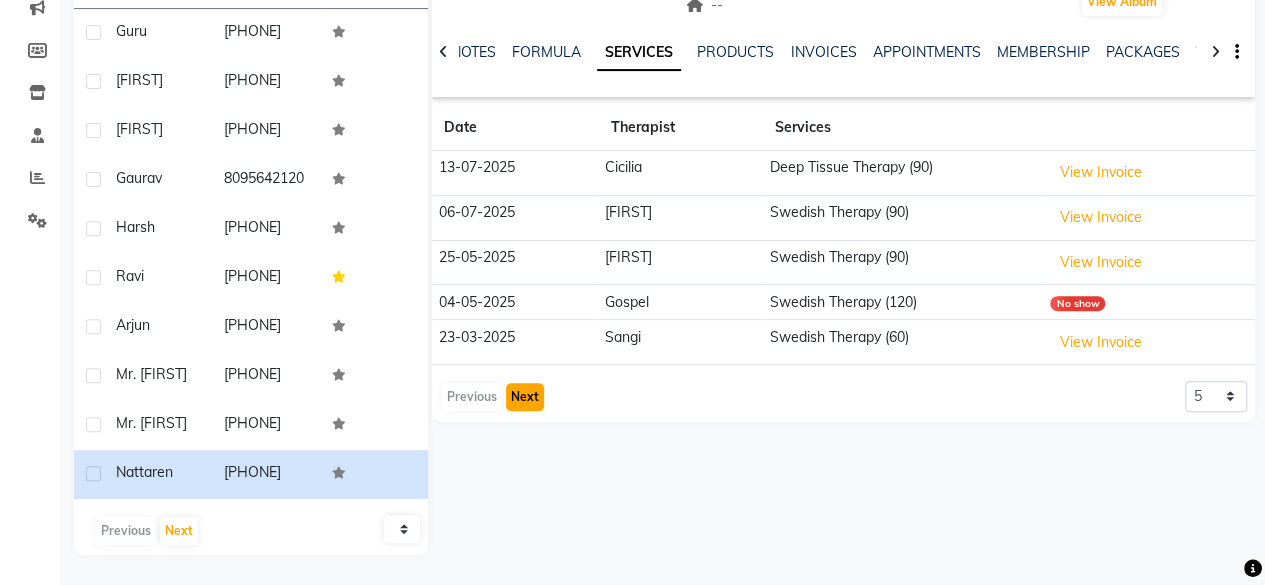 click on "Next" 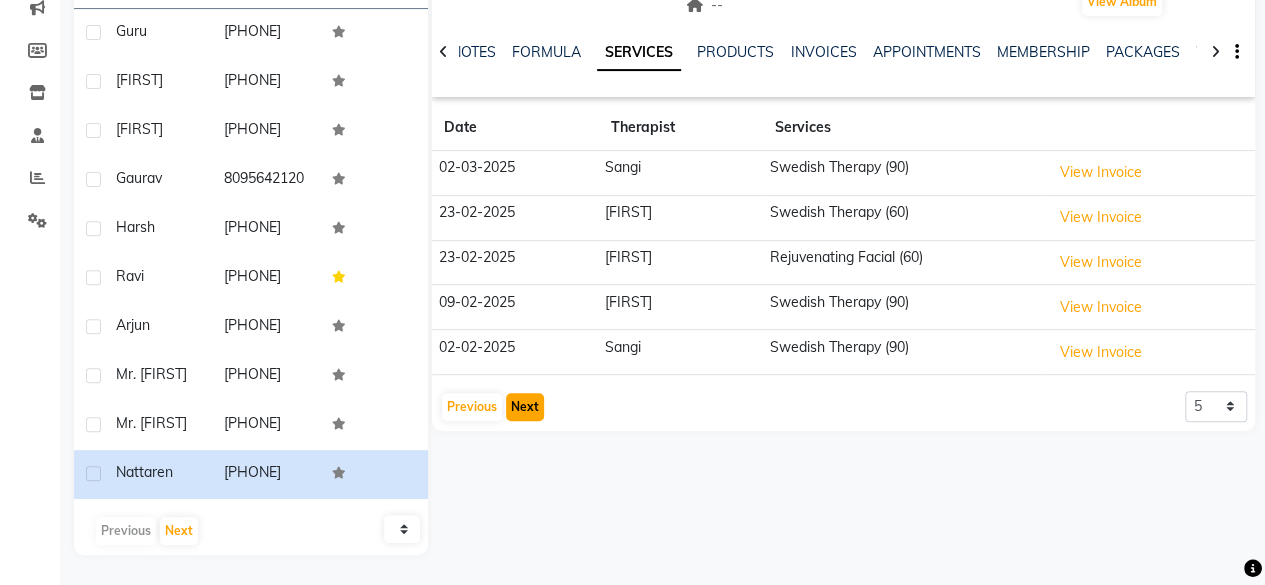 click on "Next" 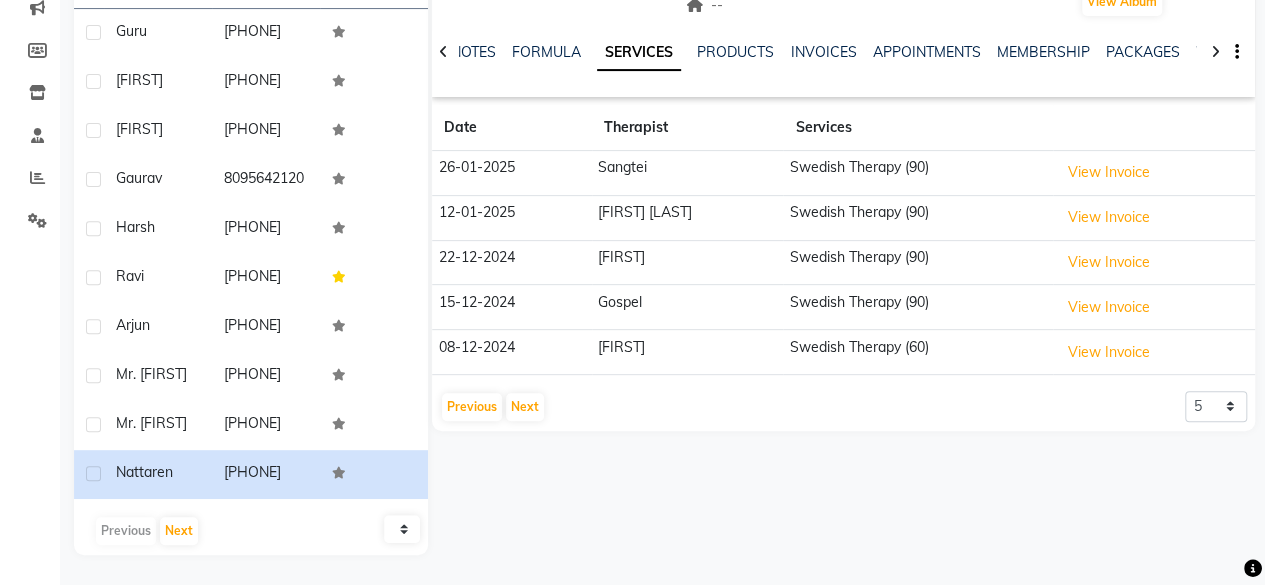 click on "NOTES FORMULA SERVICES PRODUCTS INVOICES APPOINTMENTS MEMBERSHIP PACKAGES VOUCHERS GIFTCARDS POINTS FORMS FAMILY CARDS WALLET" 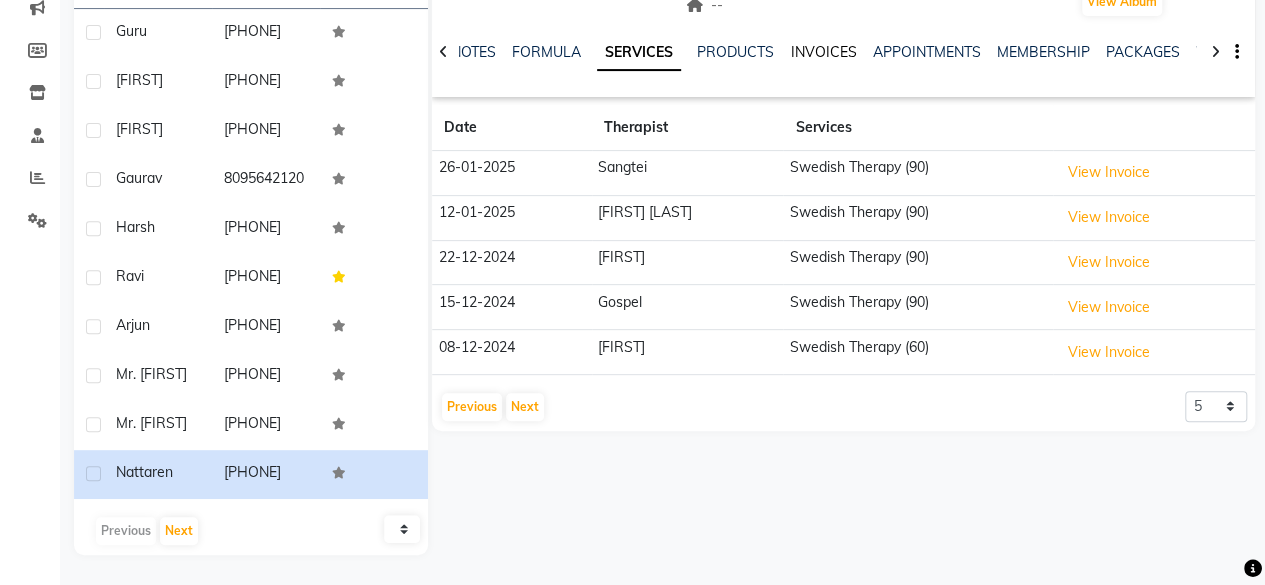 click on "INVOICES" 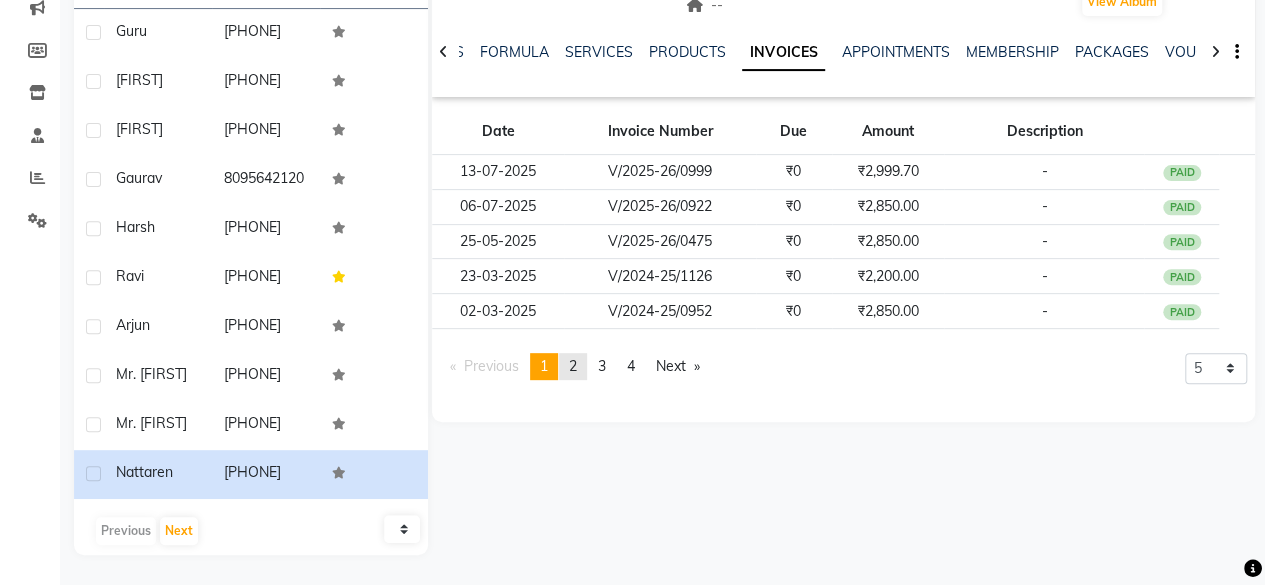 click on "2" 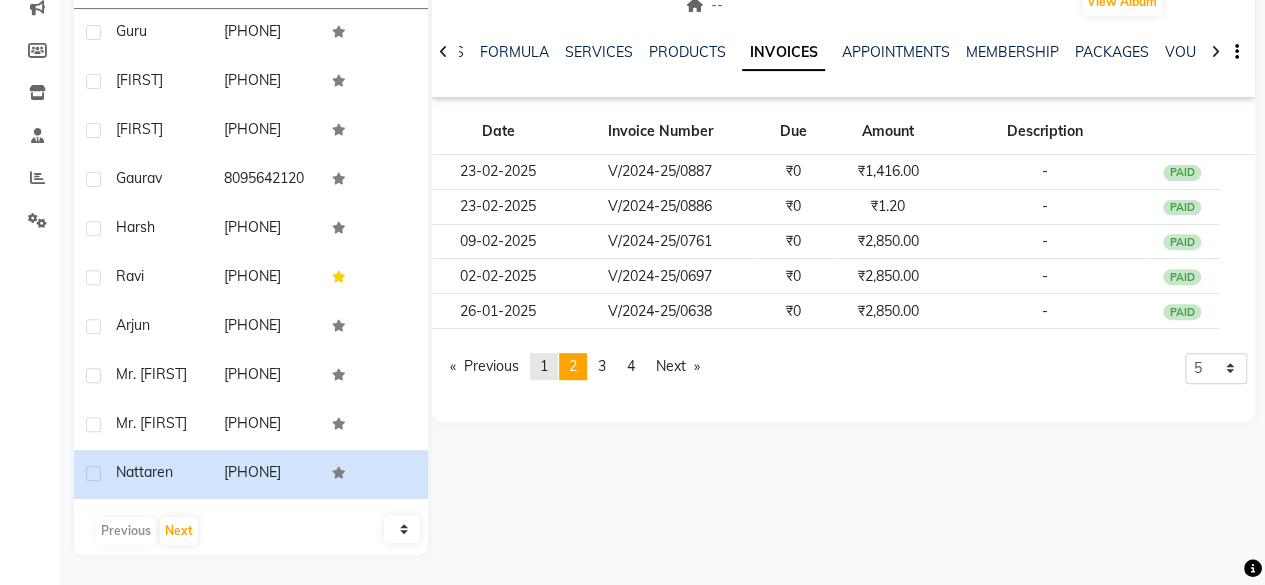 click on "page  1" 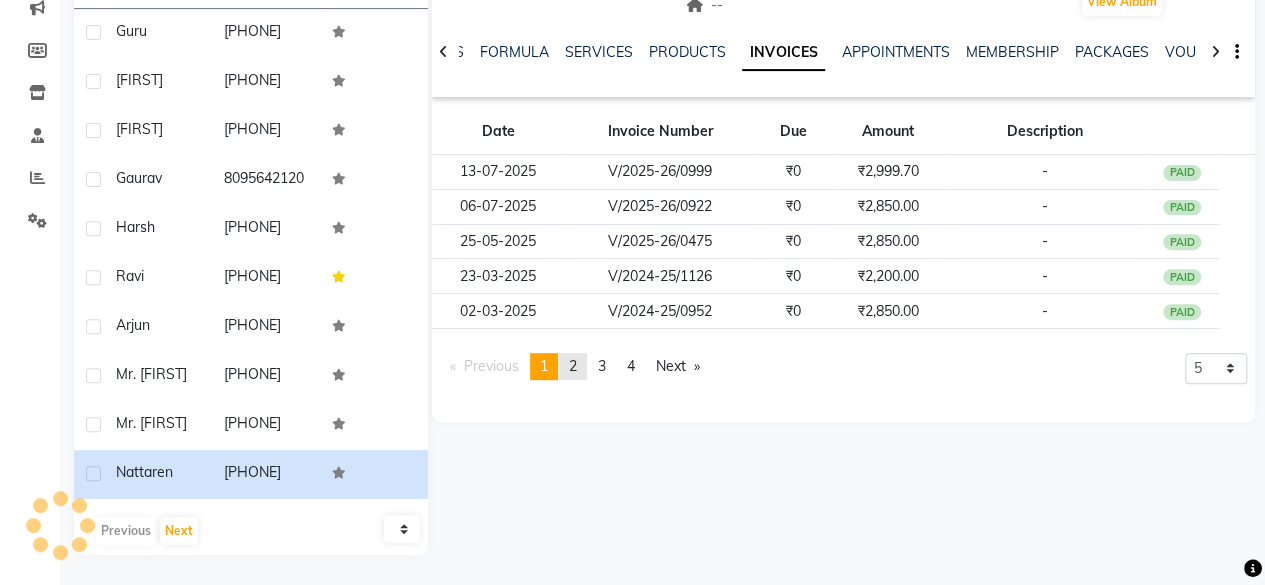 click on "2" 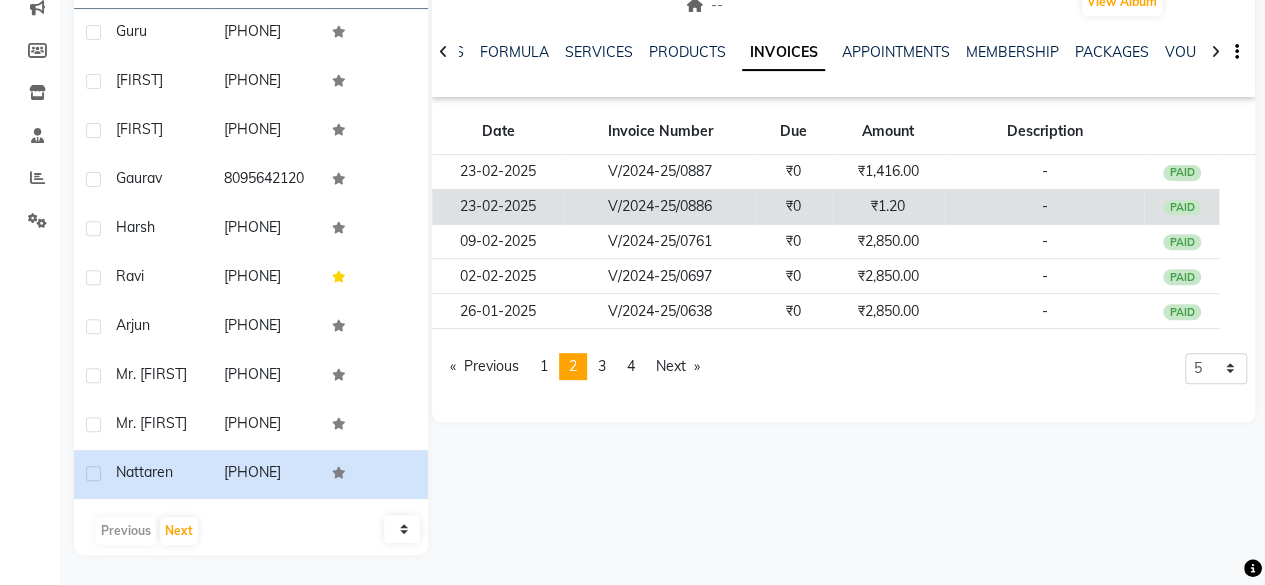 click on "PAID" 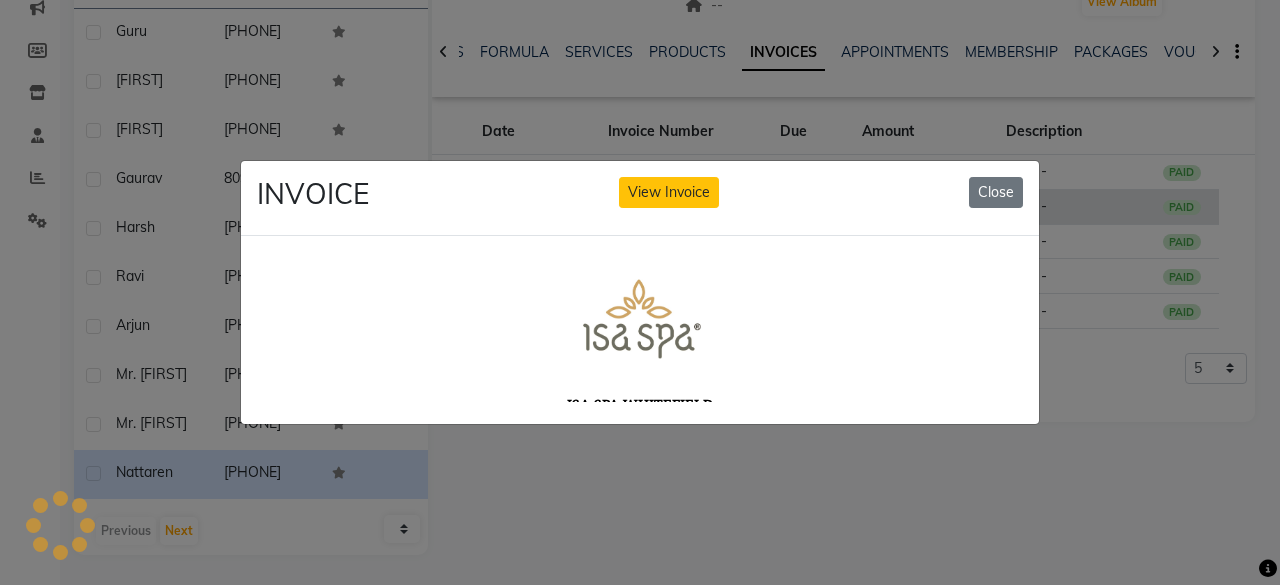 scroll, scrollTop: 0, scrollLeft: 0, axis: both 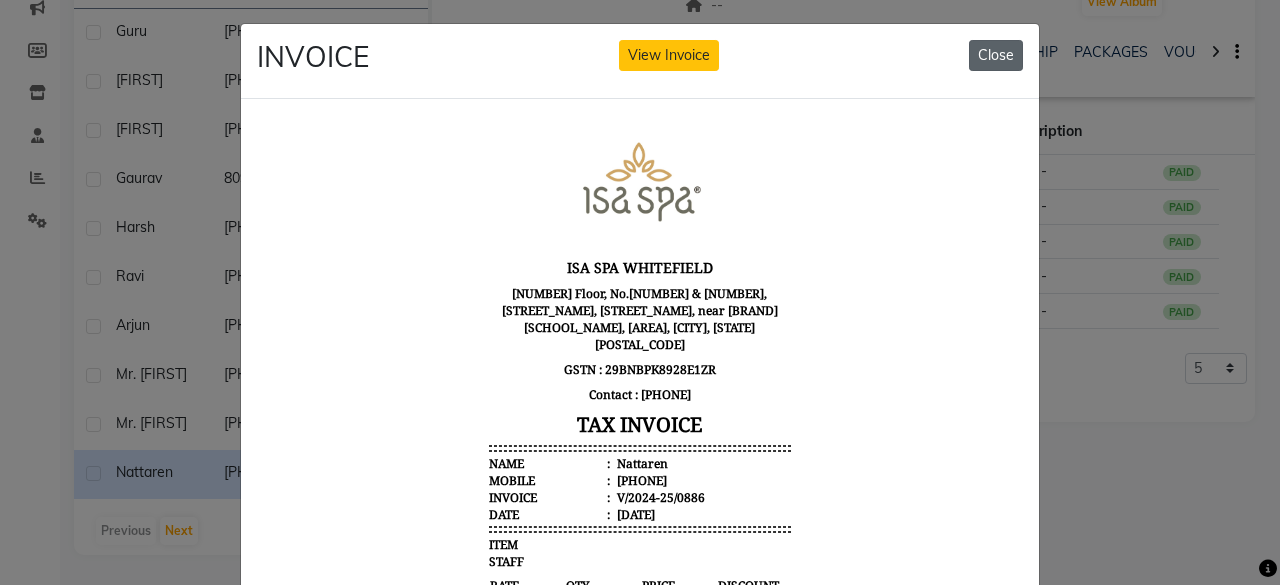 click on "Close" 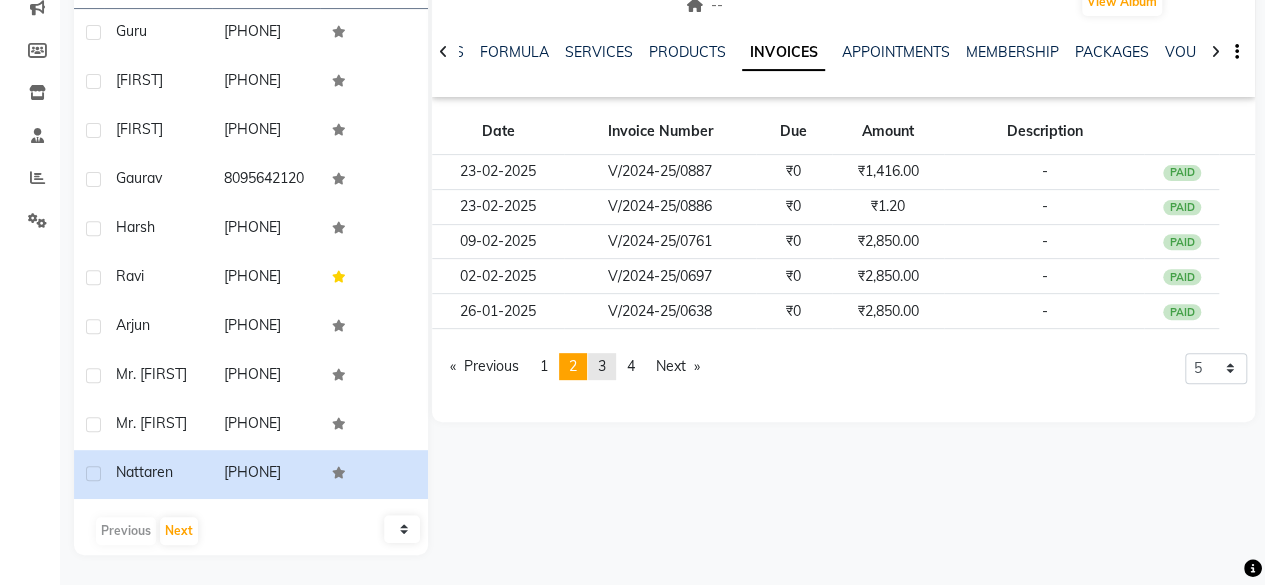 click on "3" 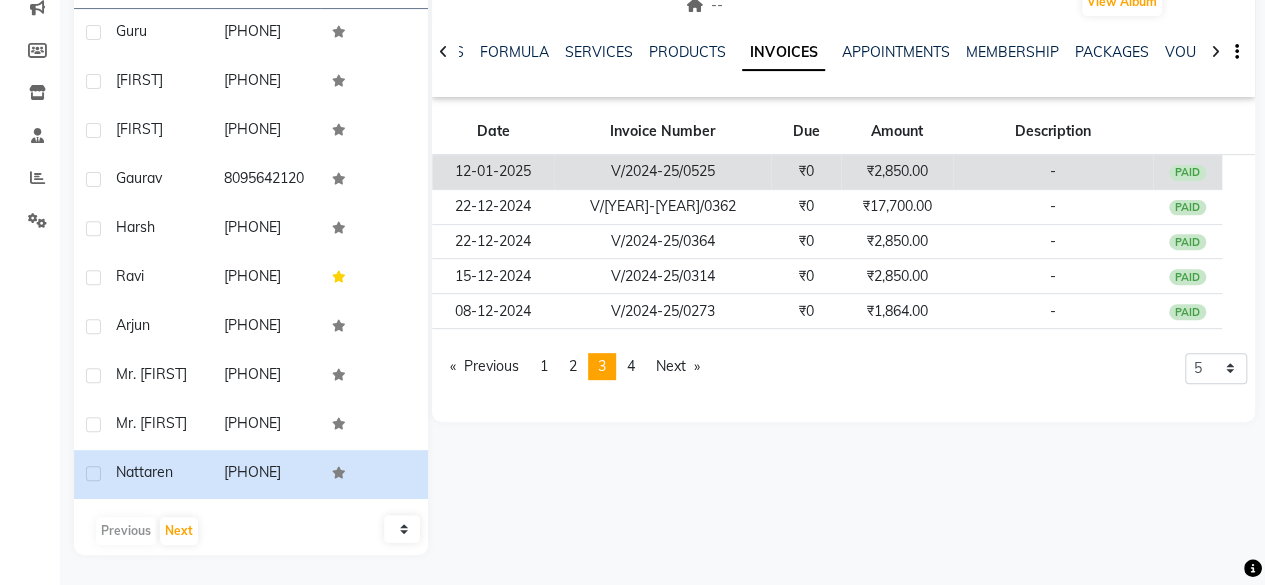 click on "₹0" 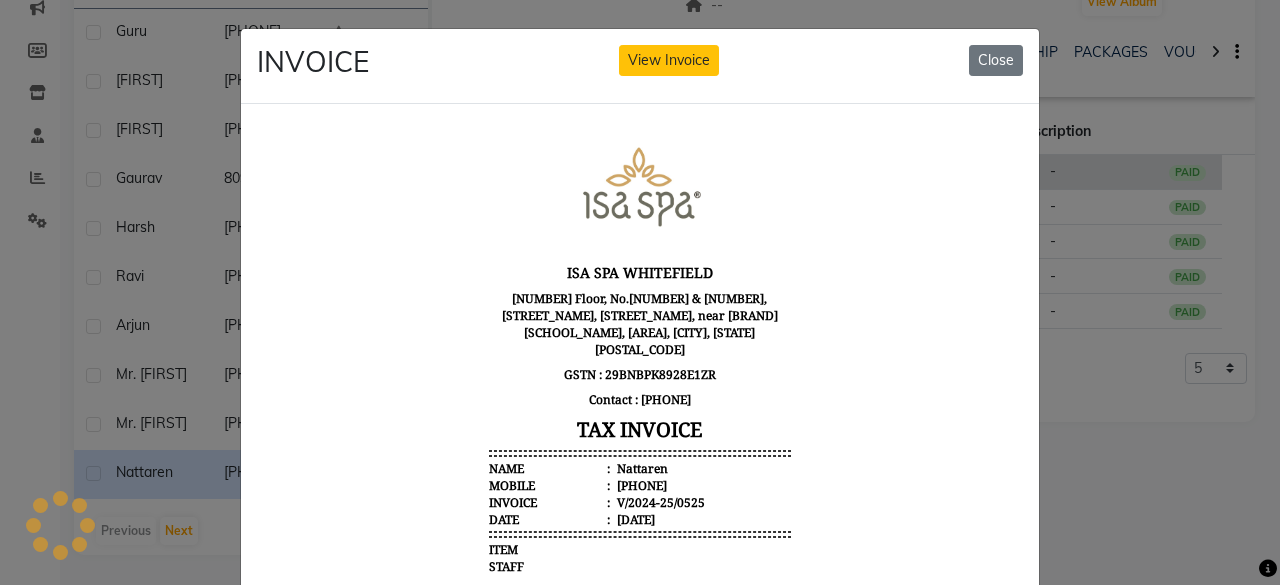 scroll, scrollTop: 0, scrollLeft: 0, axis: both 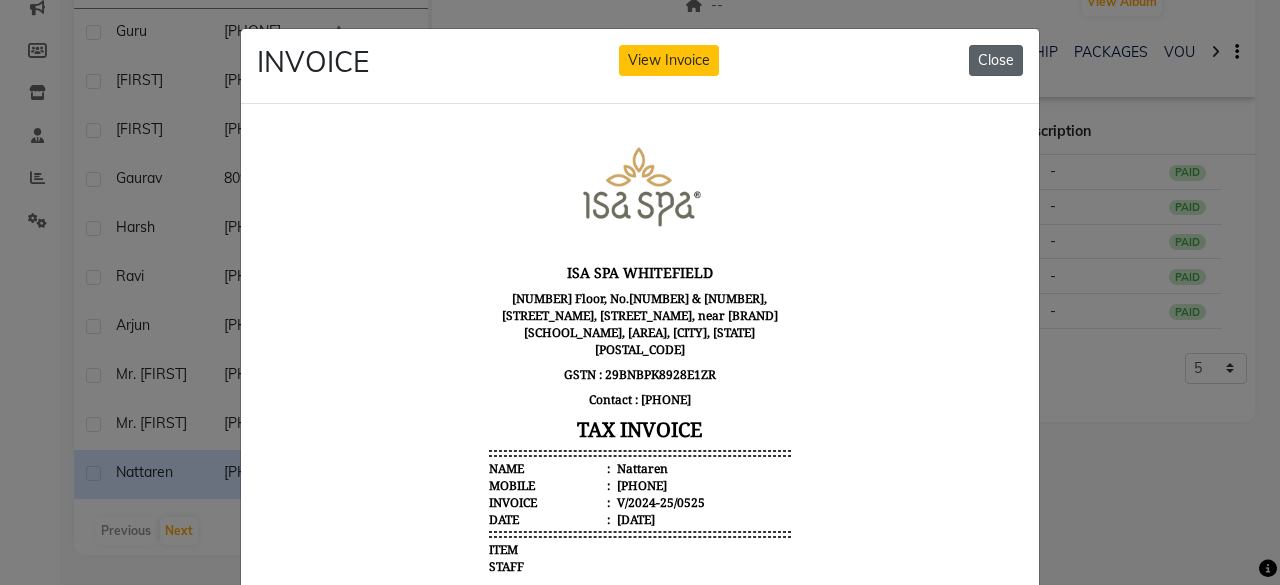 click on "Close" 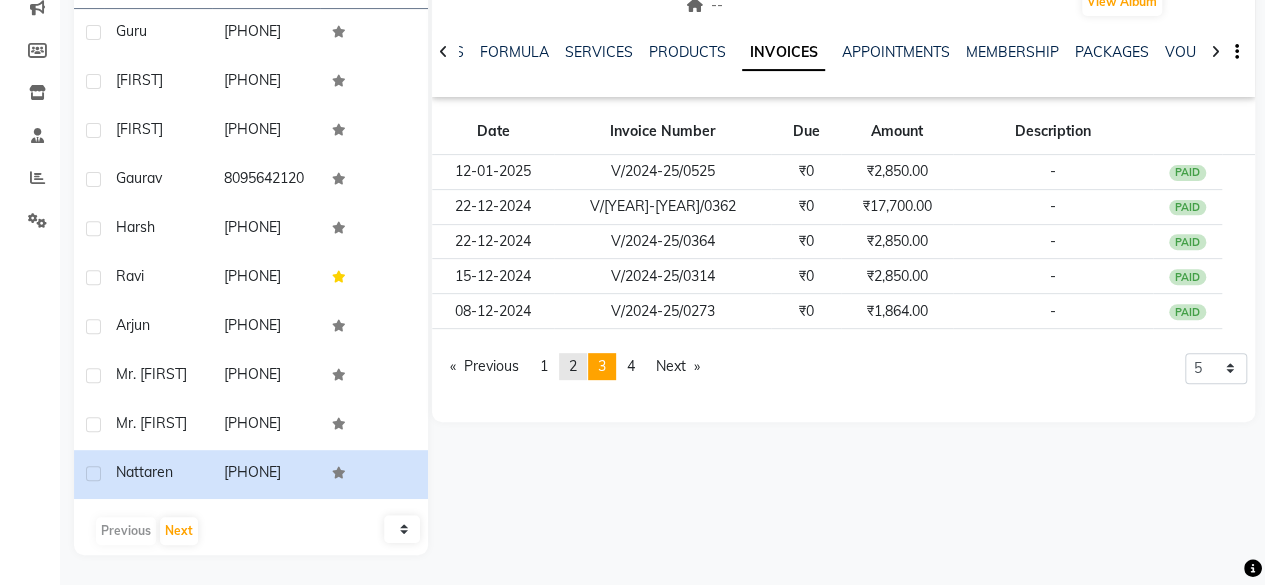 click on "2" 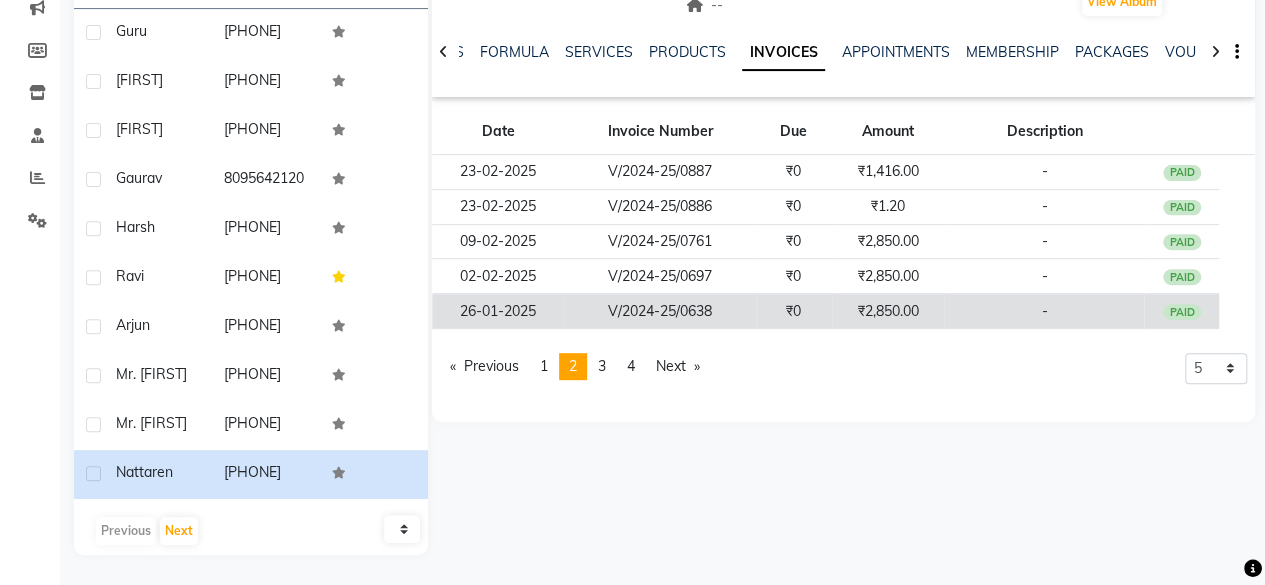 click on "-" 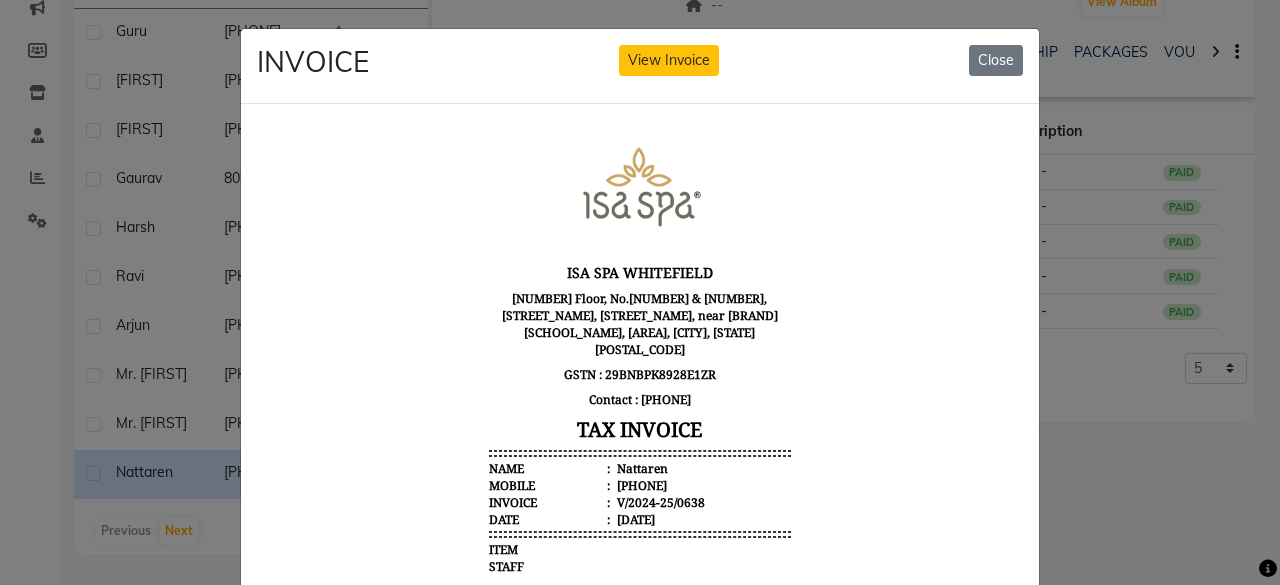 scroll, scrollTop: 16, scrollLeft: 0, axis: vertical 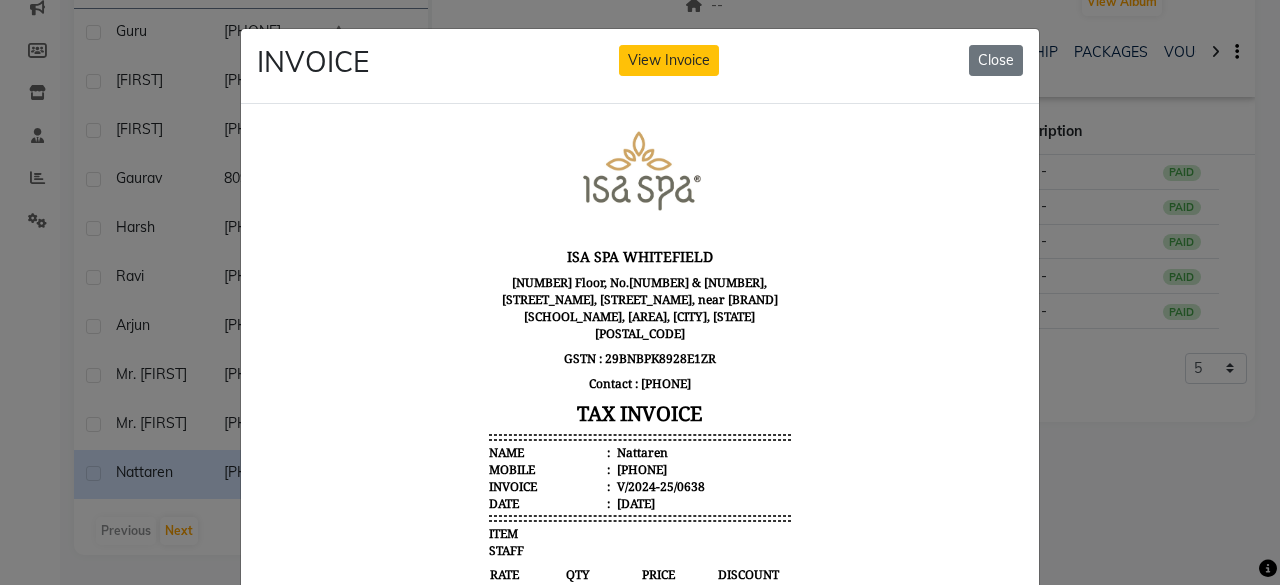 drag, startPoint x: 999, startPoint y: 285, endPoint x: 1264, endPoint y: 548, distance: 373.35507 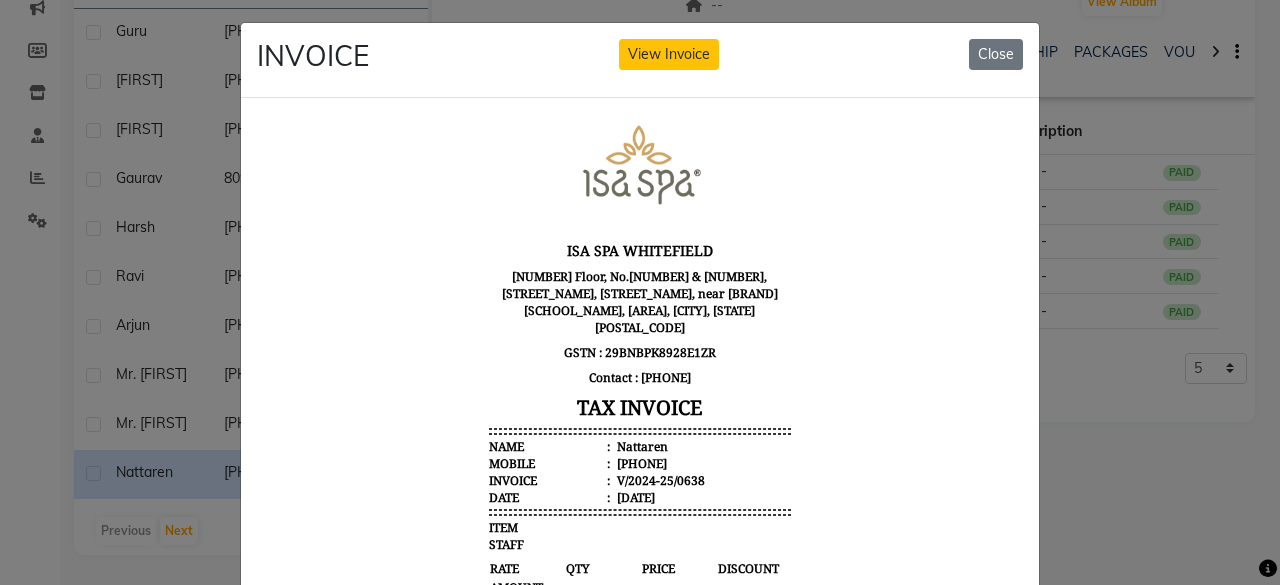 scroll, scrollTop: 0, scrollLeft: 0, axis: both 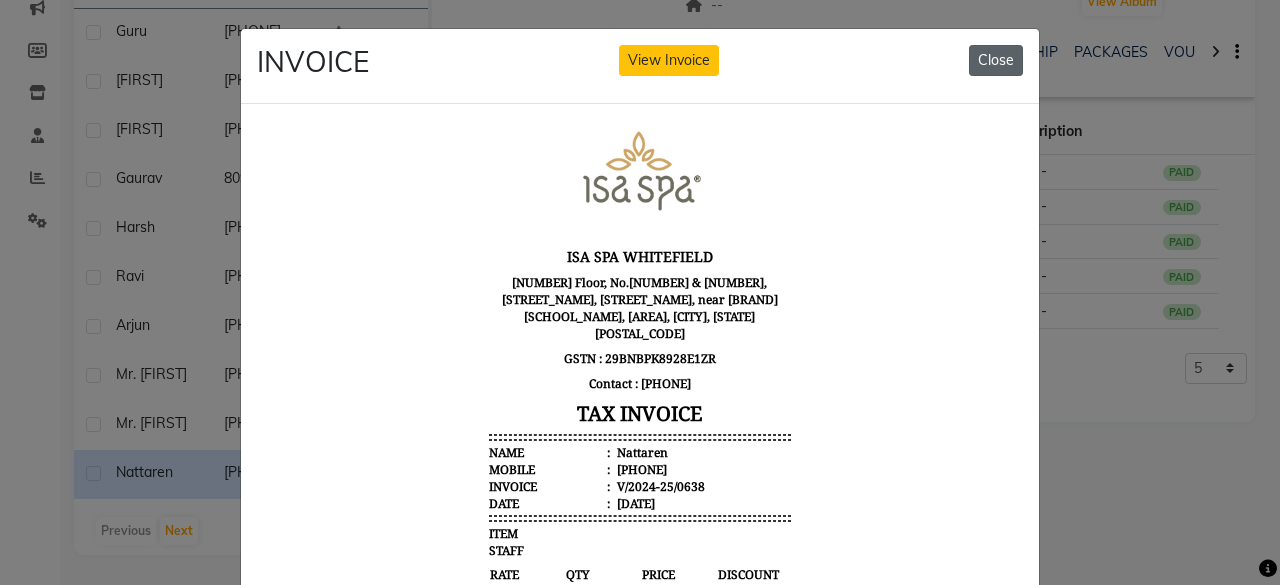 click on "Close" 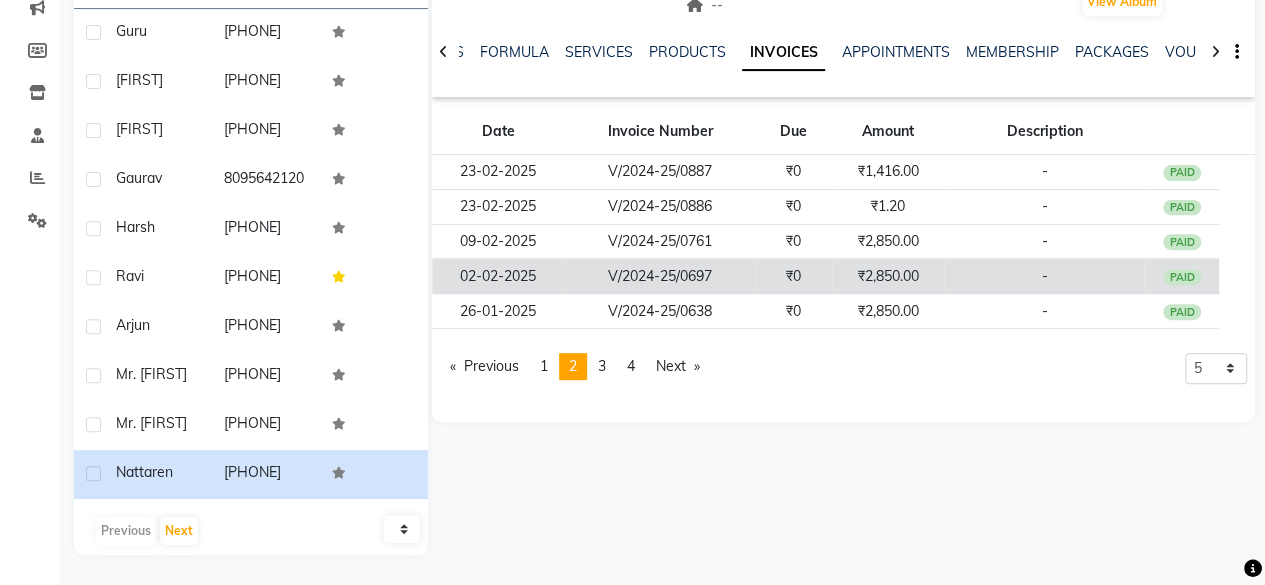 click on "₹0" 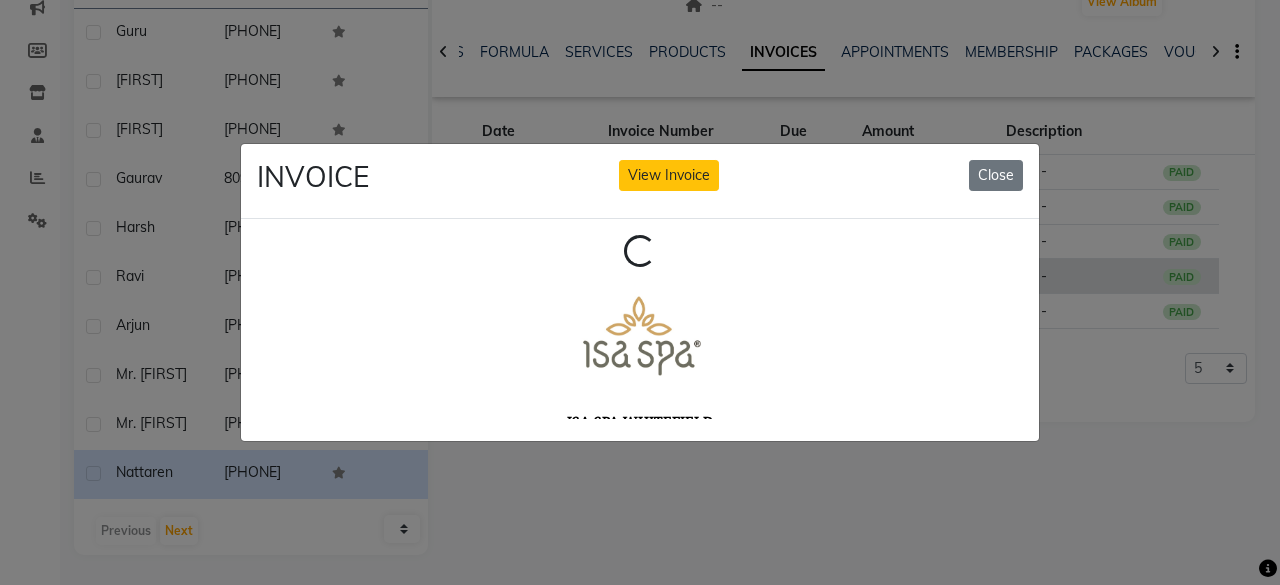 scroll, scrollTop: 0, scrollLeft: 0, axis: both 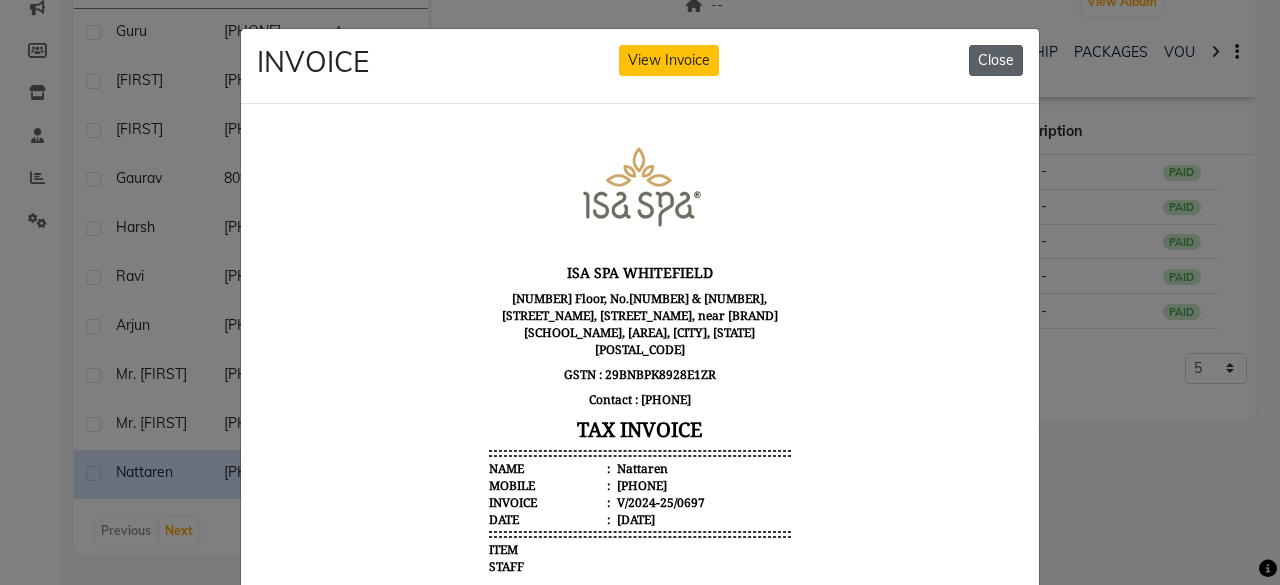 click on "Close" 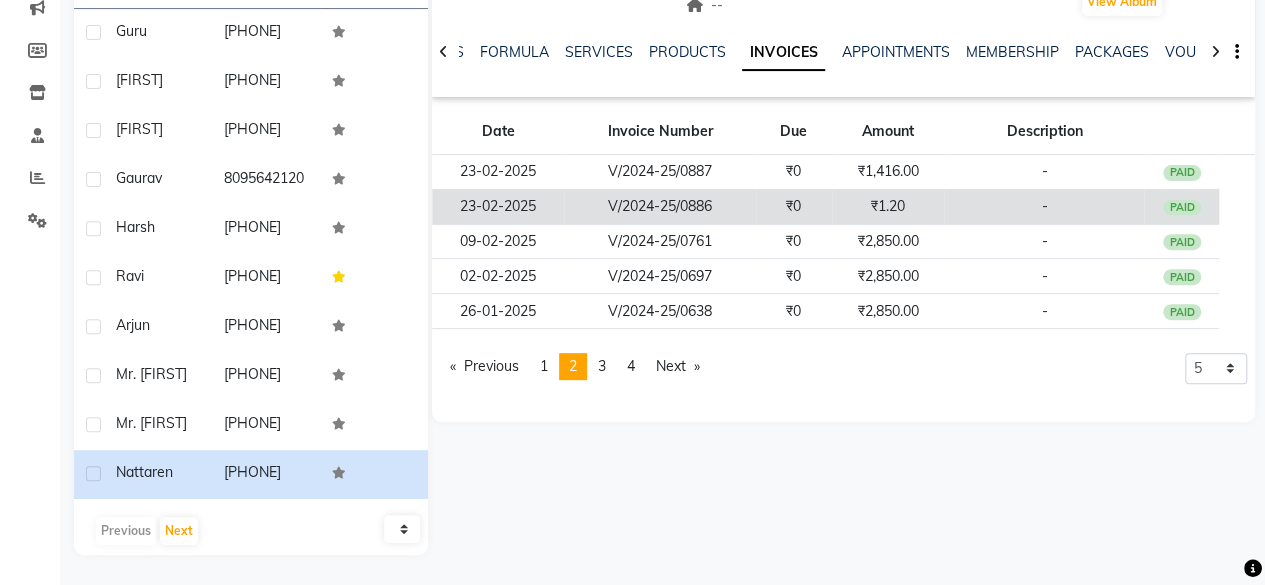 click on "₹1.20" 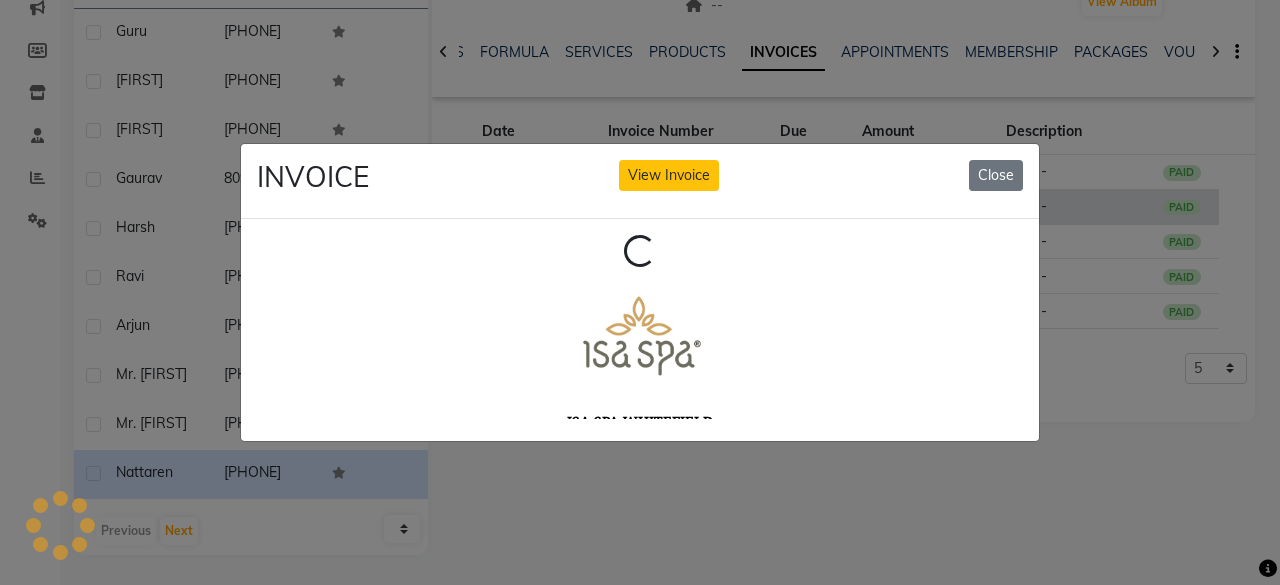 scroll, scrollTop: 0, scrollLeft: 0, axis: both 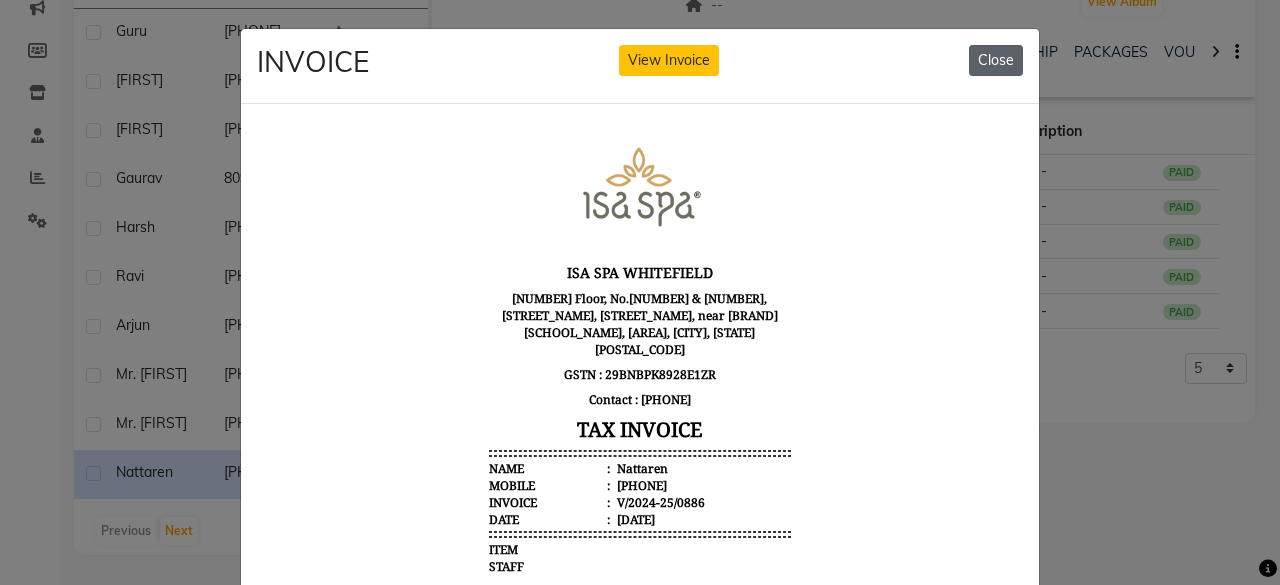 click on "Close" 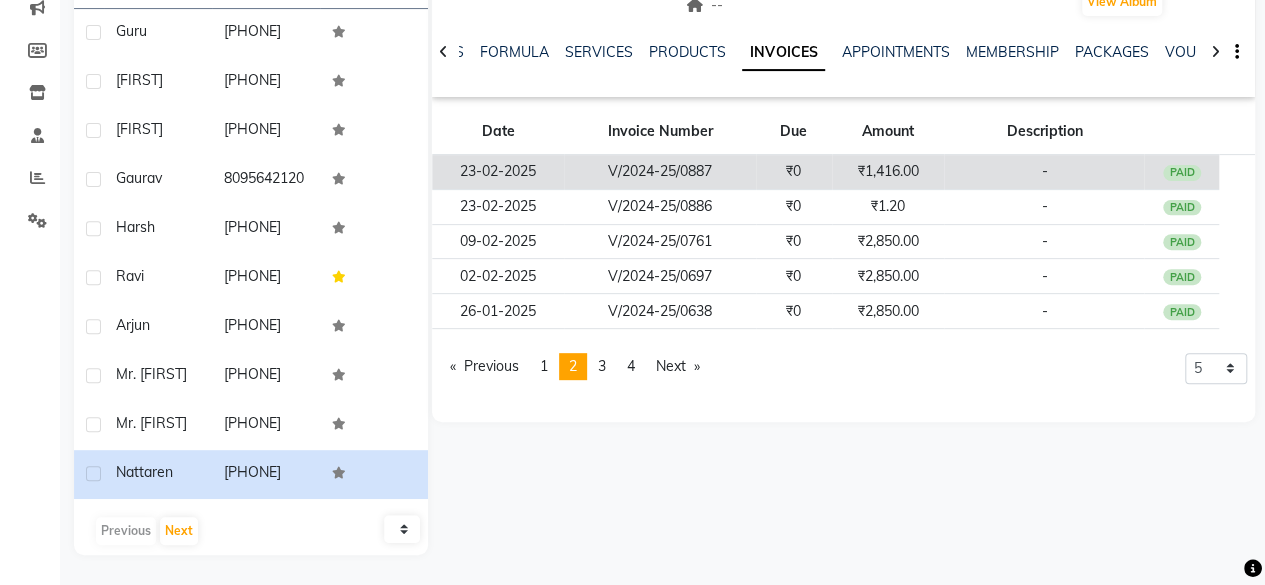 click on "₹1,416.00" 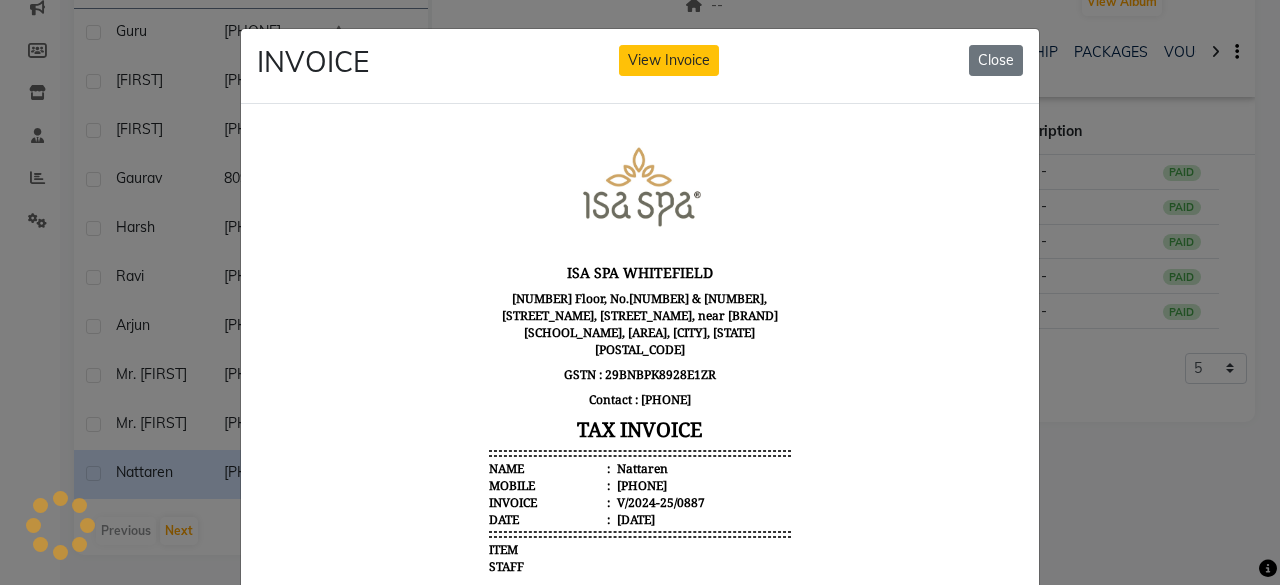 scroll, scrollTop: 0, scrollLeft: 0, axis: both 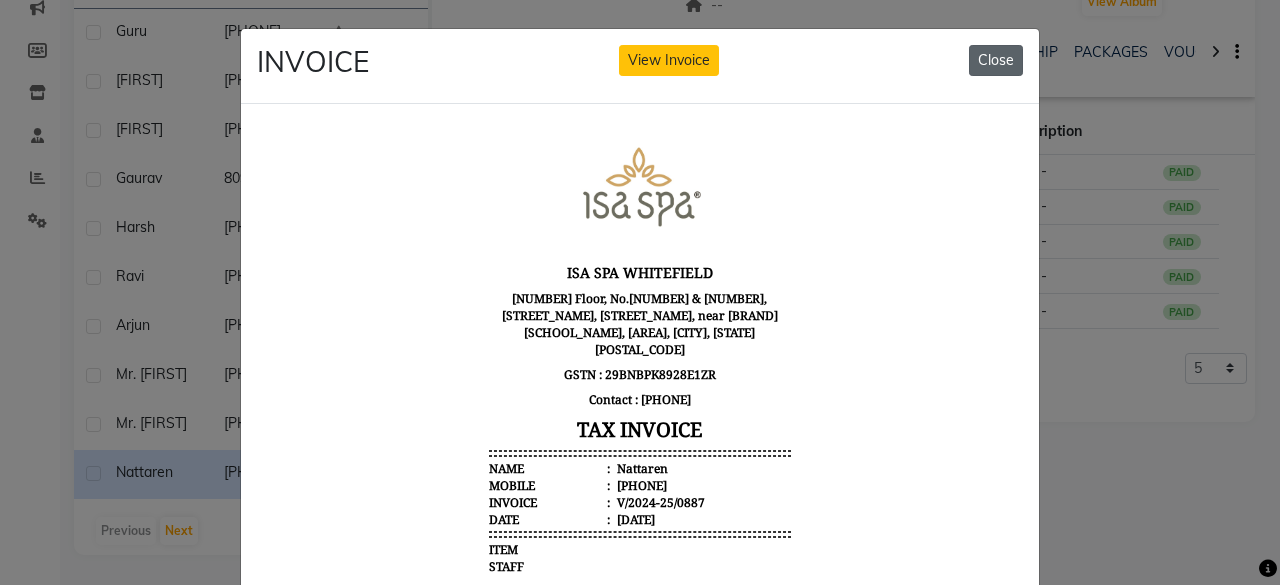 click on "Close" 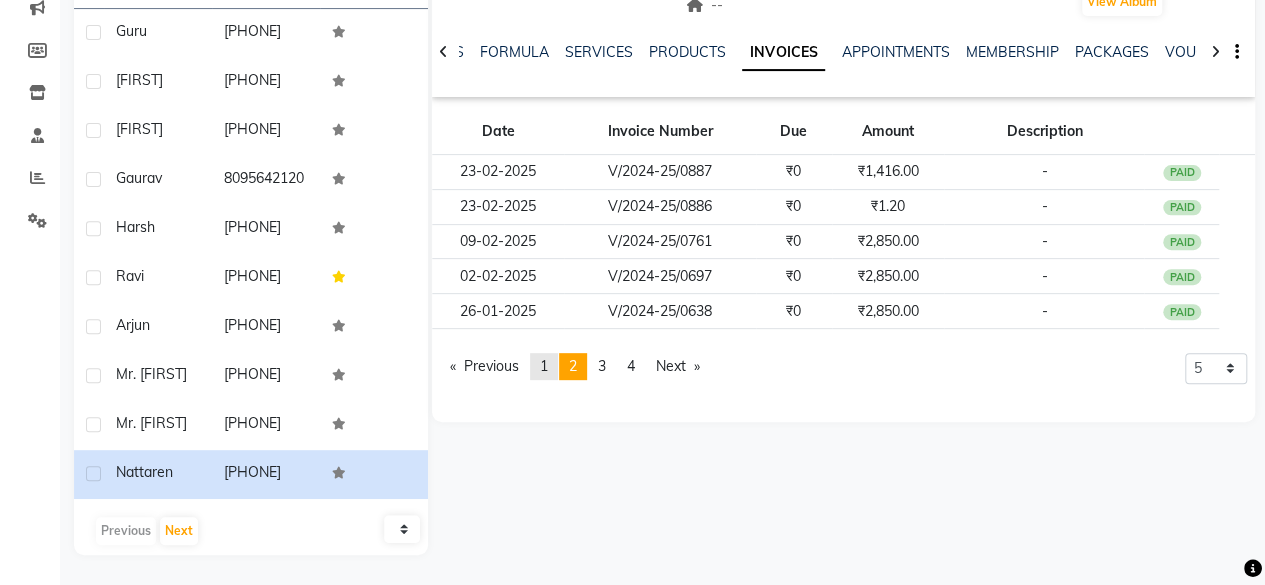 click on "1" 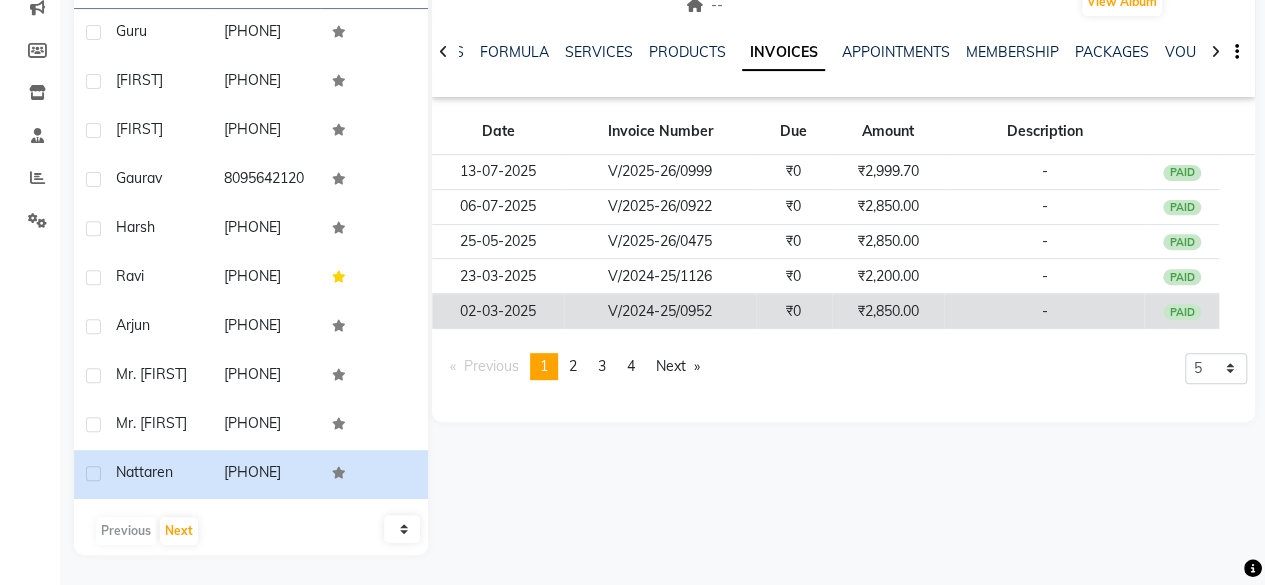 click on "₹2,850.00" 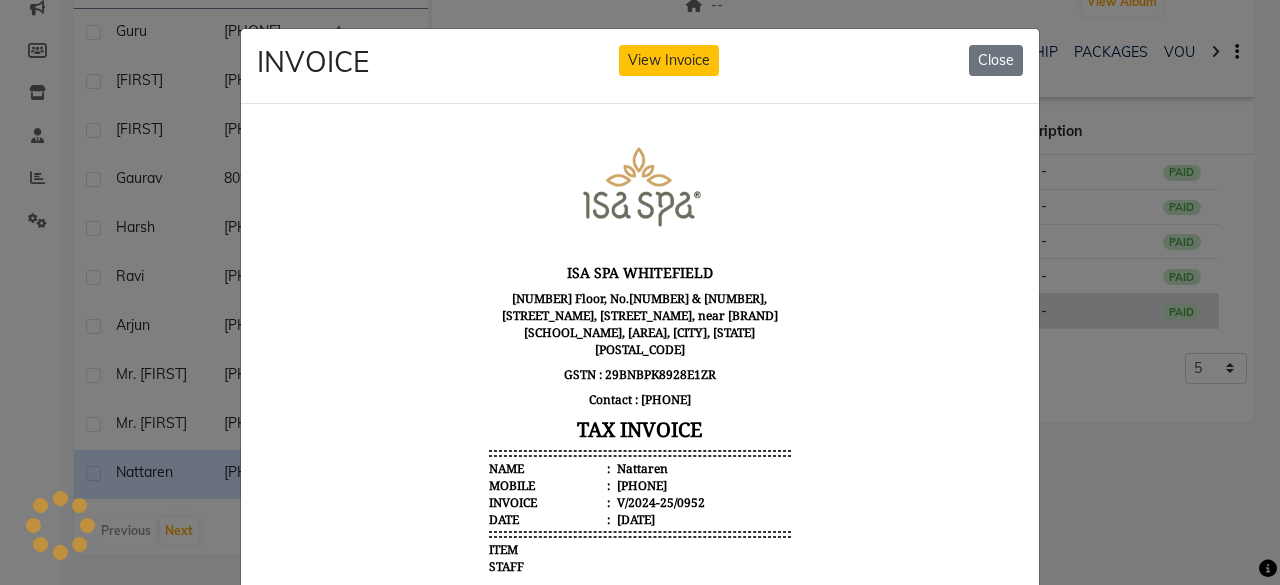 scroll, scrollTop: 0, scrollLeft: 0, axis: both 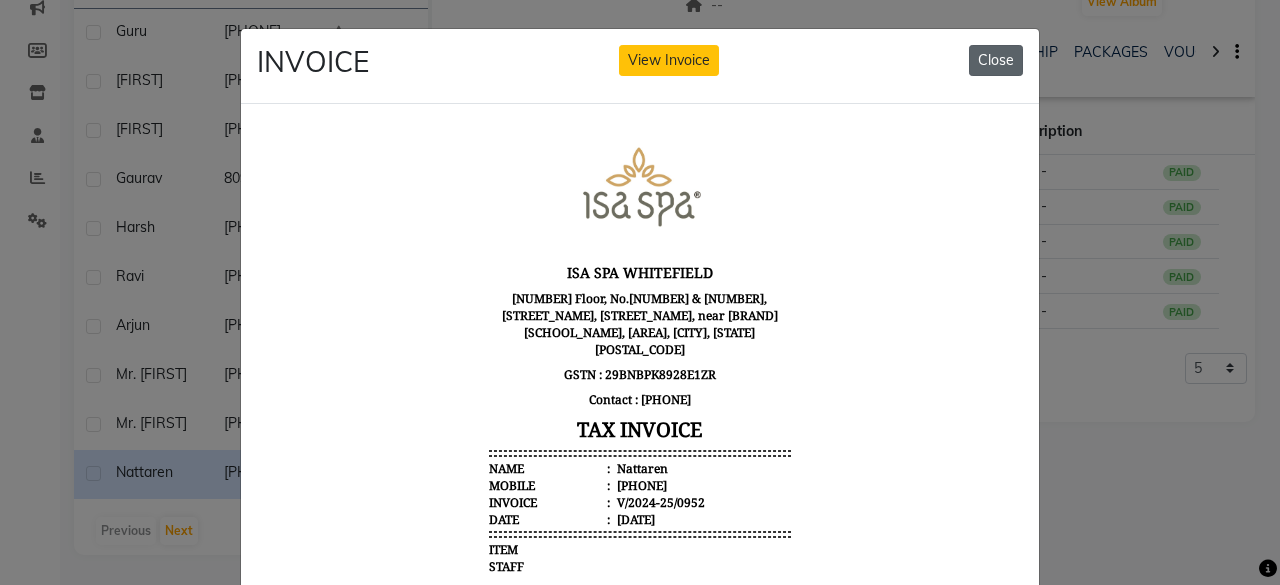 click on "Close" 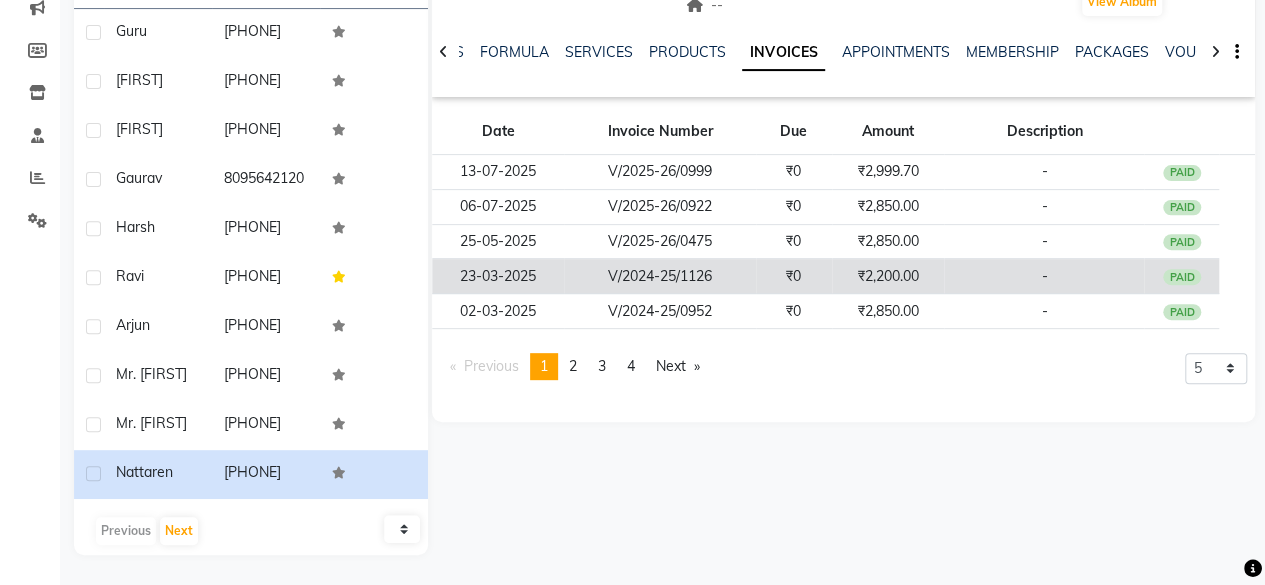click on "V/2024-25/1126" 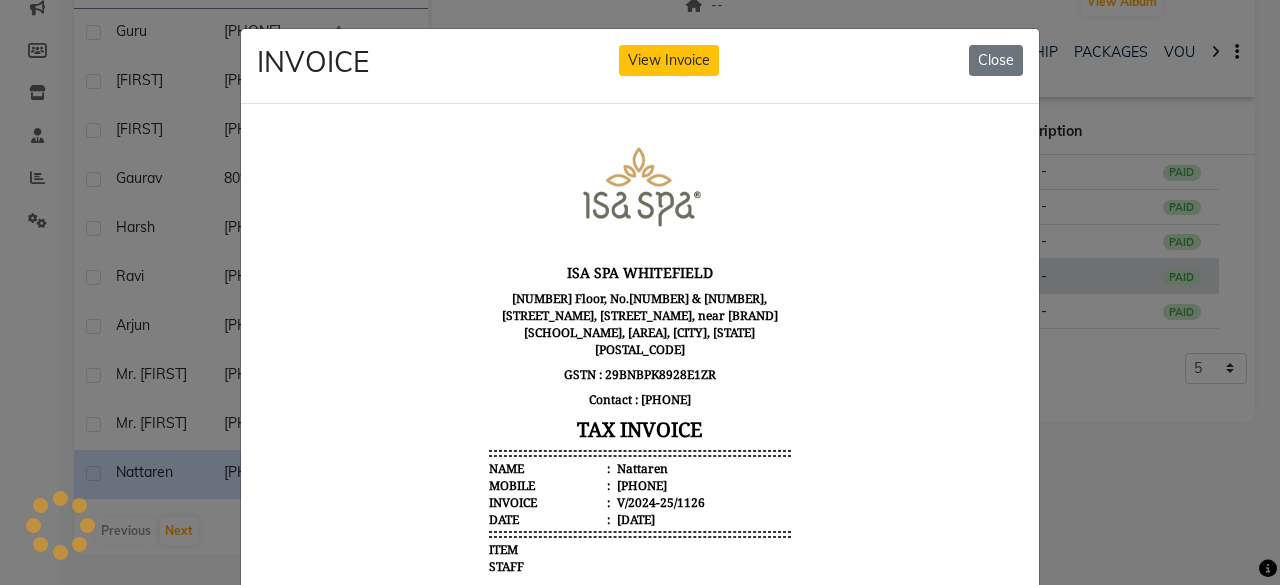 scroll, scrollTop: 0, scrollLeft: 0, axis: both 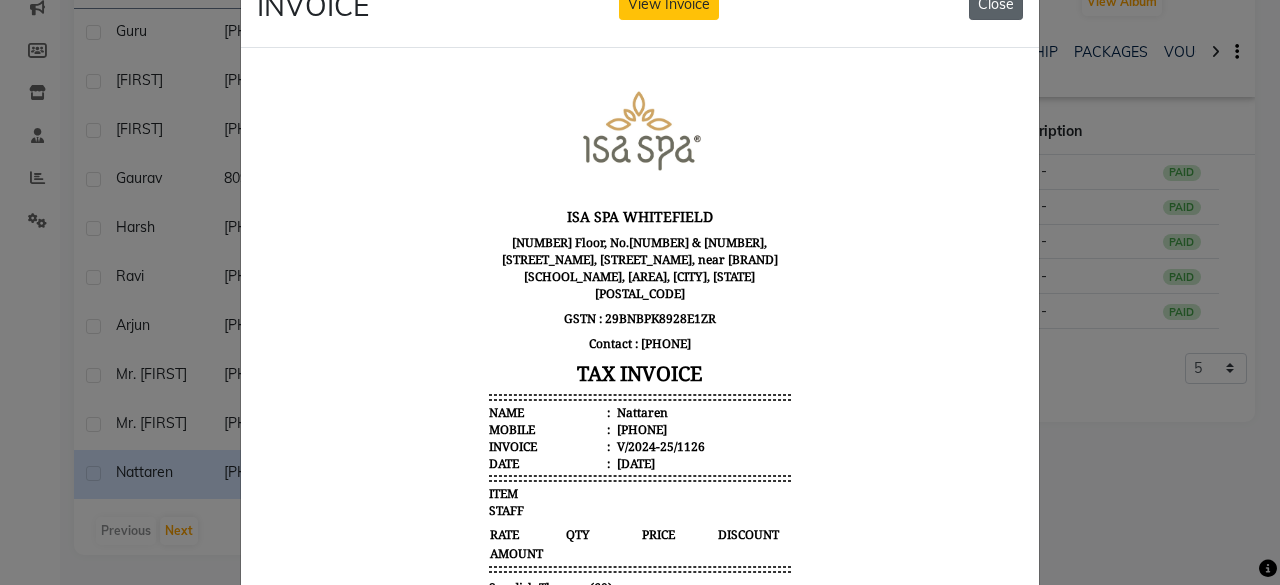 click on "Close" 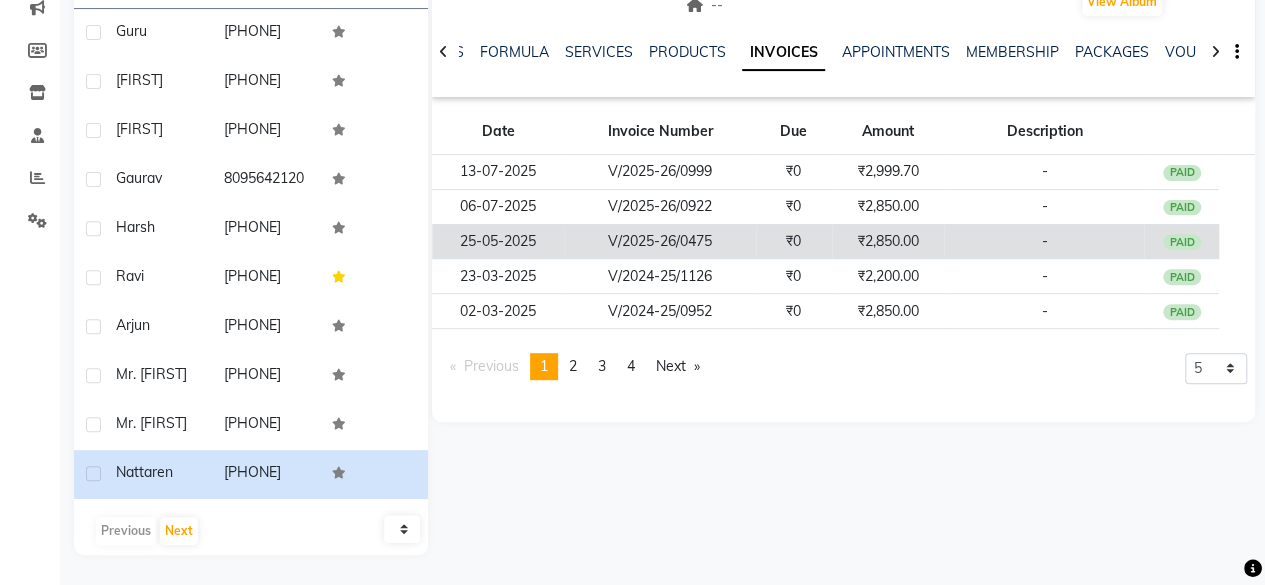 click on "V/2025-26/0475" 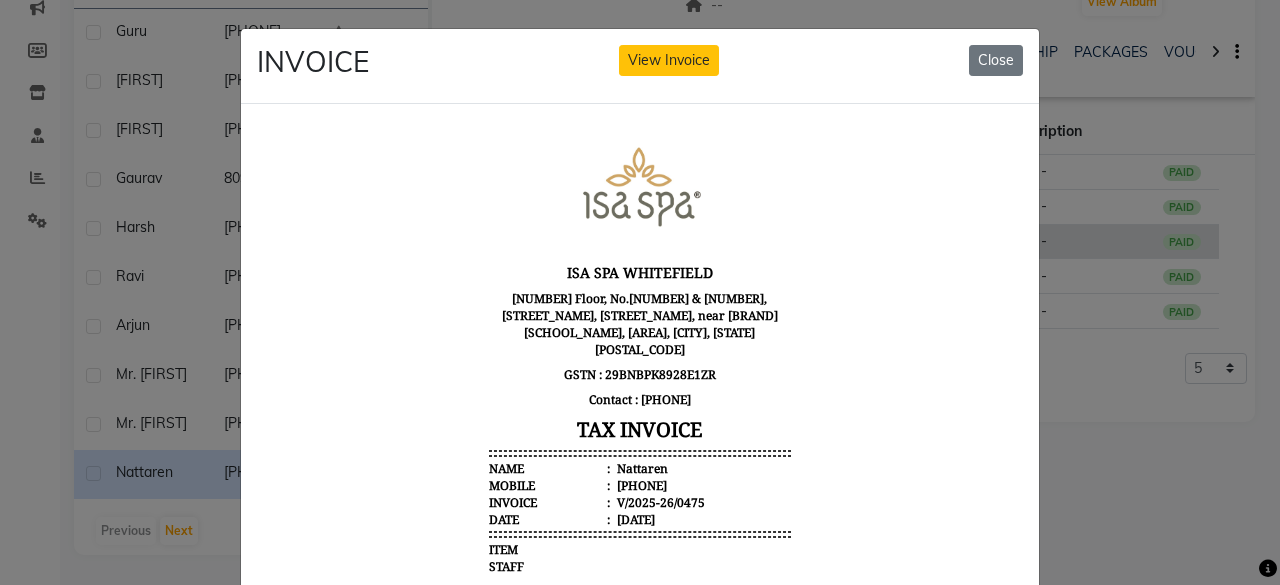 scroll, scrollTop: 0, scrollLeft: 0, axis: both 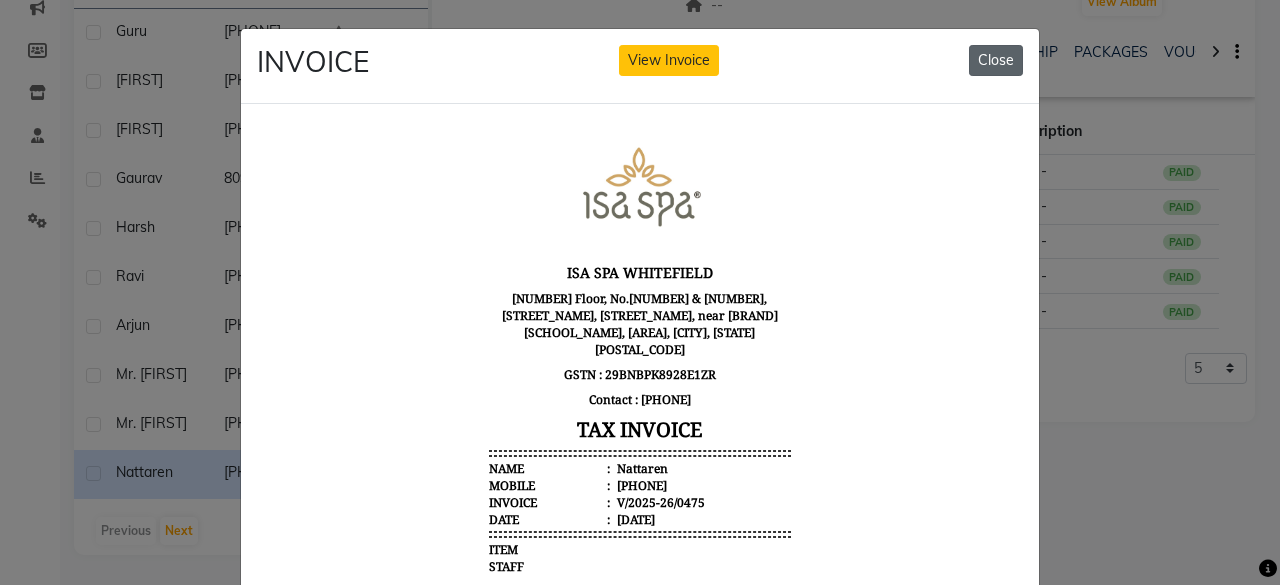 click on "Close" 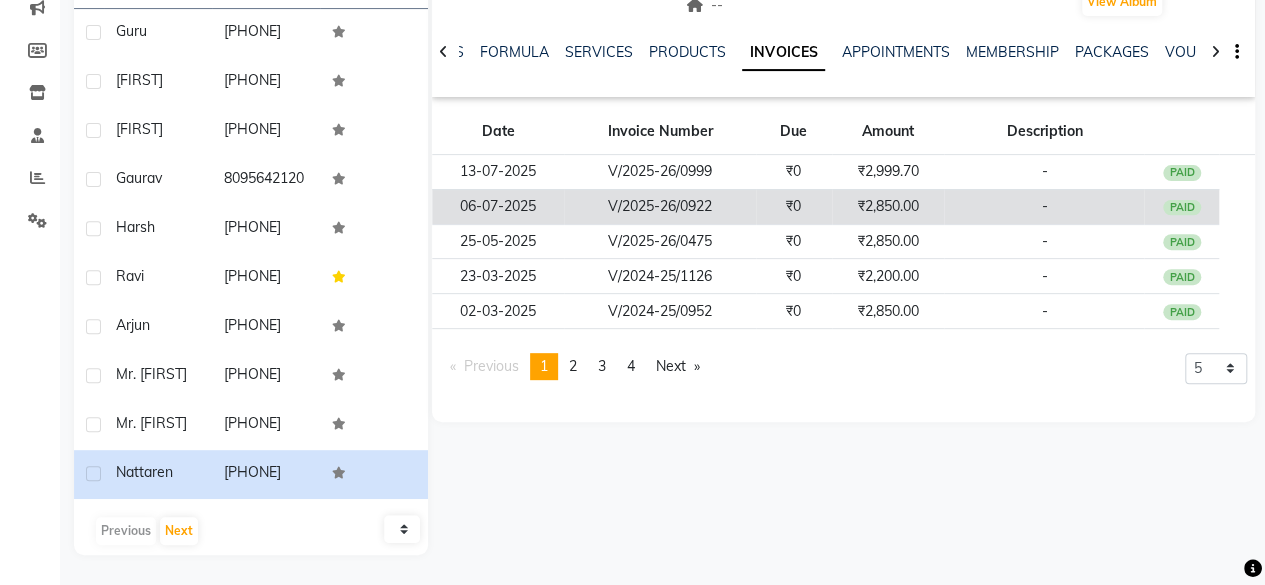 click on "V/2025-26/0922" 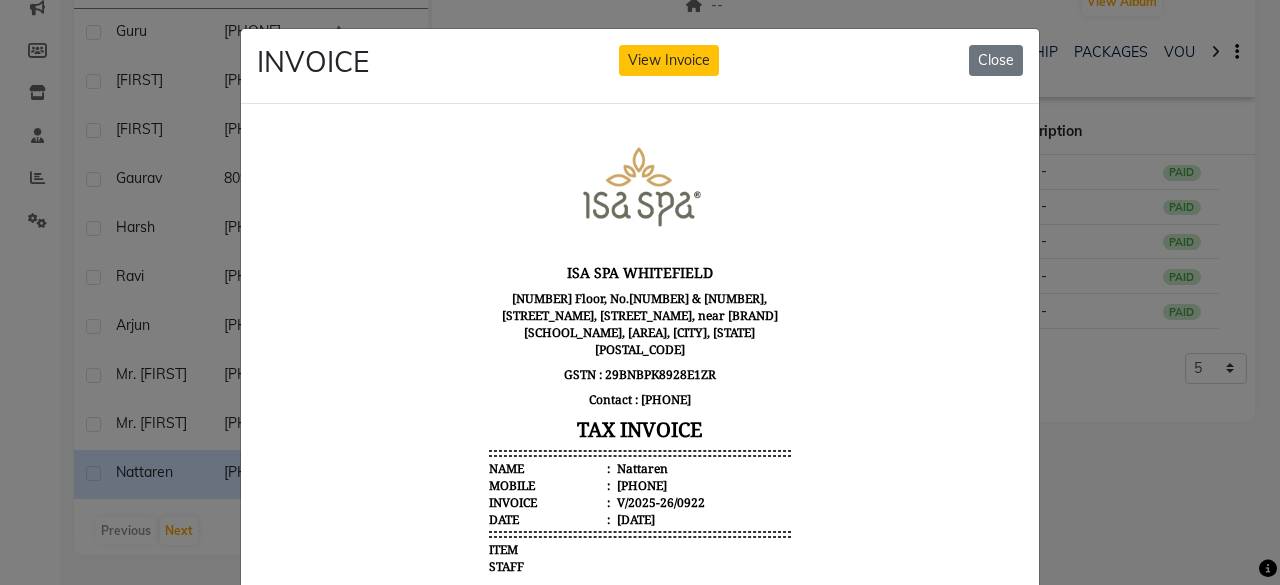 scroll, scrollTop: 0, scrollLeft: 0, axis: both 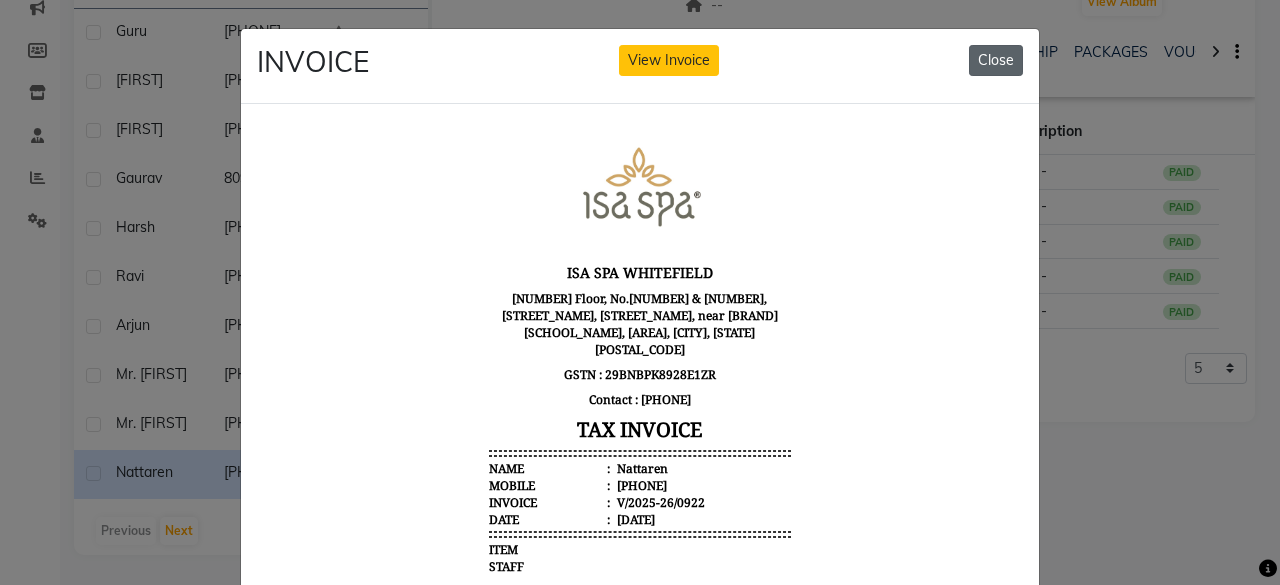 click on "Close" 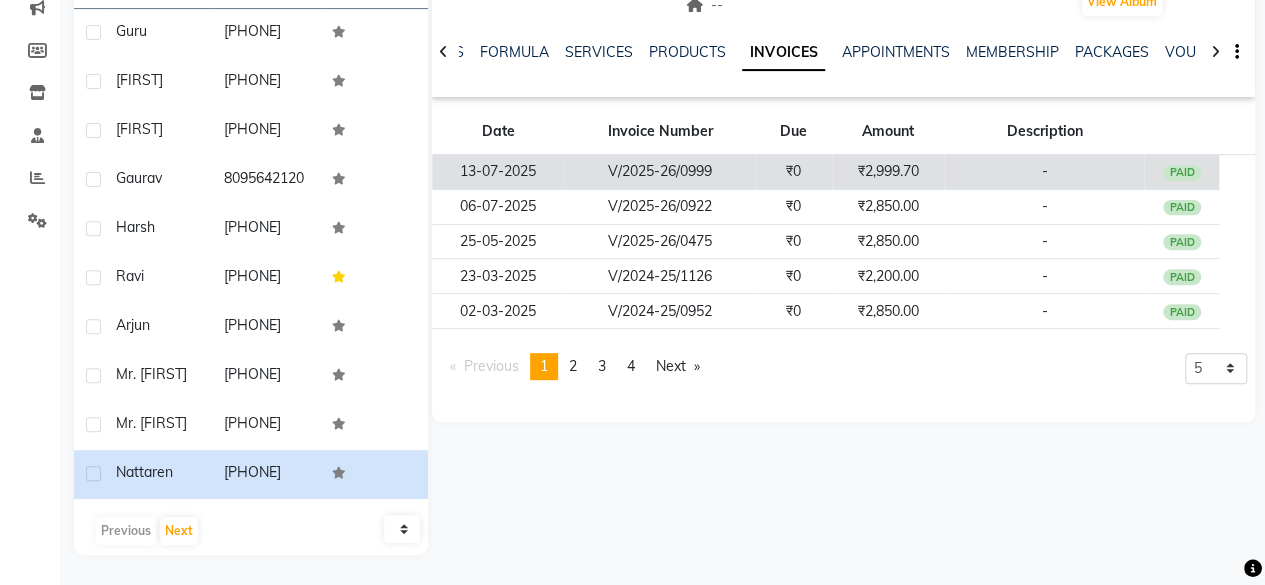 click on "₹0" 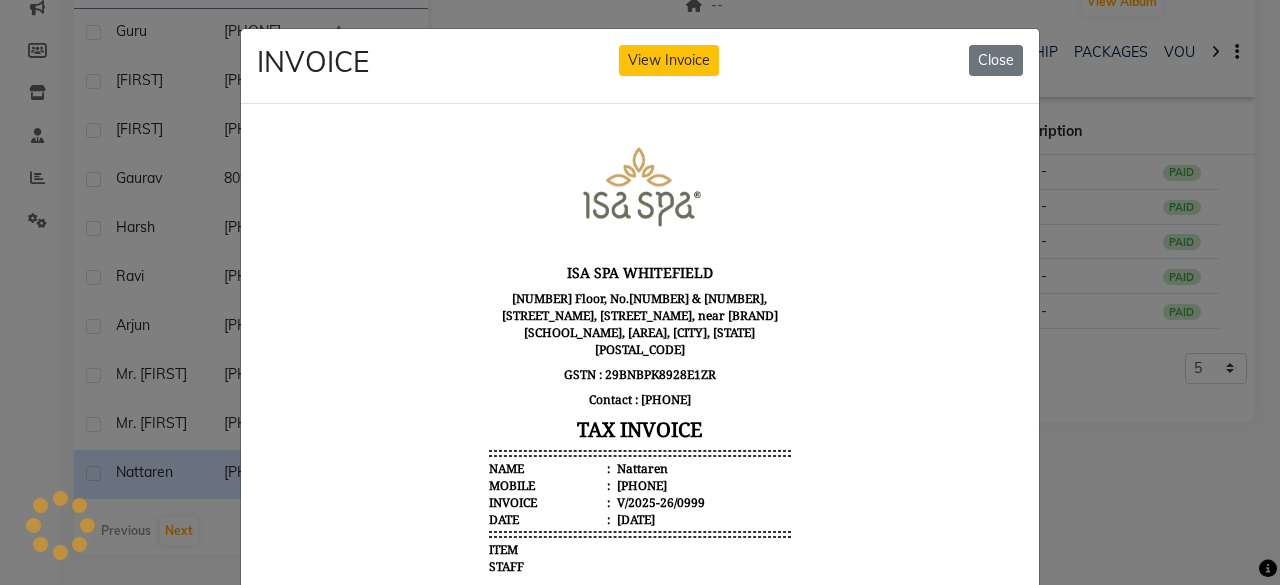 scroll, scrollTop: 0, scrollLeft: 0, axis: both 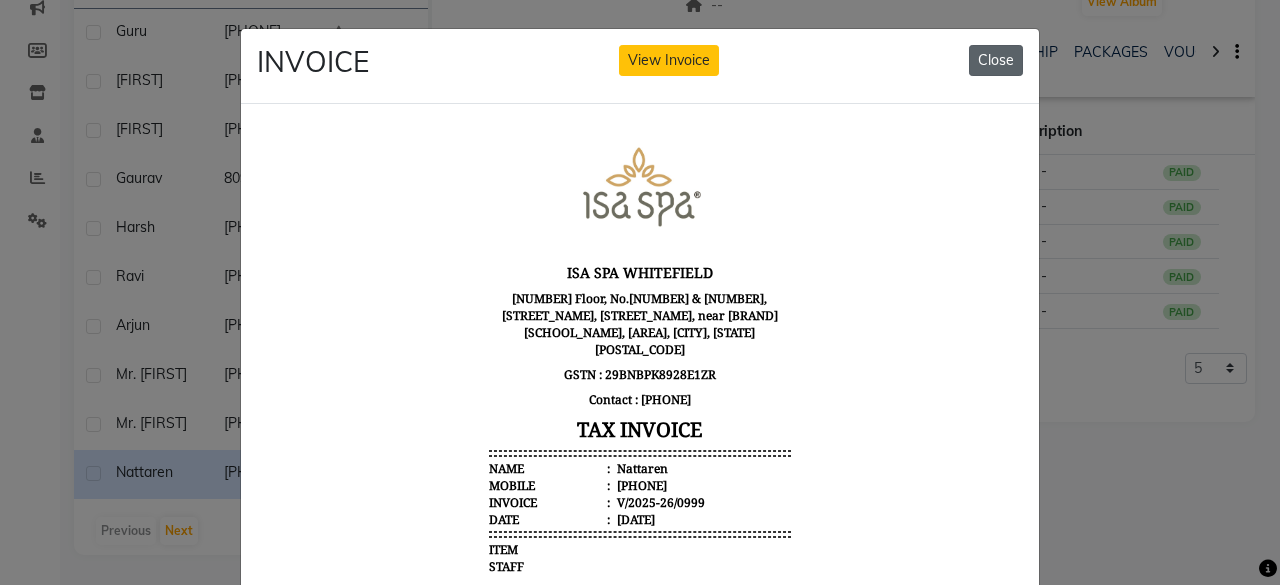 click on "Close" 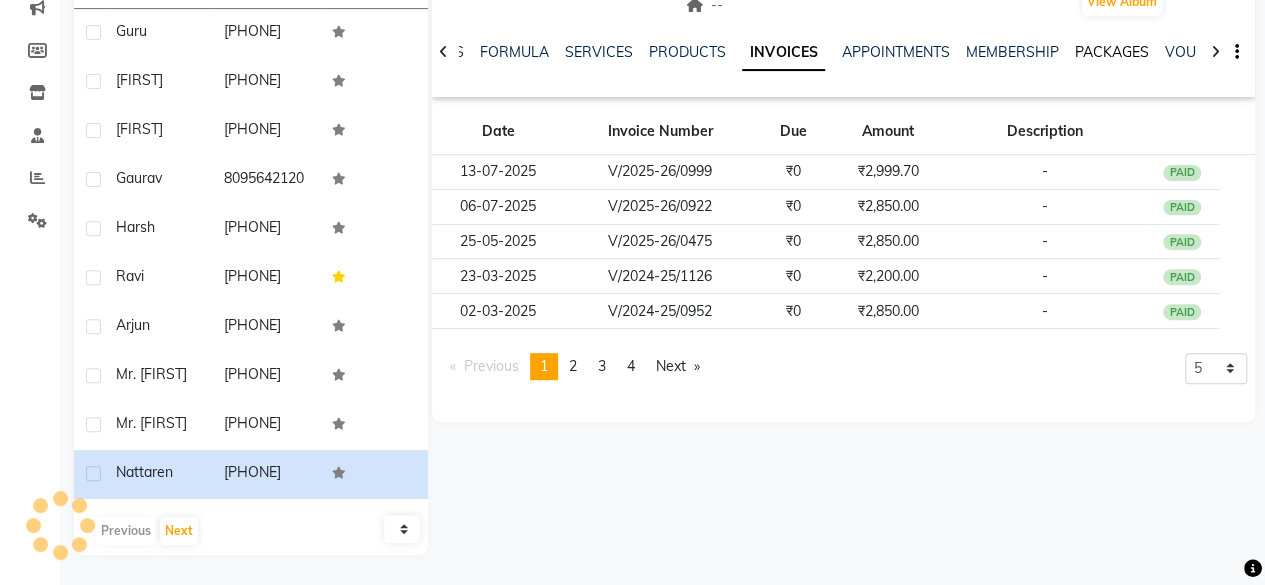 click on "PACKAGES" 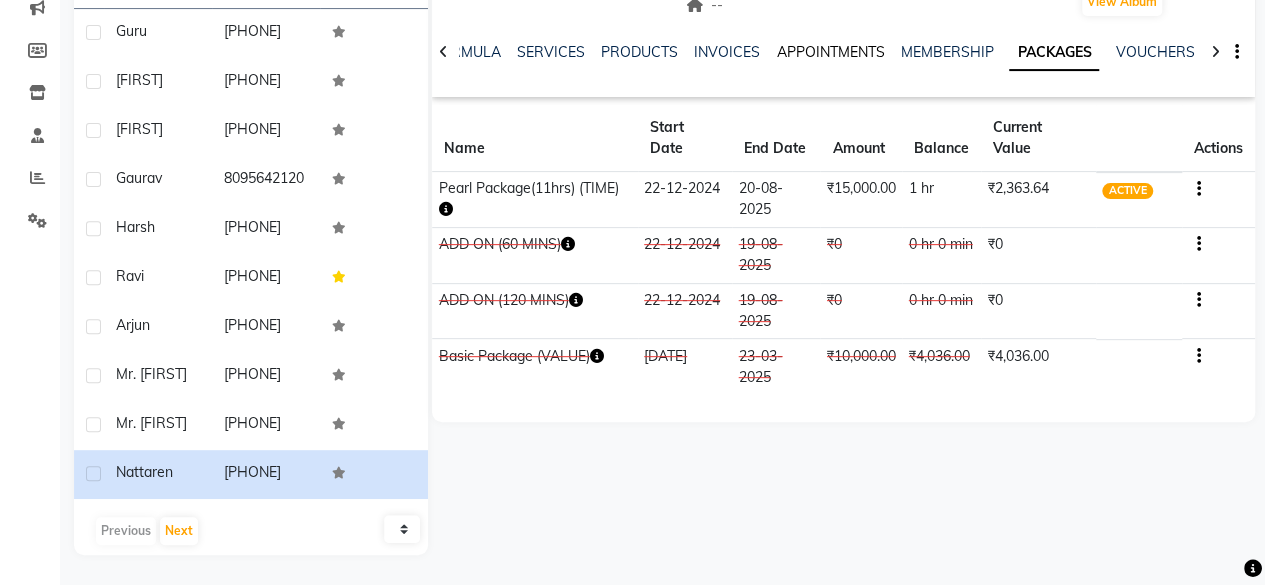 click on "APPOINTMENTS" 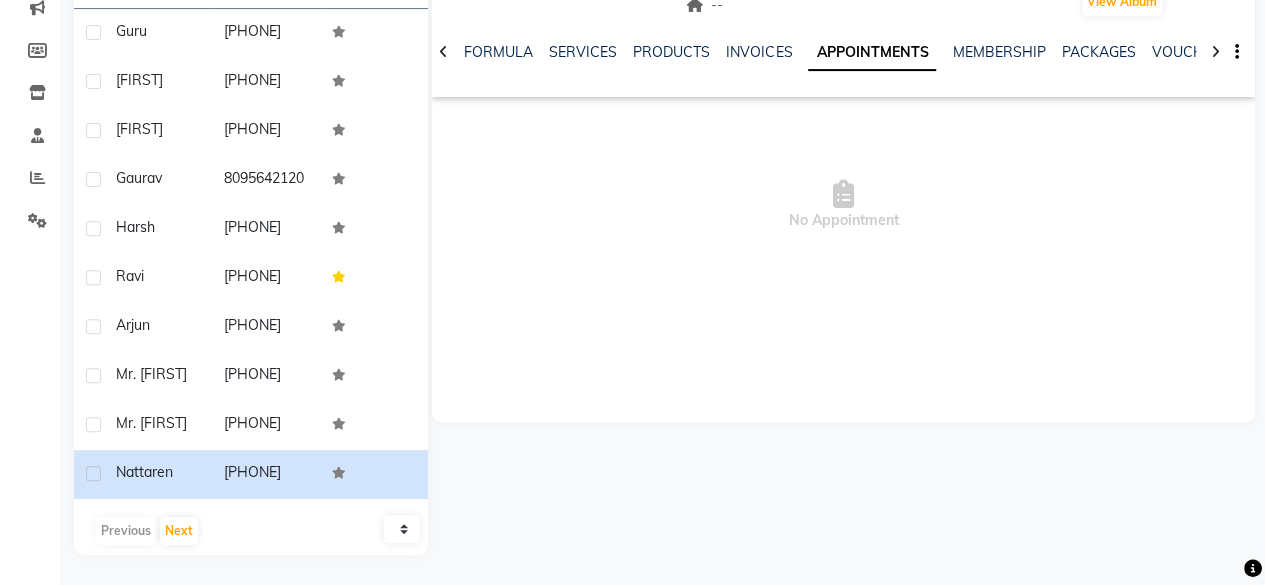 click 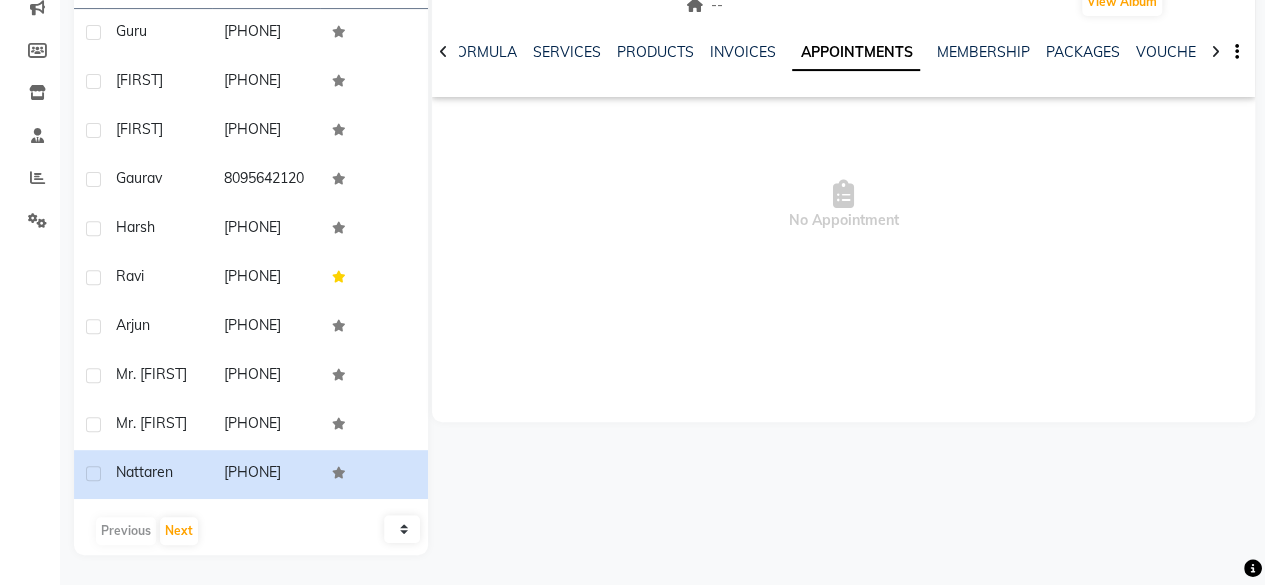 click 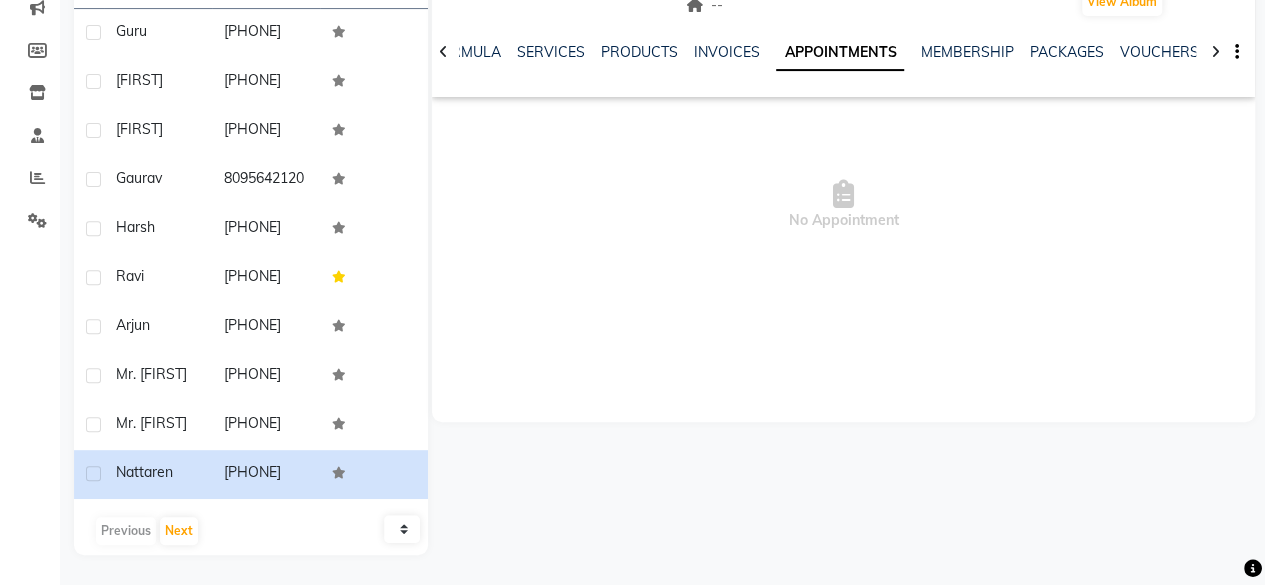 click 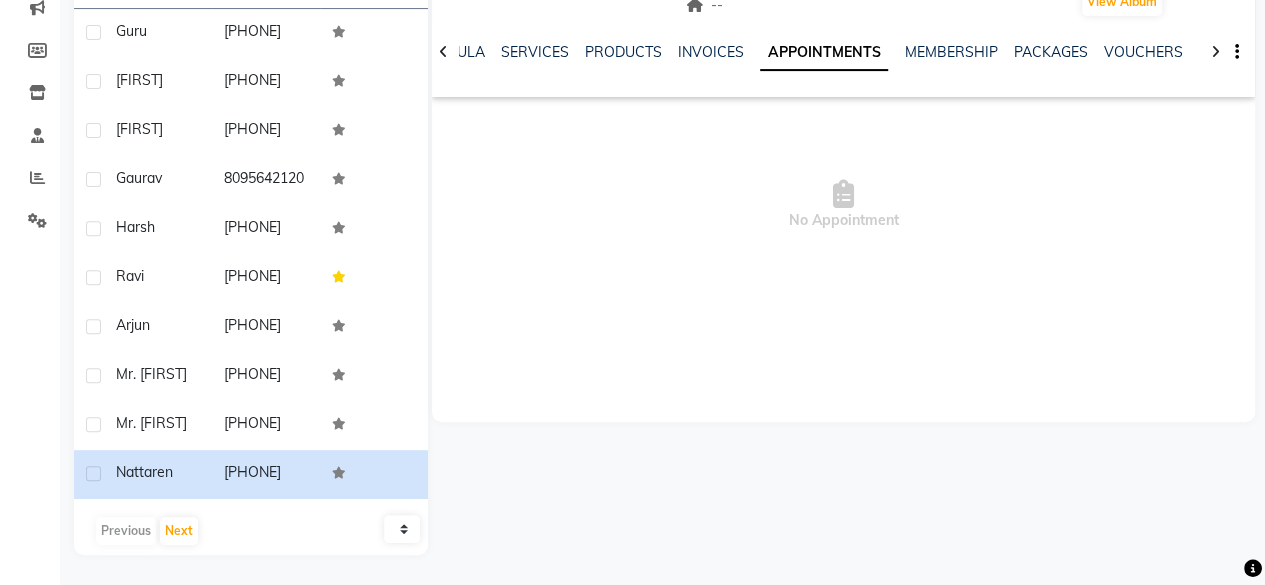 click 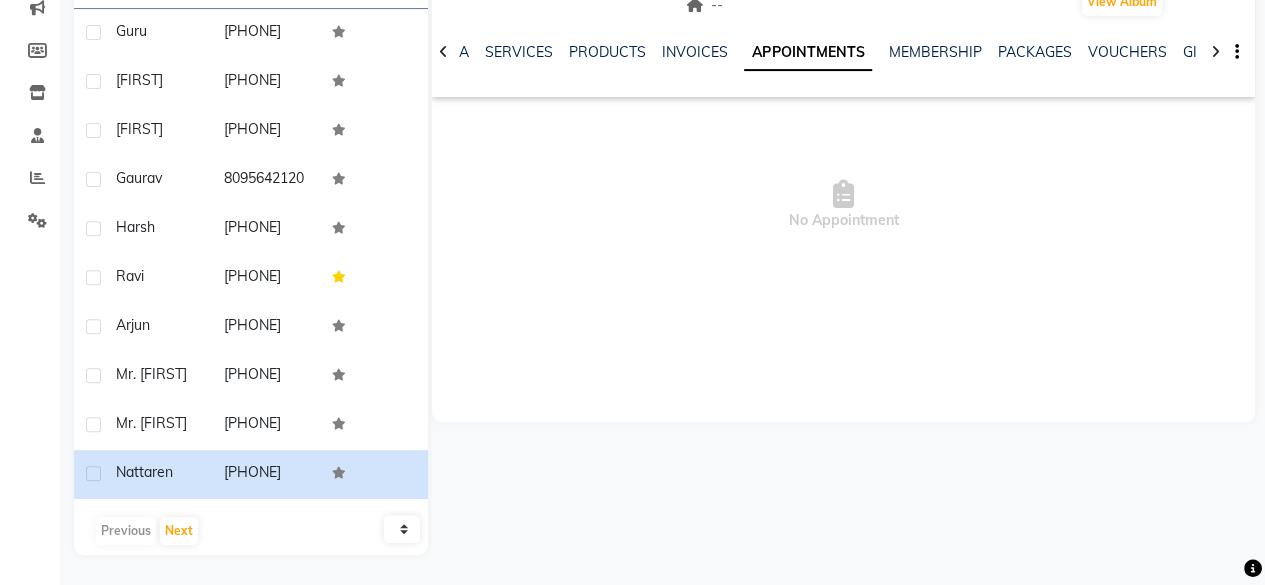 click 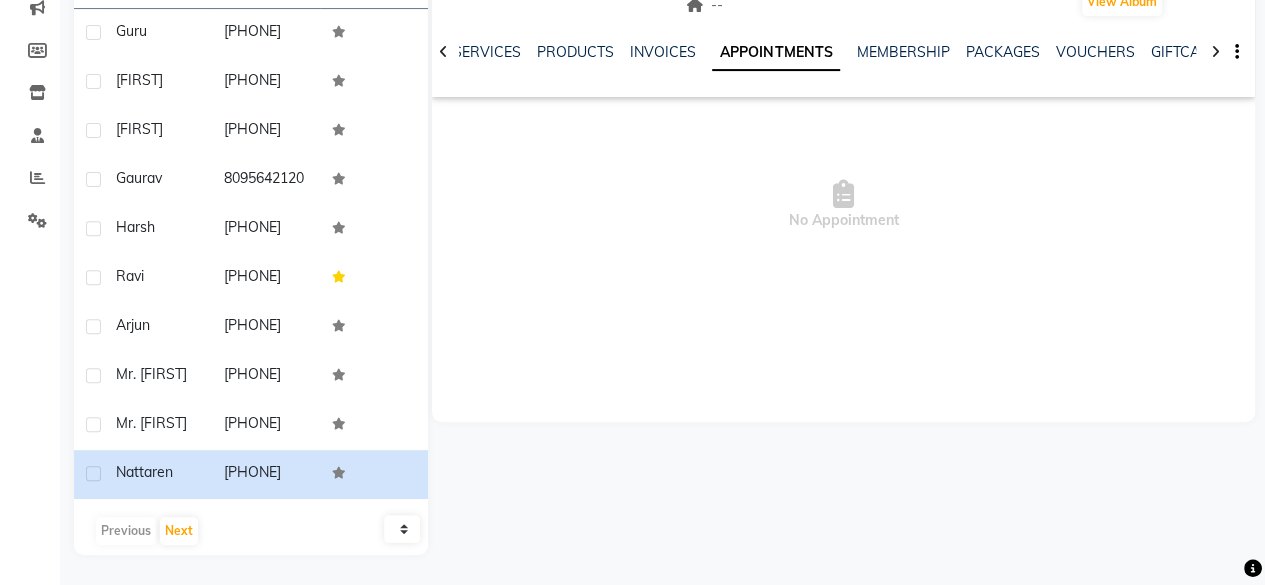 click 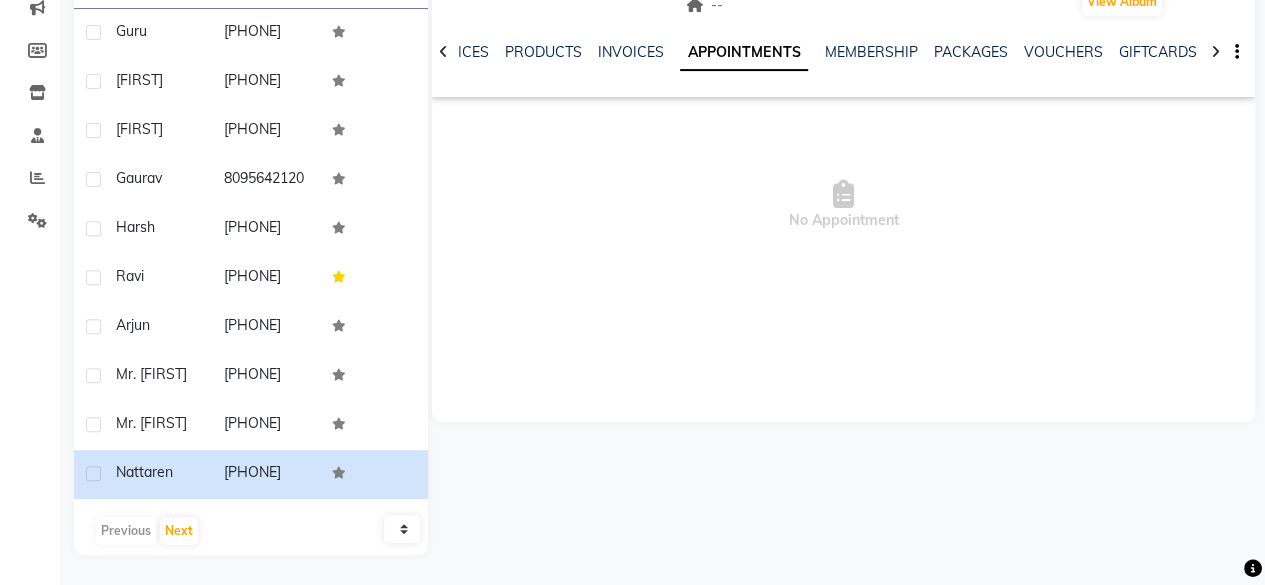 click 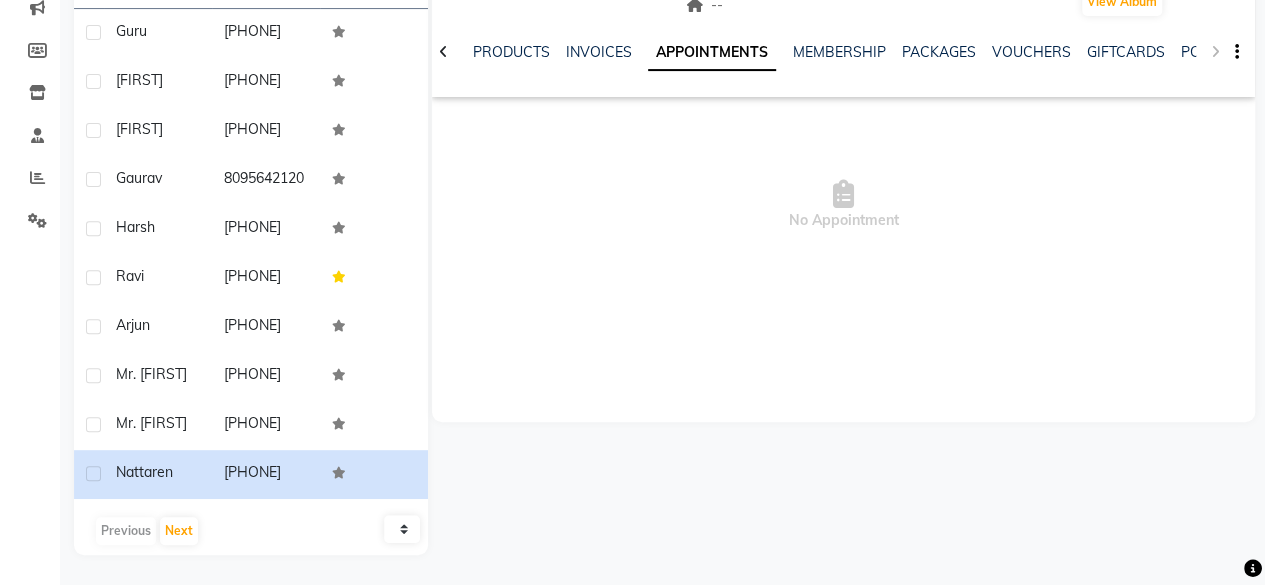 click on "NOTES FORMULA SERVICES PRODUCTS INVOICES APPOINTMENTS MEMBERSHIP PACKAGES VOUCHERS GIFTCARDS POINTS FORMS FAMILY CARDS WALLET" 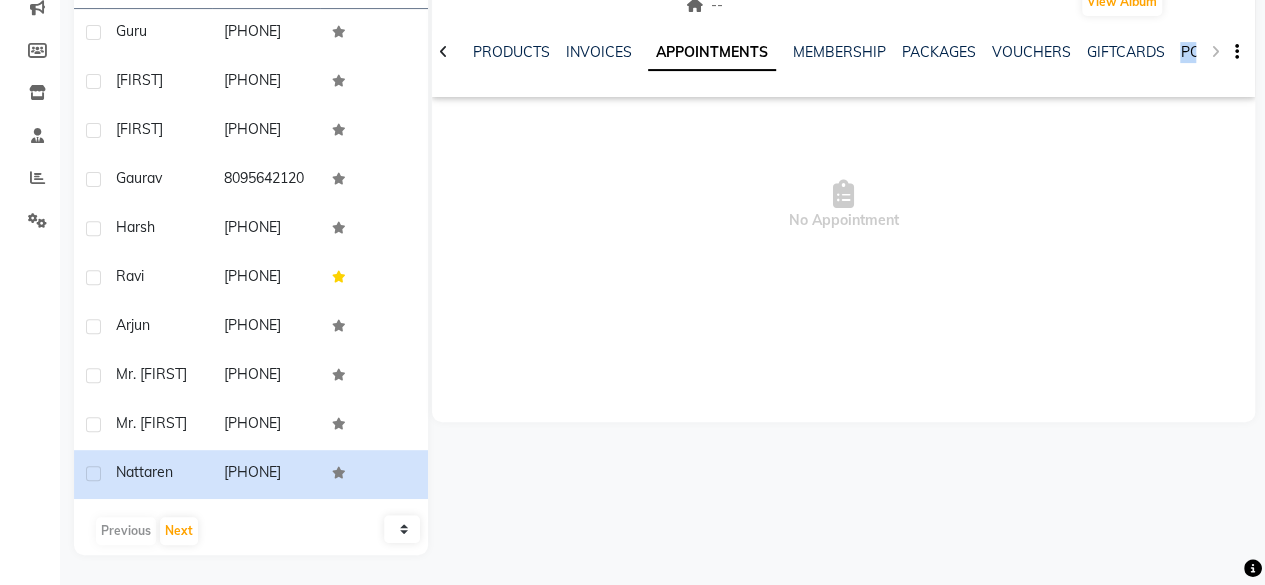 drag, startPoint x: 1218, startPoint y: 34, endPoint x: 1185, endPoint y: 37, distance: 33.13608 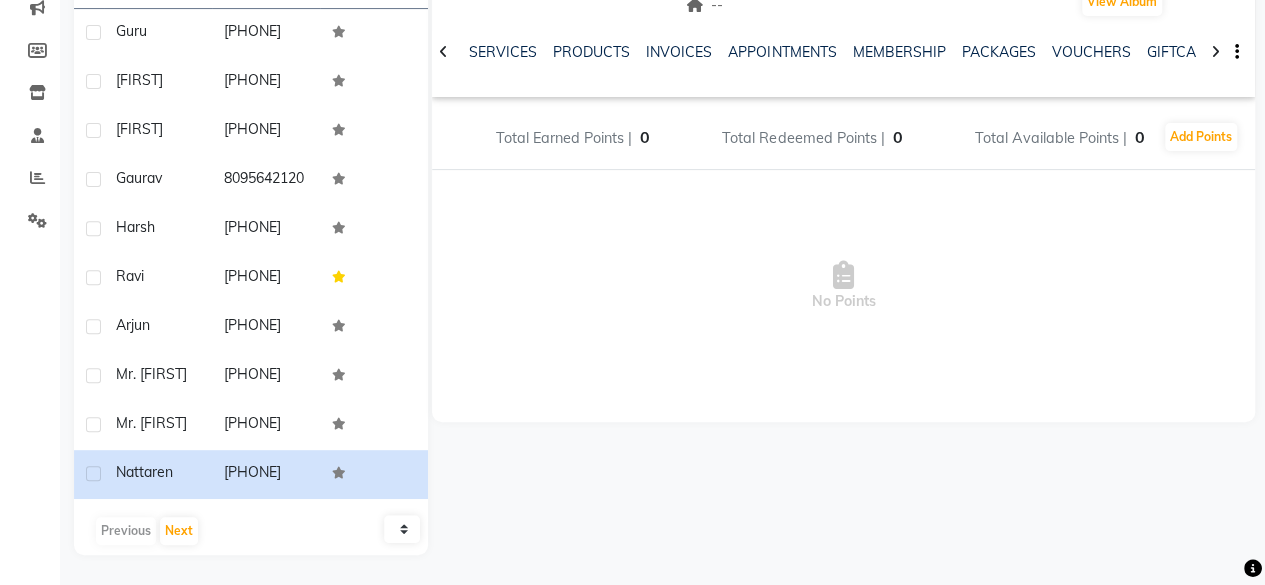 click on "NOTES FORMULA SERVICES PRODUCTS INVOICES APPOINTMENTS MEMBERSHIP PACKAGES VOUCHERS GIFTCARDS POINTS FORMS FAMILY CARDS WALLET" 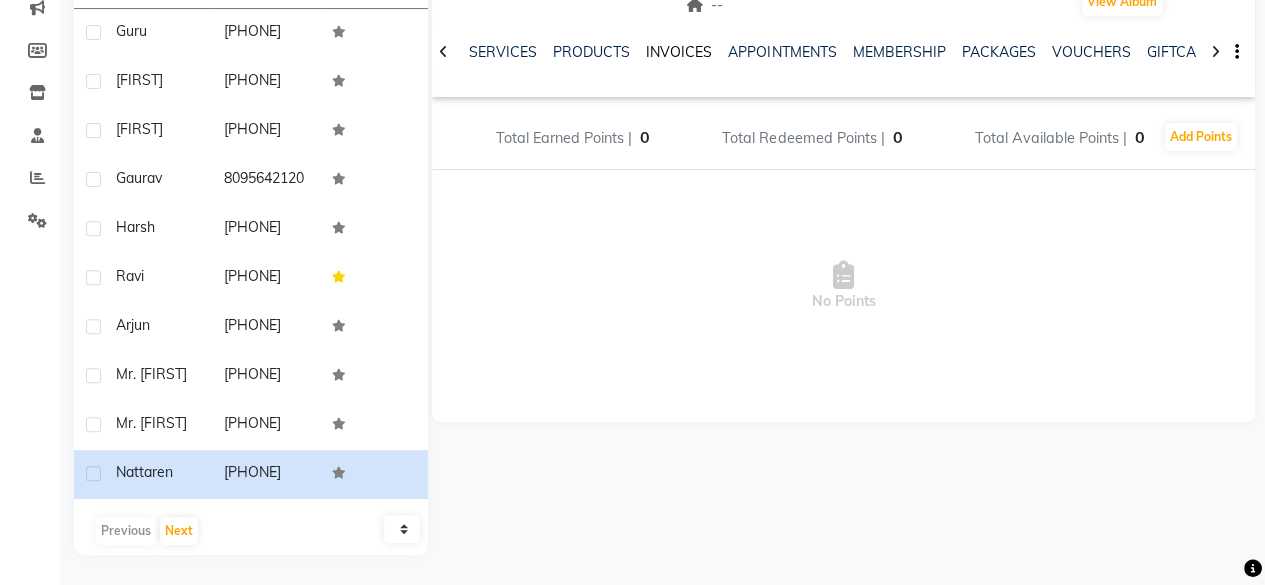 click on "INVOICES" 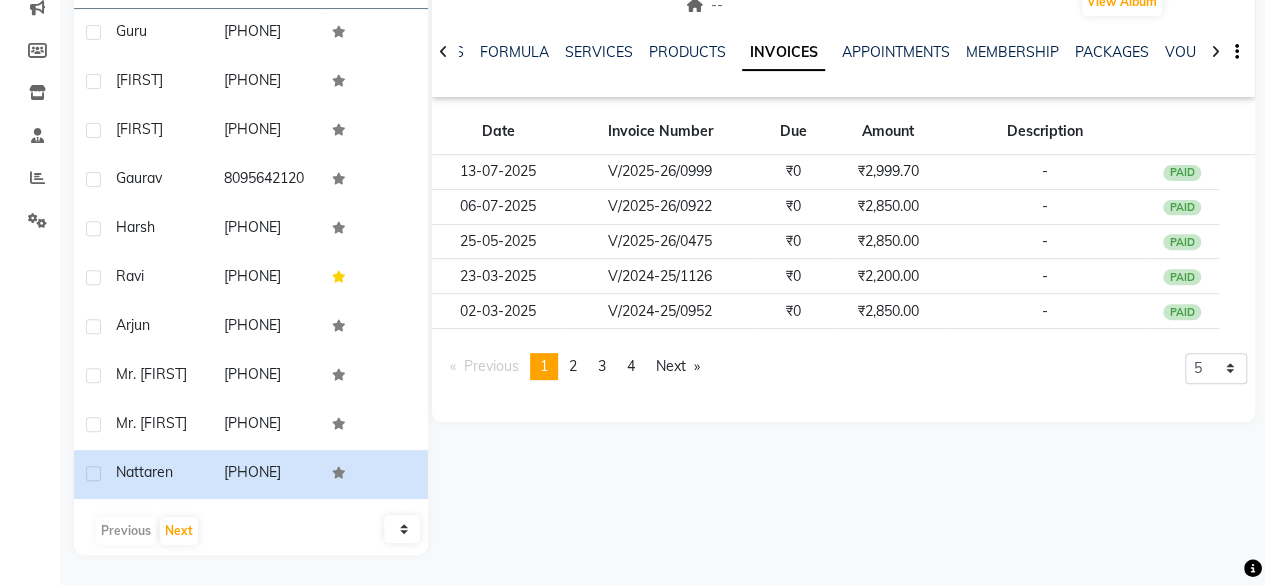 click on "FORMULA" 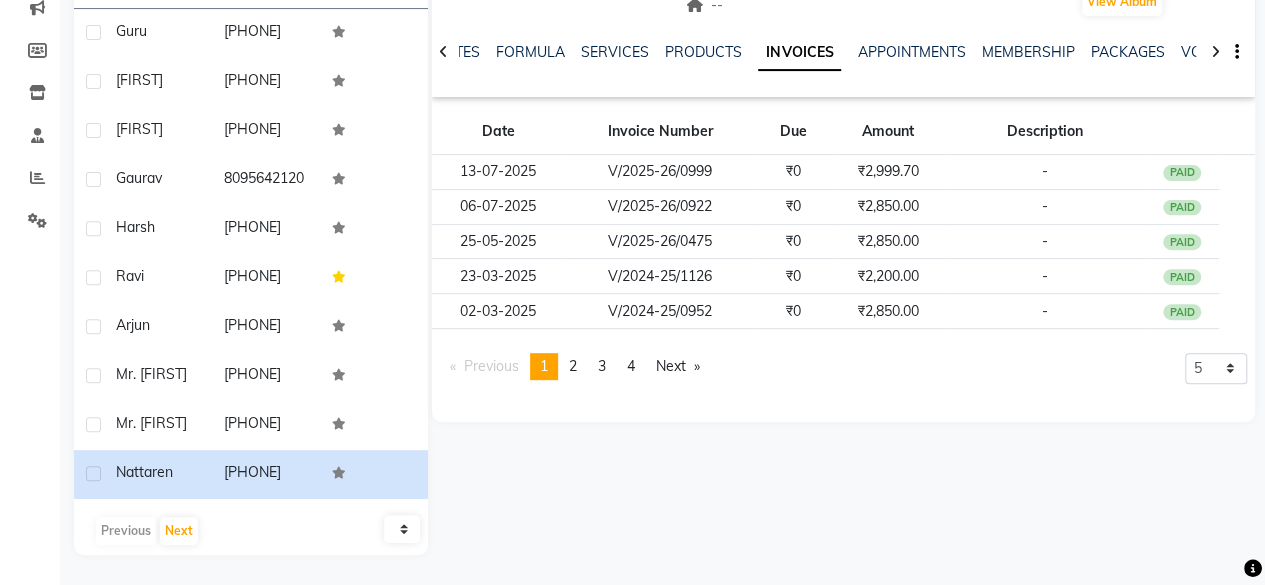 click 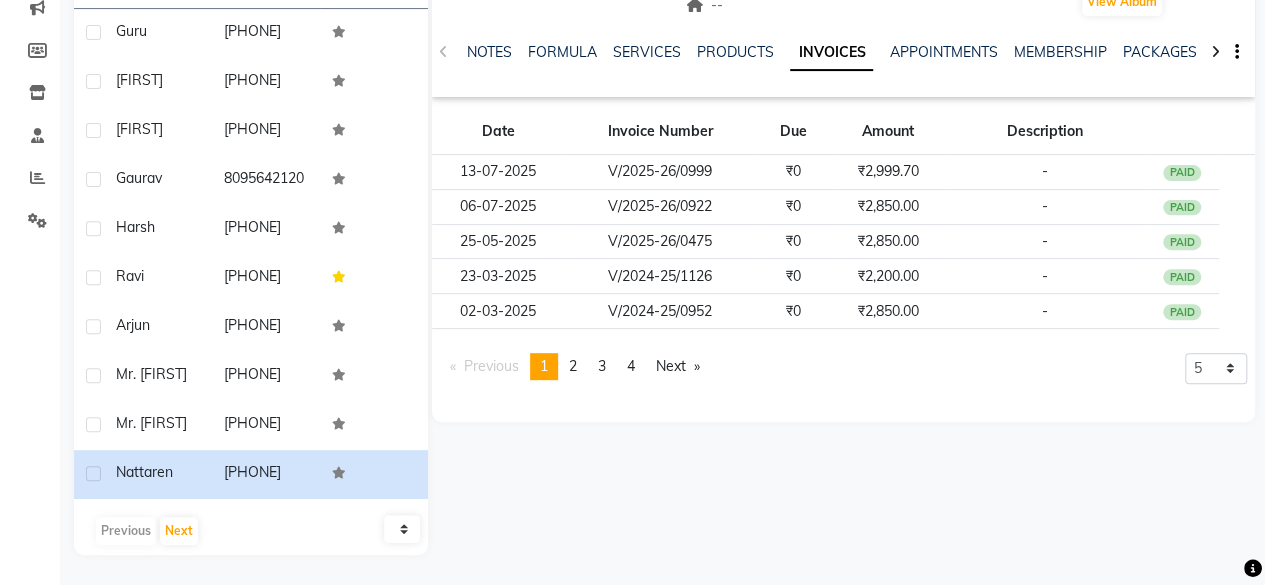 click on "NOTES FORMULA SERVICES PRODUCTS INVOICES APPOINTMENTS MEMBERSHIP PACKAGES VOUCHERS GIFTCARDS POINTS FORMS FAMILY CARDS WALLET" 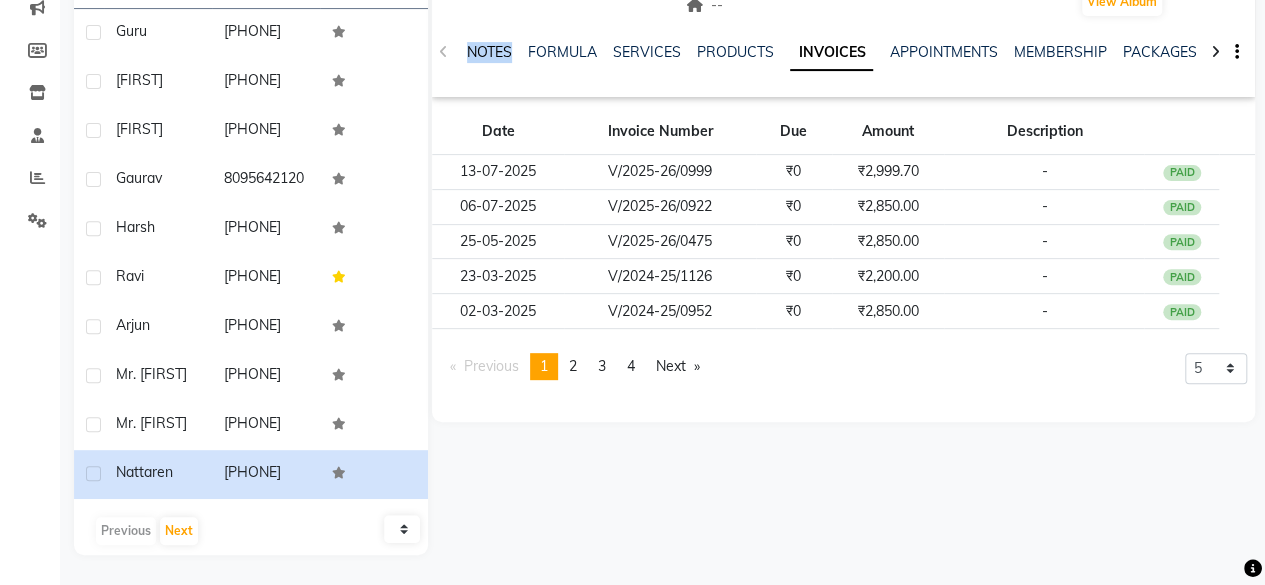 drag, startPoint x: 446, startPoint y: 40, endPoint x: 502, endPoint y: 39, distance: 56.008926 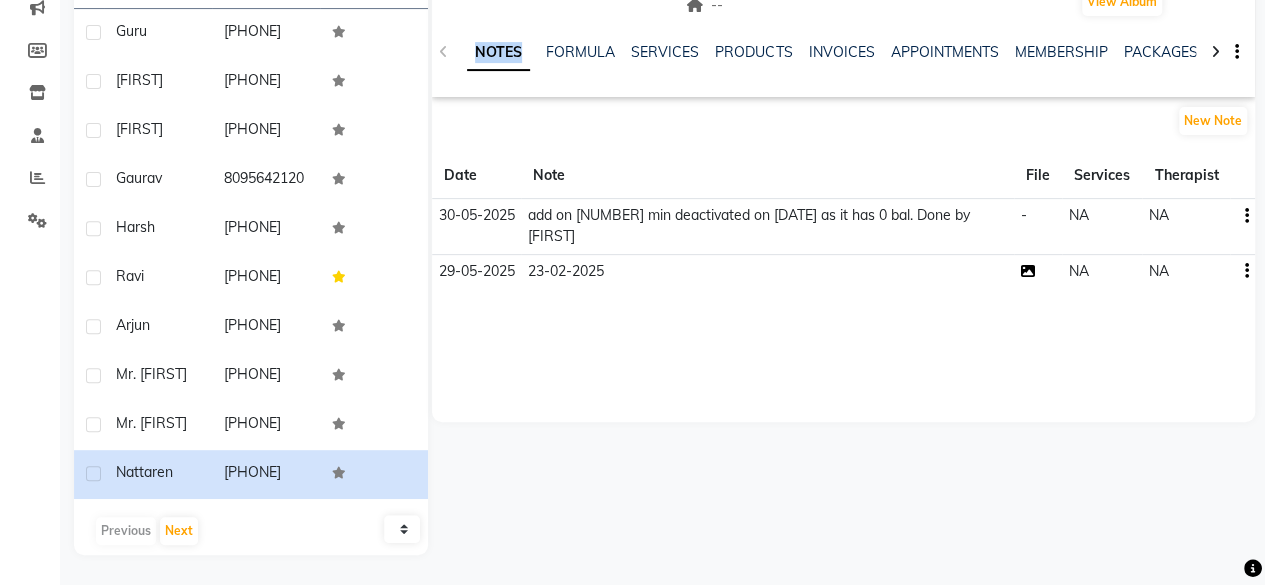 click 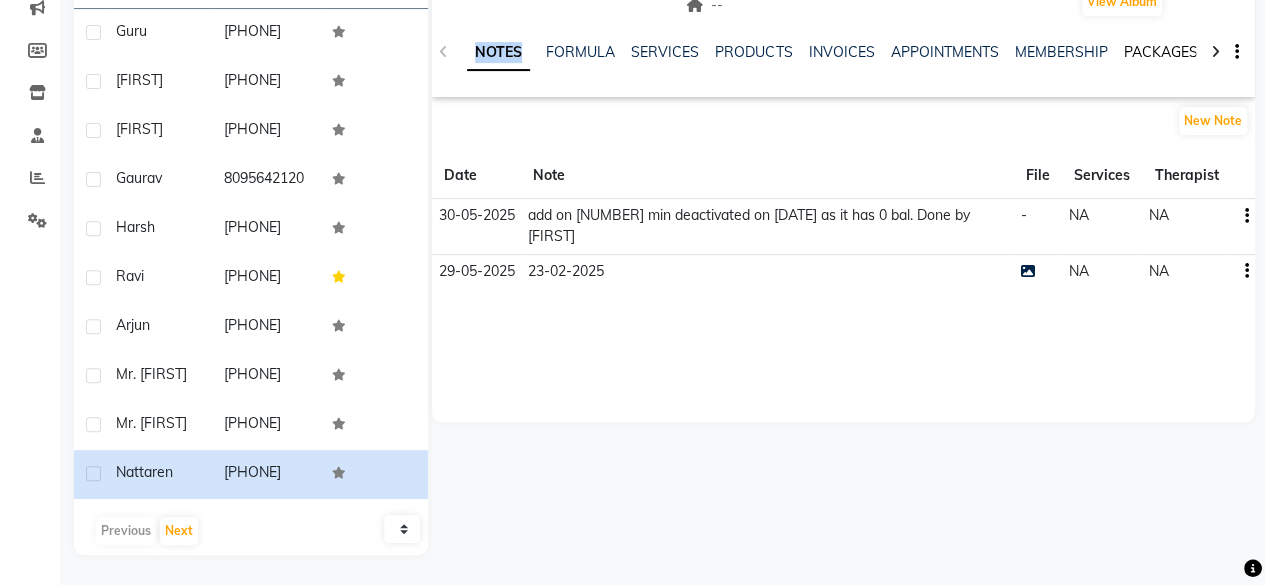 click on "PACKAGES" 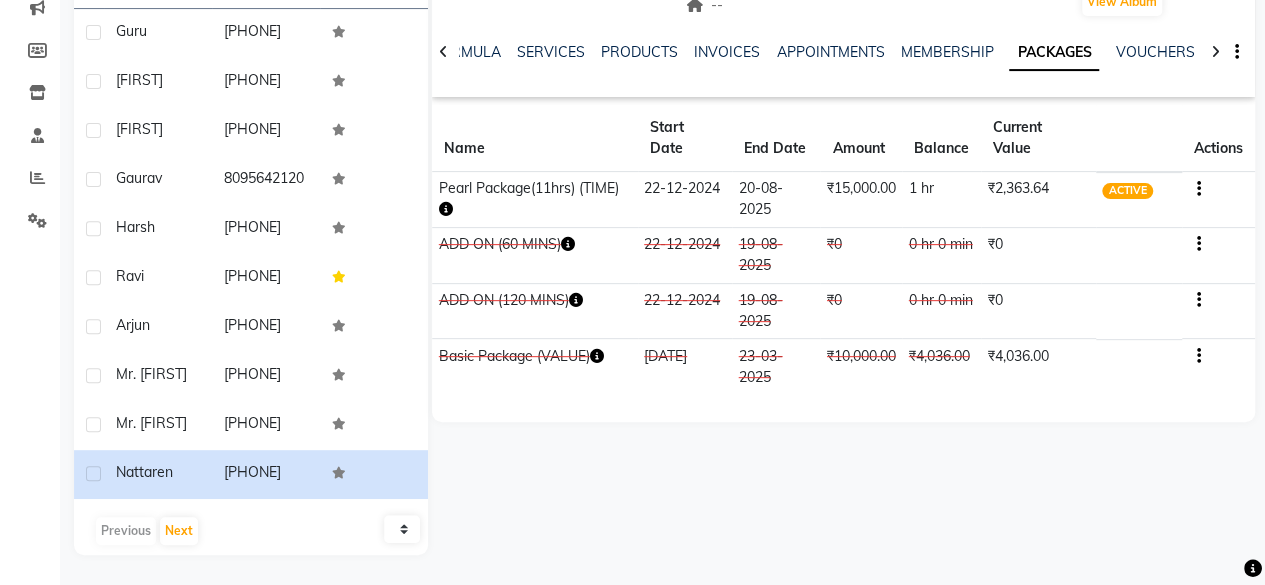 click 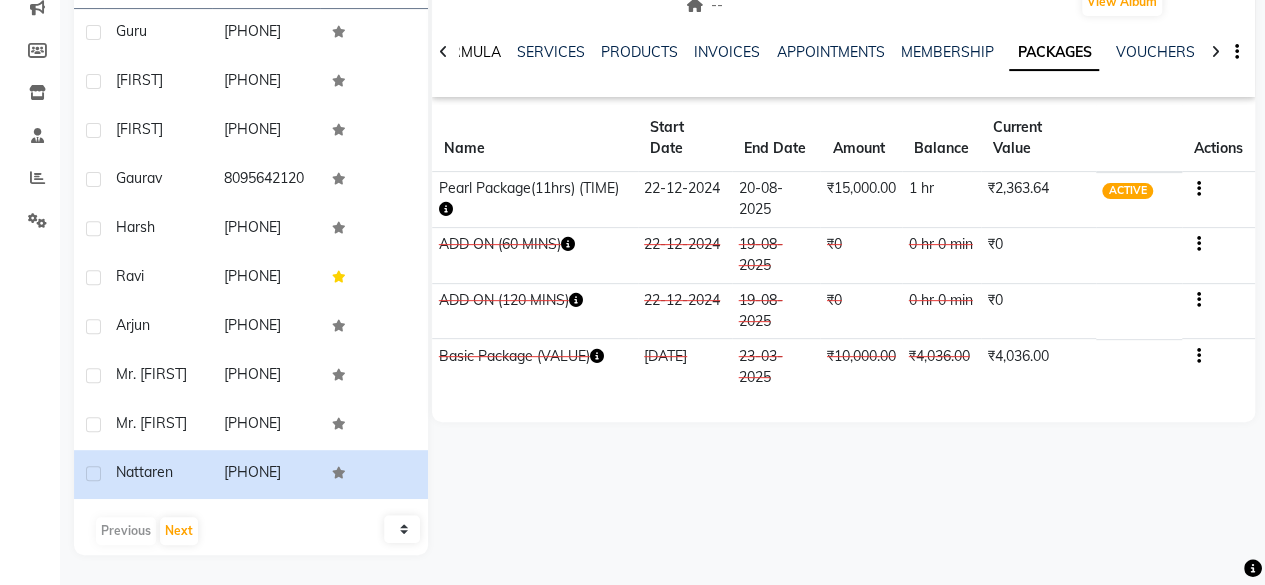 click on "FORMULA" 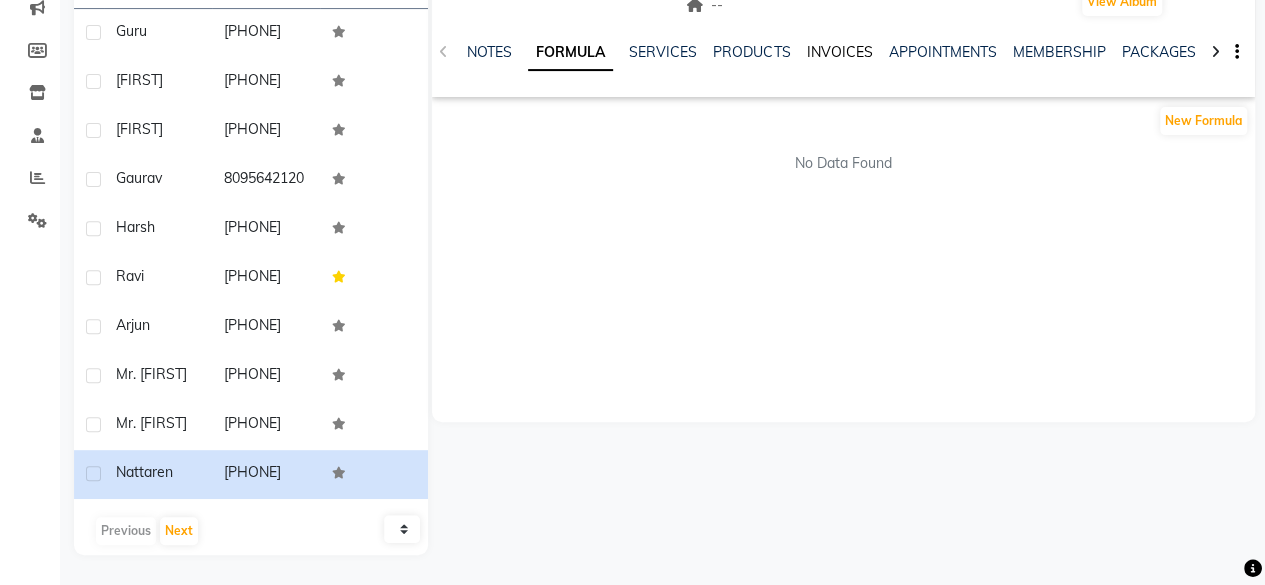 click on "INVOICES" 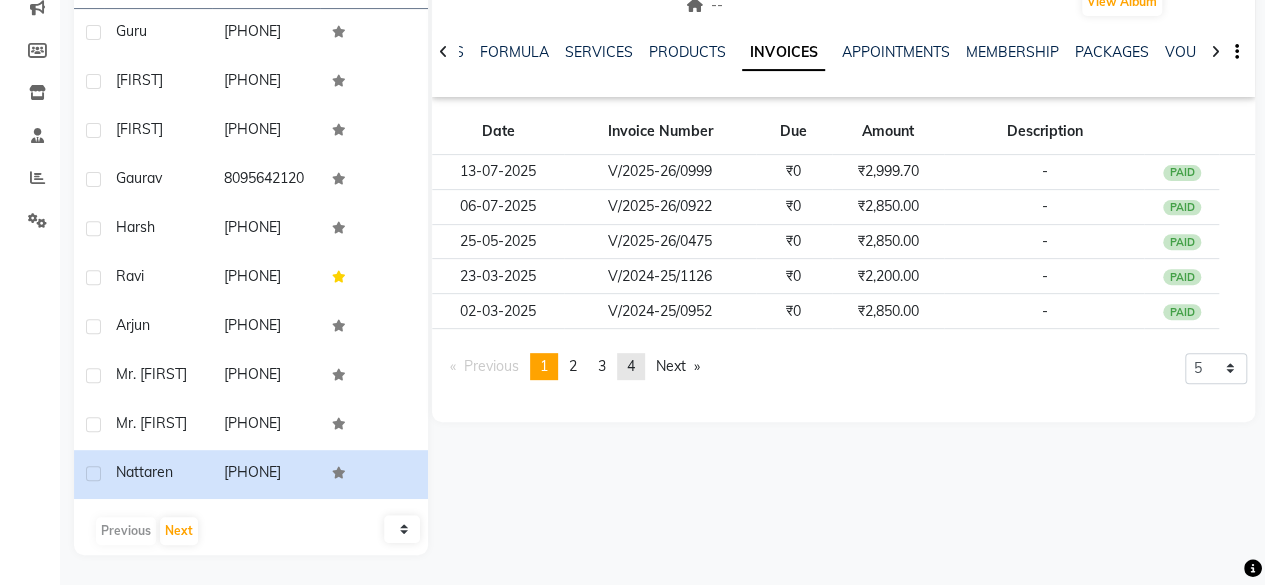 click on "page  4" 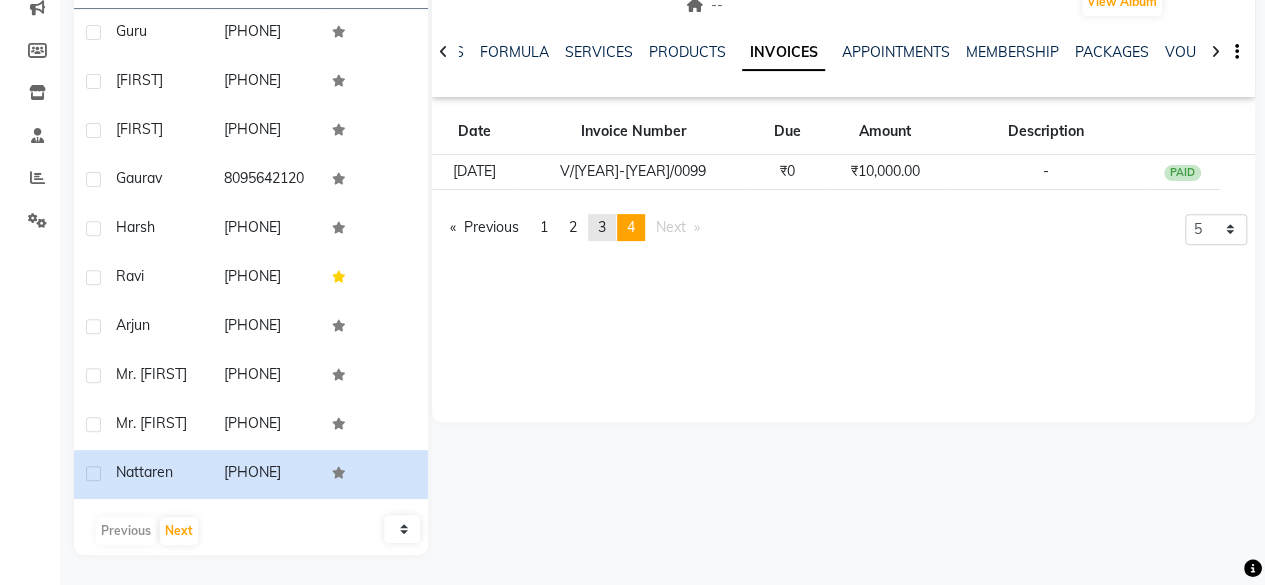 click on "page  3" 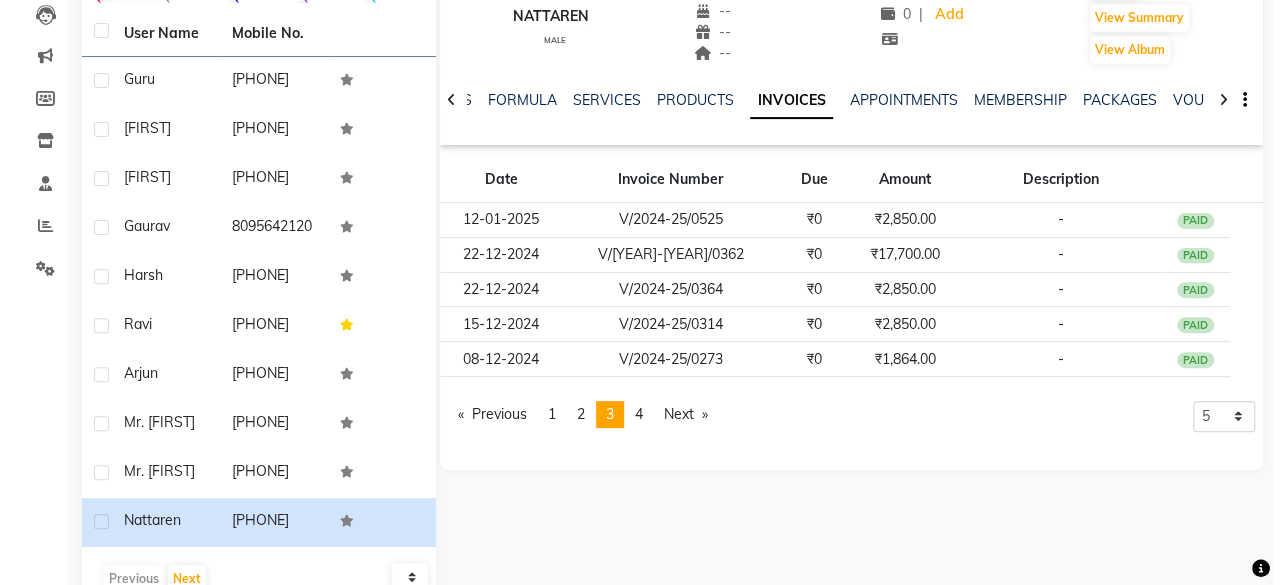 scroll, scrollTop: 208, scrollLeft: 0, axis: vertical 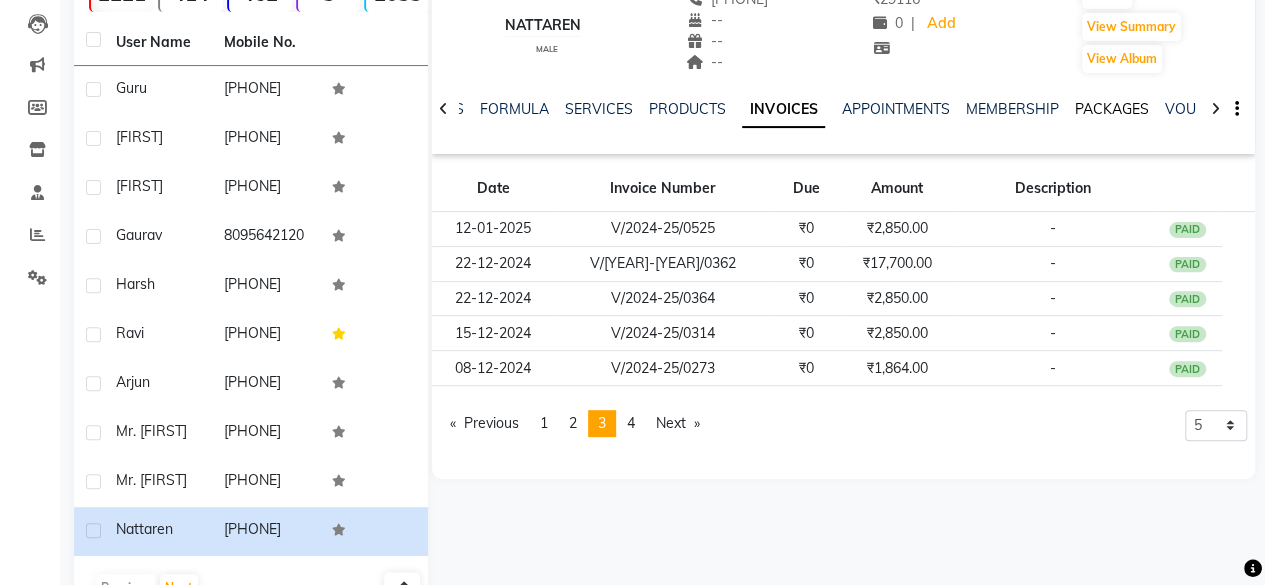 click on "PACKAGES" 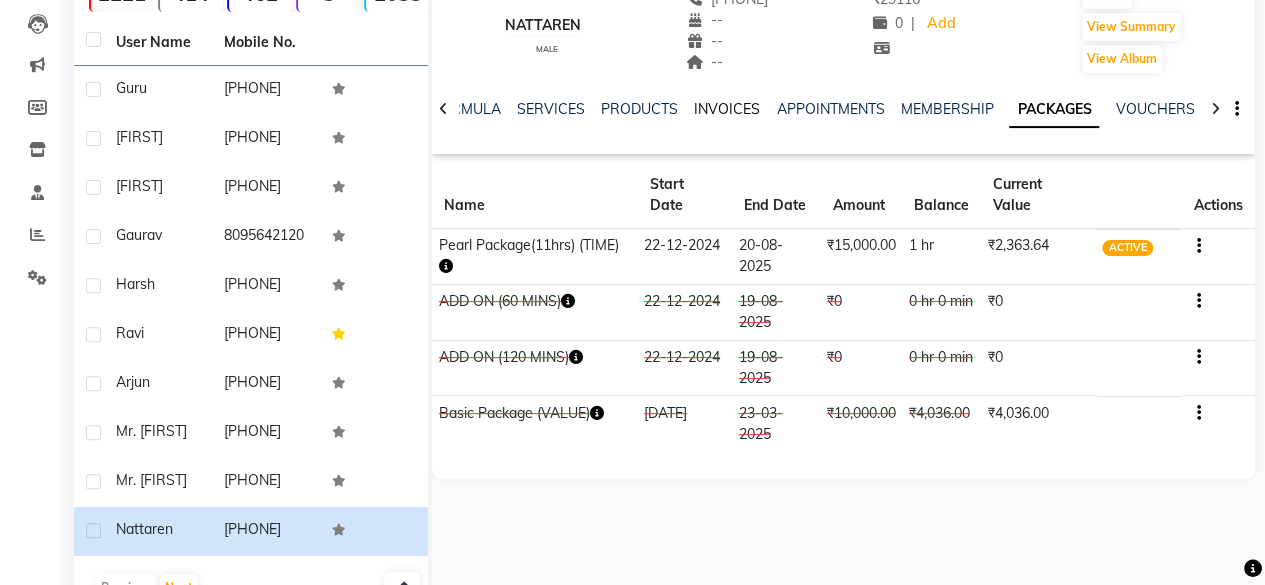 click on "INVOICES" 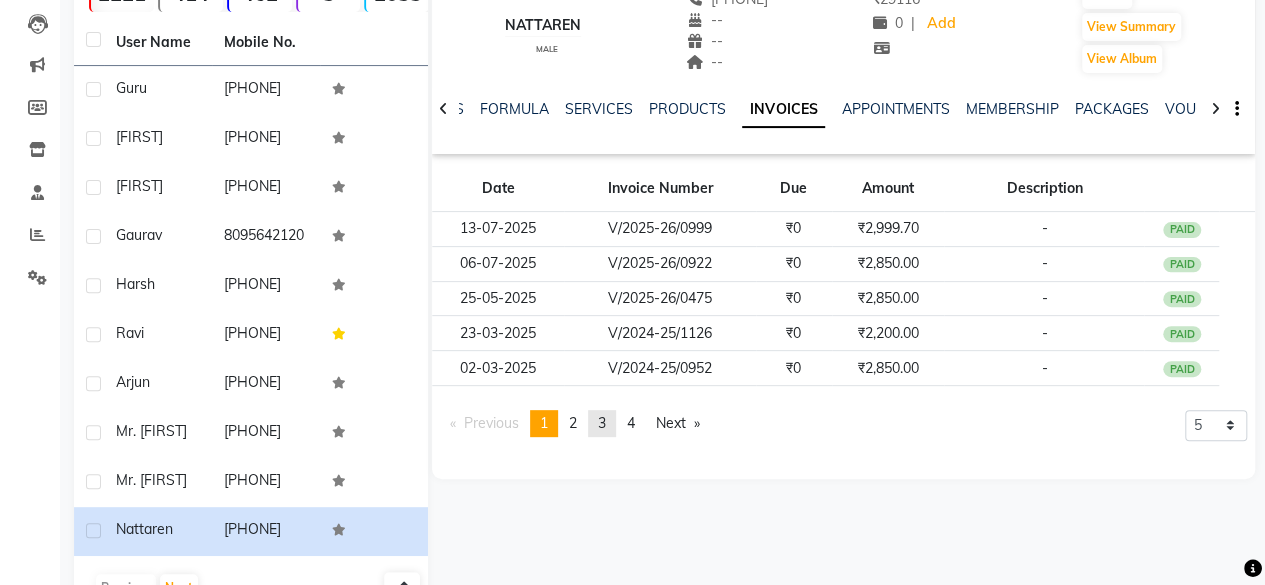 click on "3" 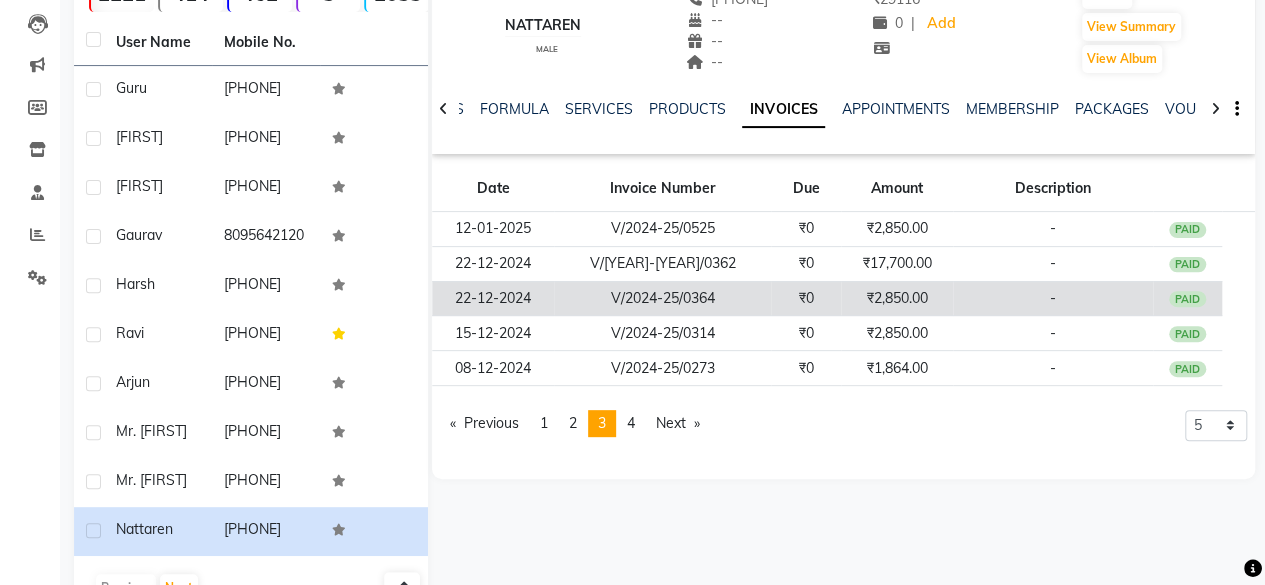 click on "V/2024-25/0364" 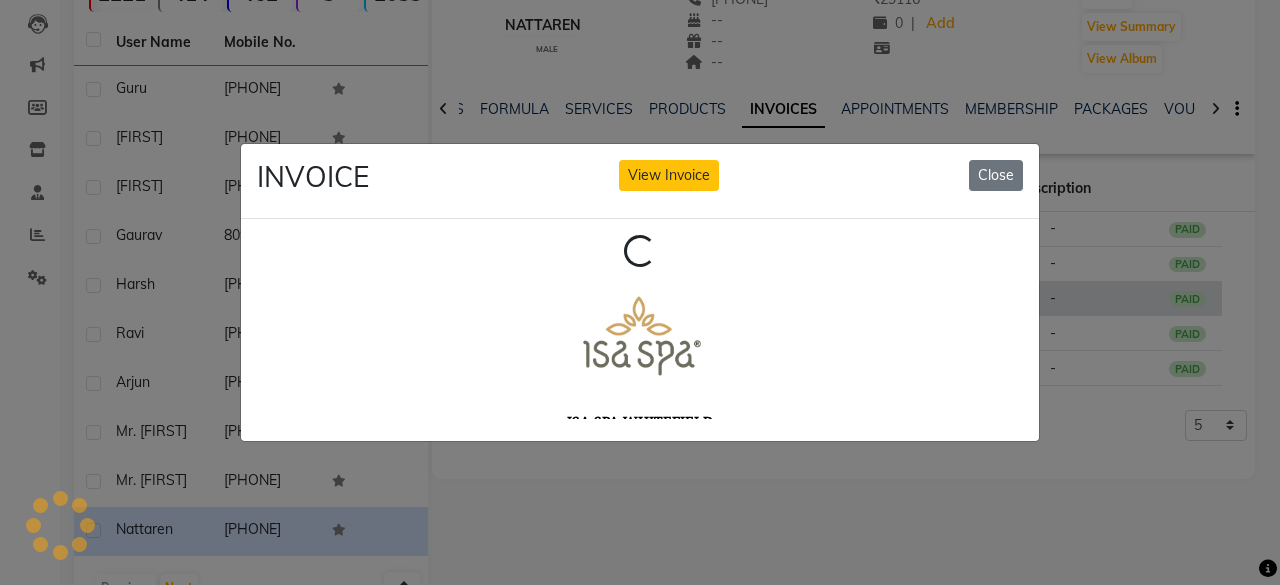 scroll, scrollTop: 0, scrollLeft: 0, axis: both 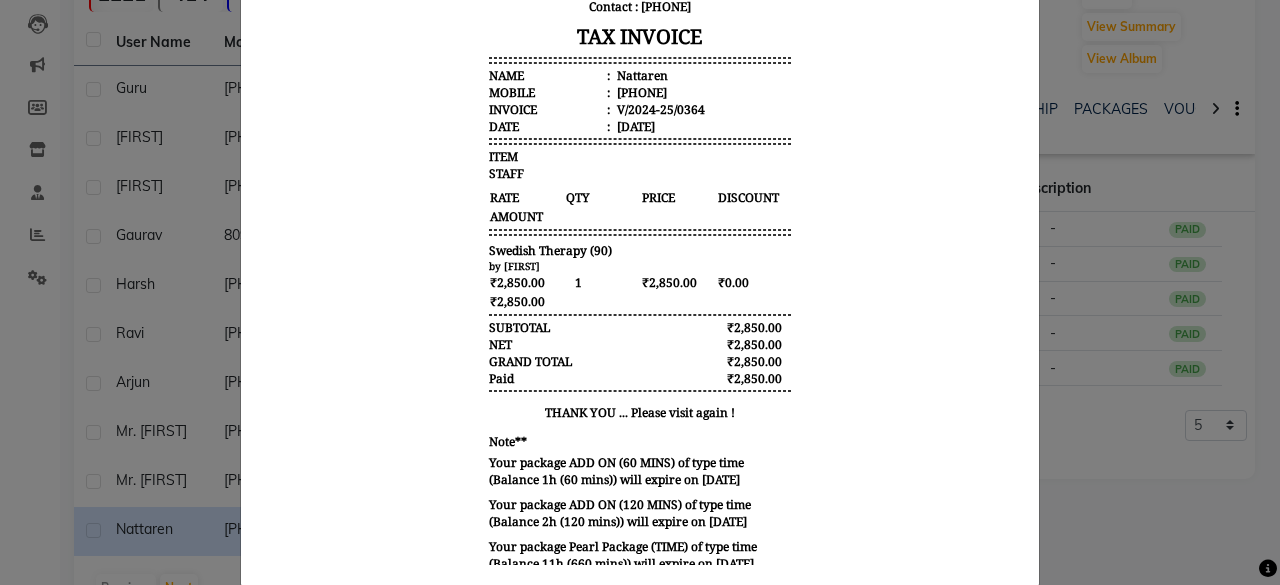 click on "INVOICE View Invoice Close" 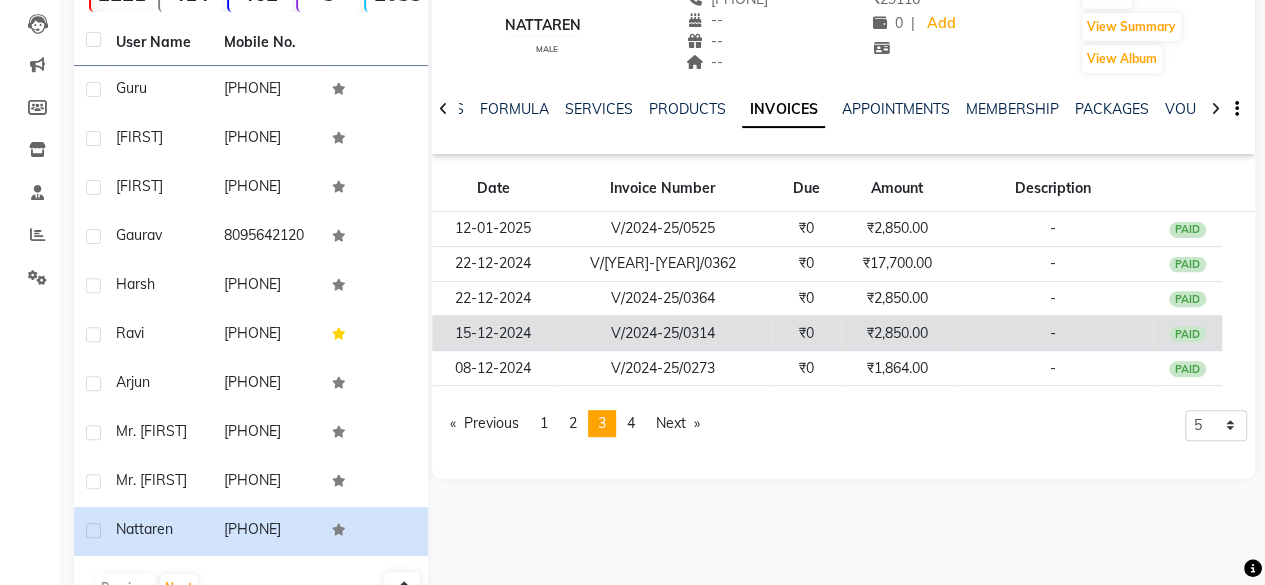 click on "₹2,850.00" 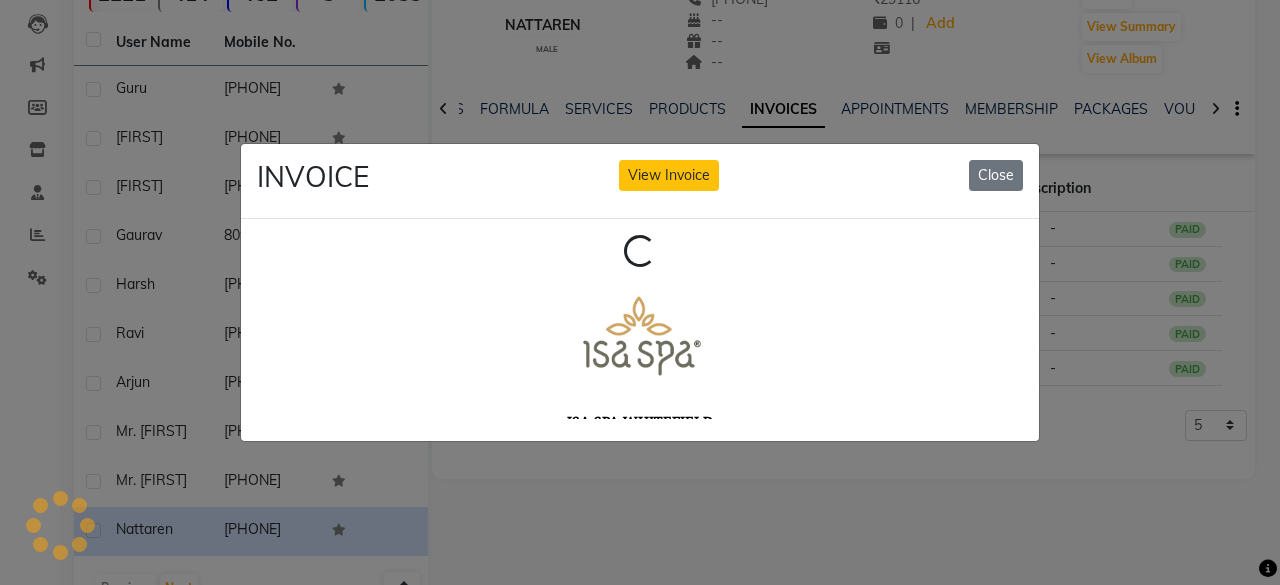 scroll, scrollTop: 0, scrollLeft: 0, axis: both 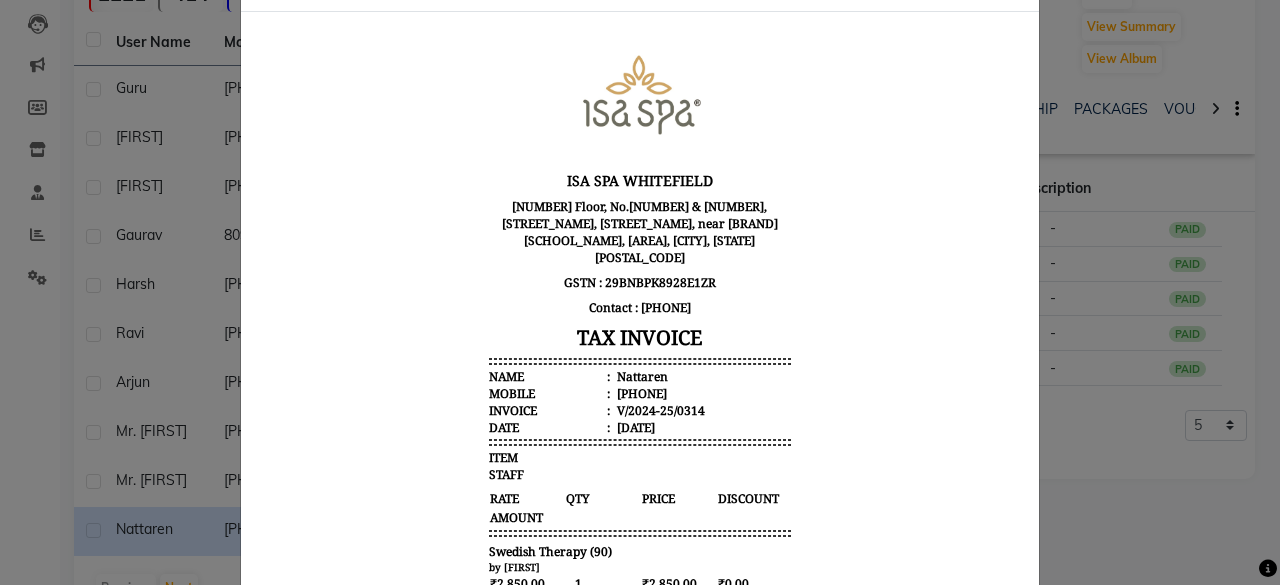click on "INVOICE View Invoice Close" 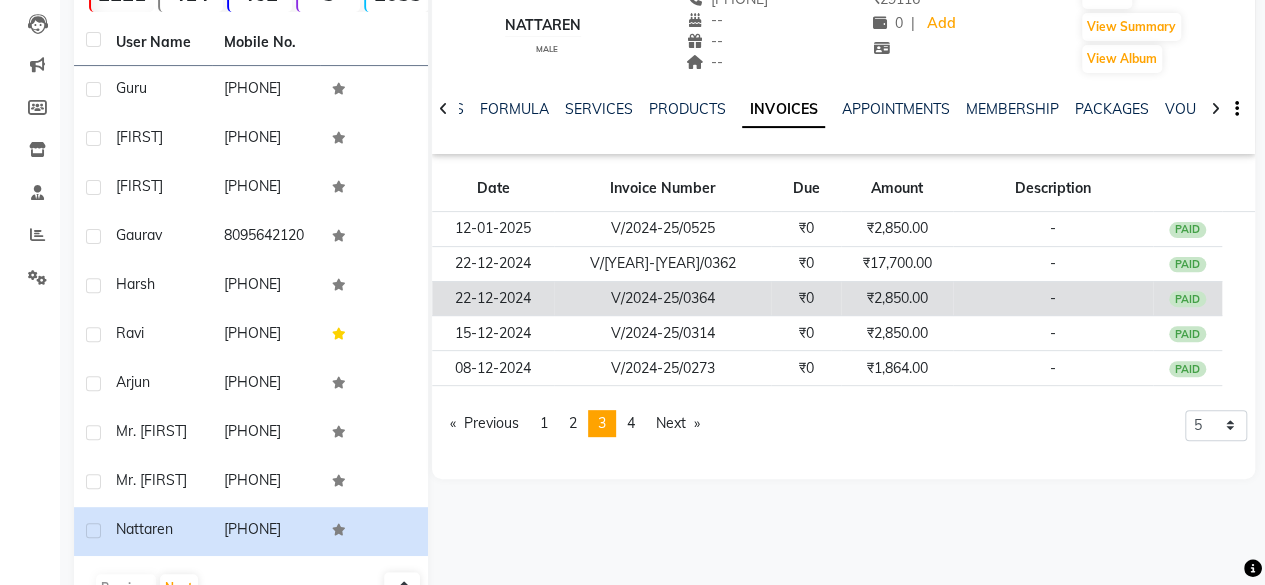 click on "₹2,850.00" 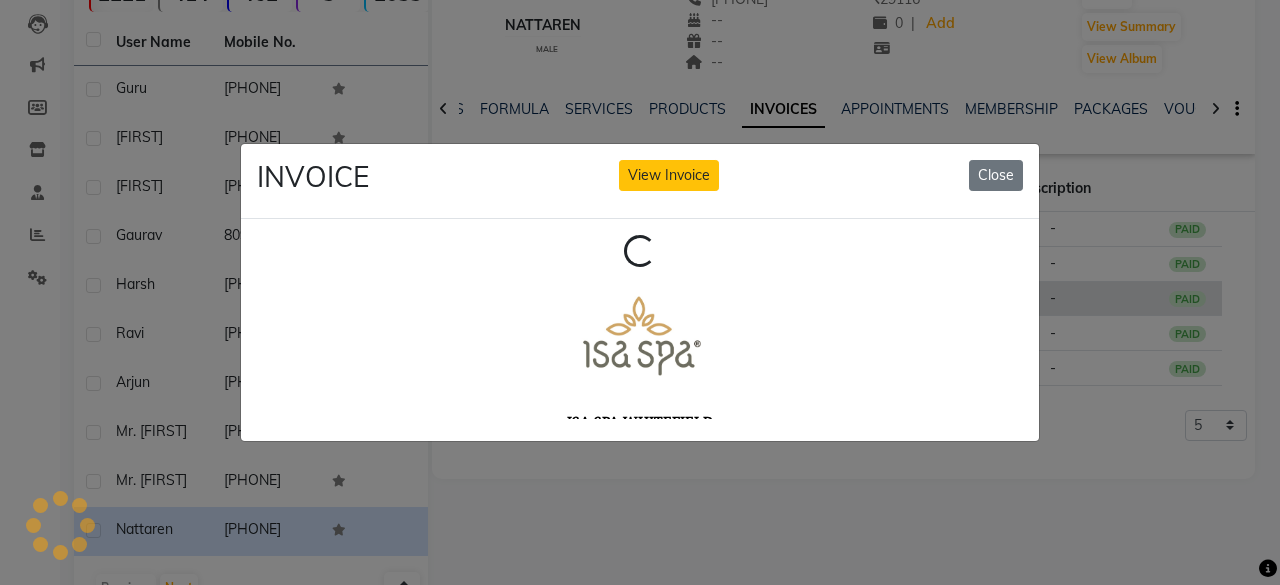scroll, scrollTop: 0, scrollLeft: 0, axis: both 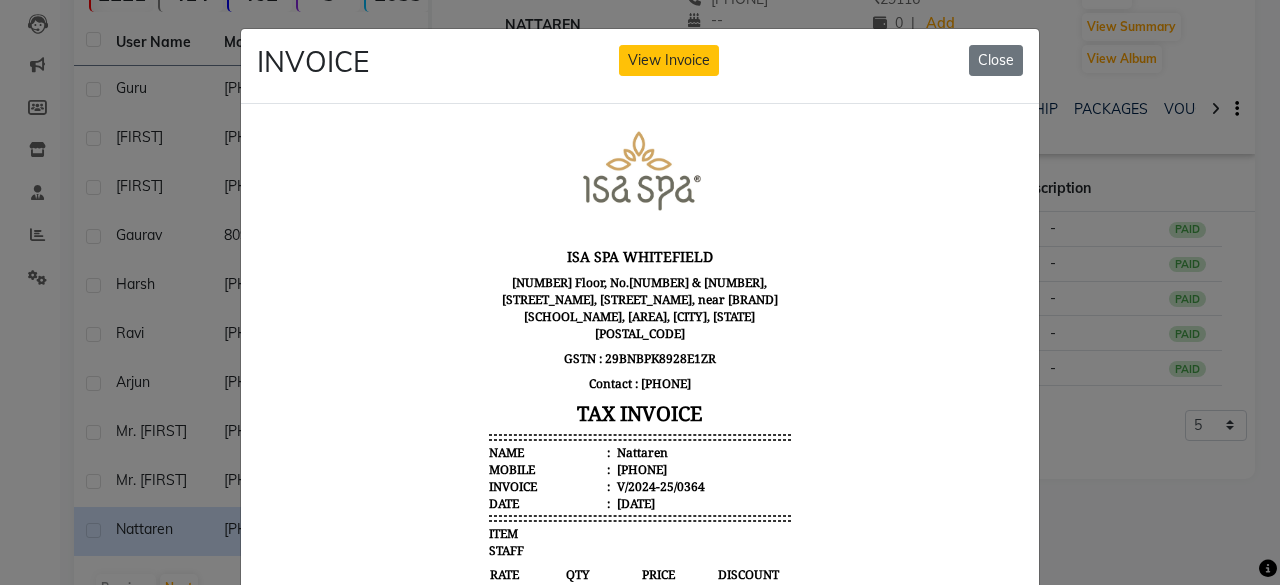 drag, startPoint x: 999, startPoint y: 223, endPoint x: 1265, endPoint y: 486, distance: 374.0655 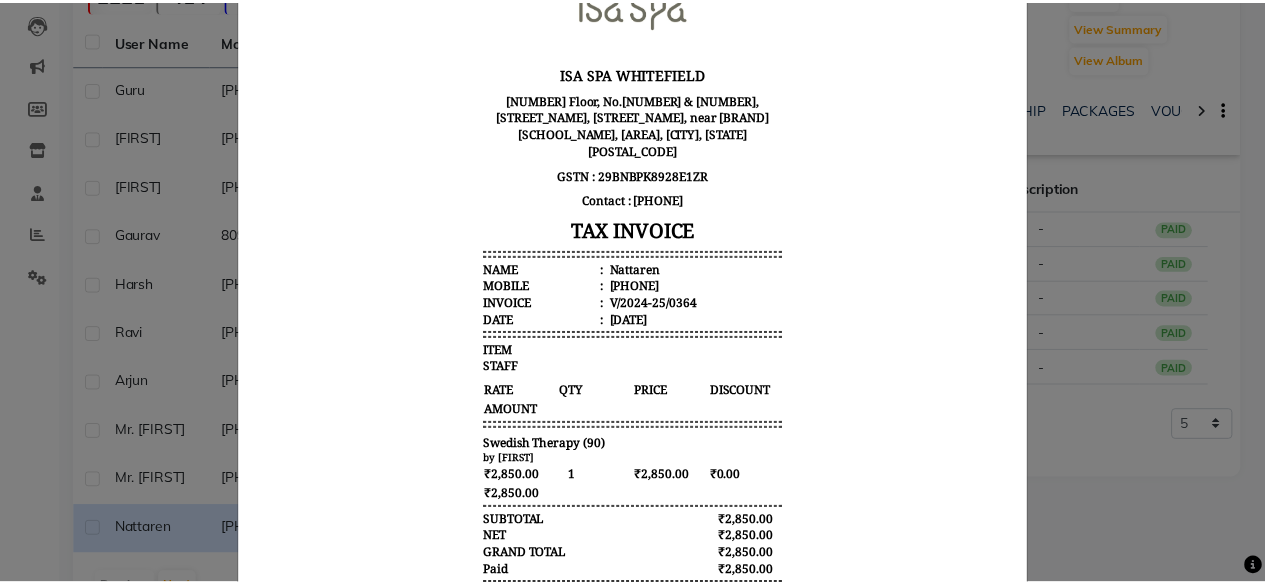 scroll, scrollTop: 104, scrollLeft: 0, axis: vertical 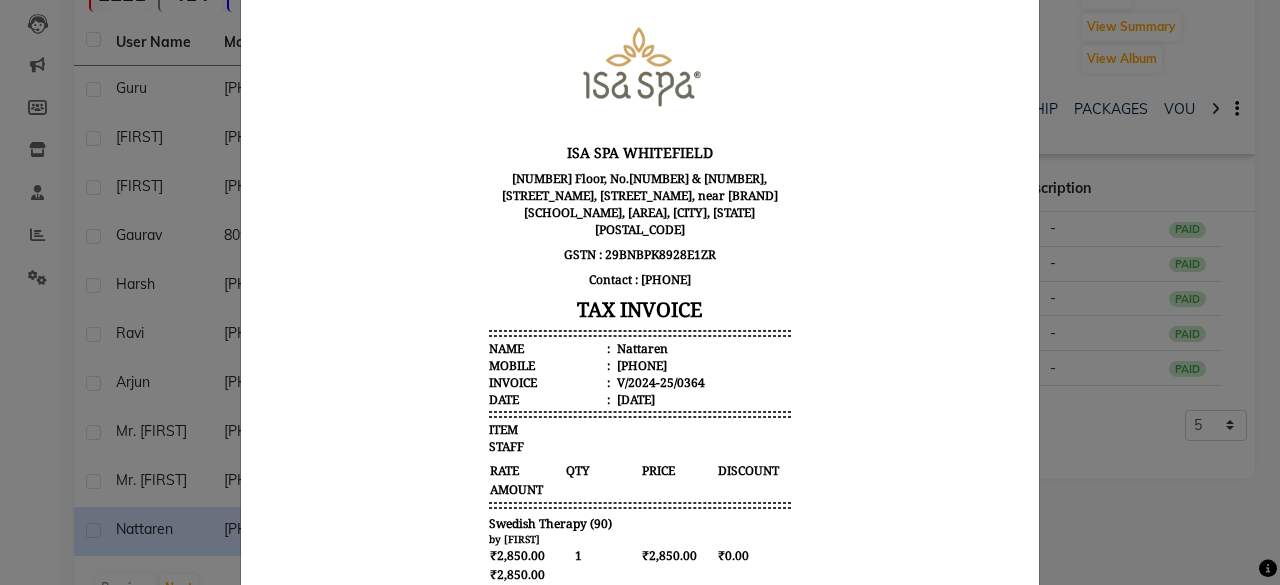 click on "INVOICE View Invoice Close" 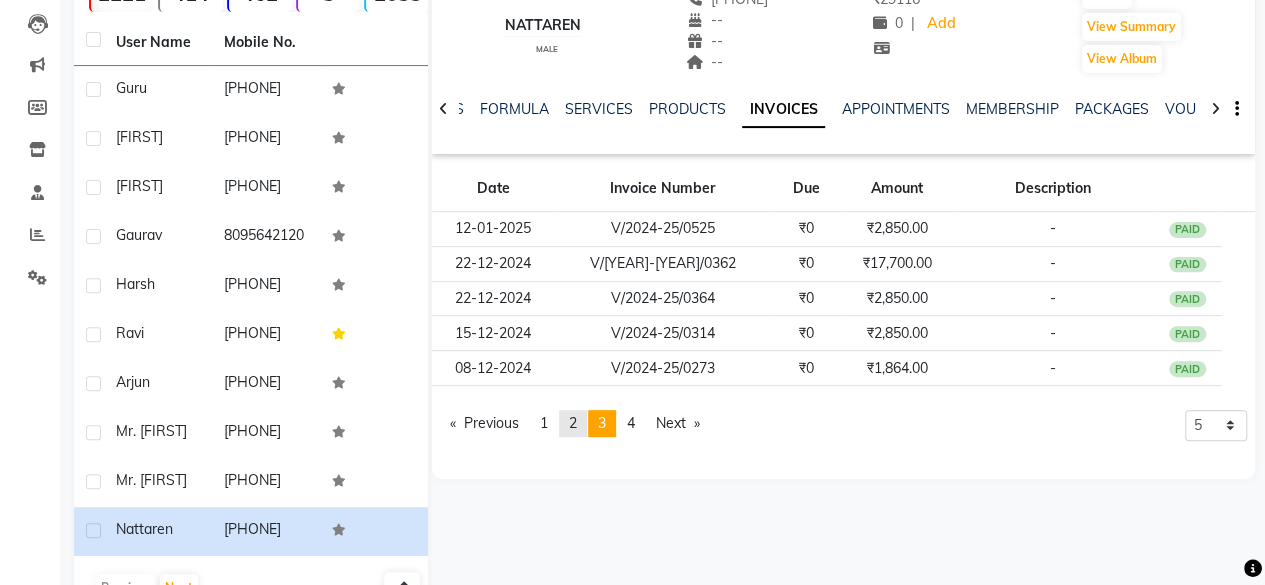 click on "2" 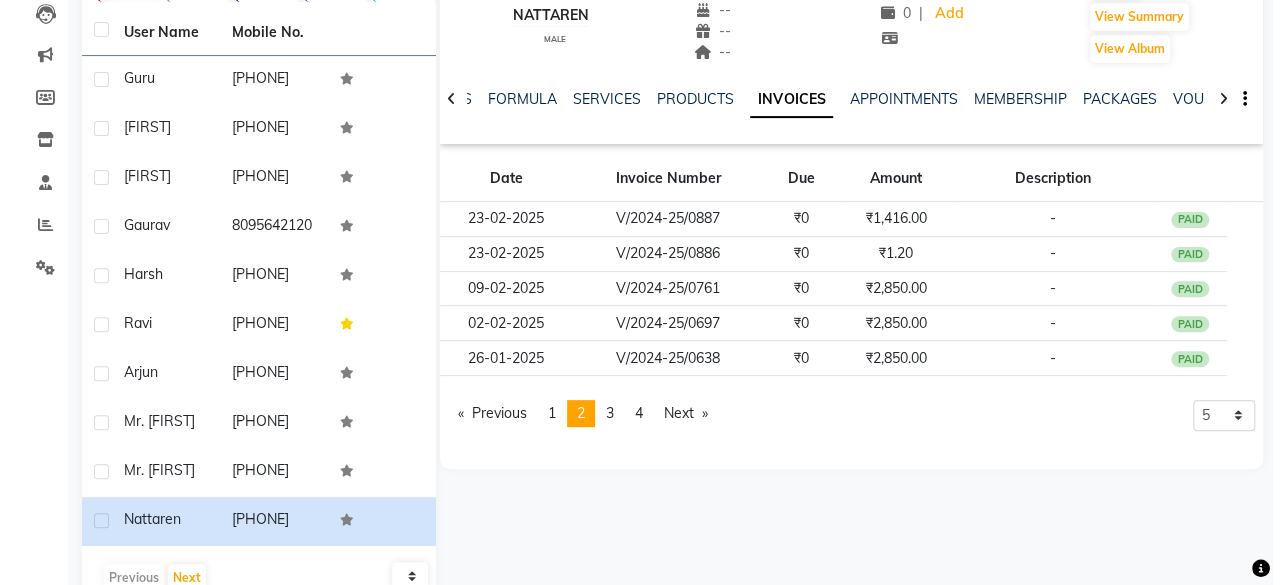 scroll, scrollTop: 217, scrollLeft: 0, axis: vertical 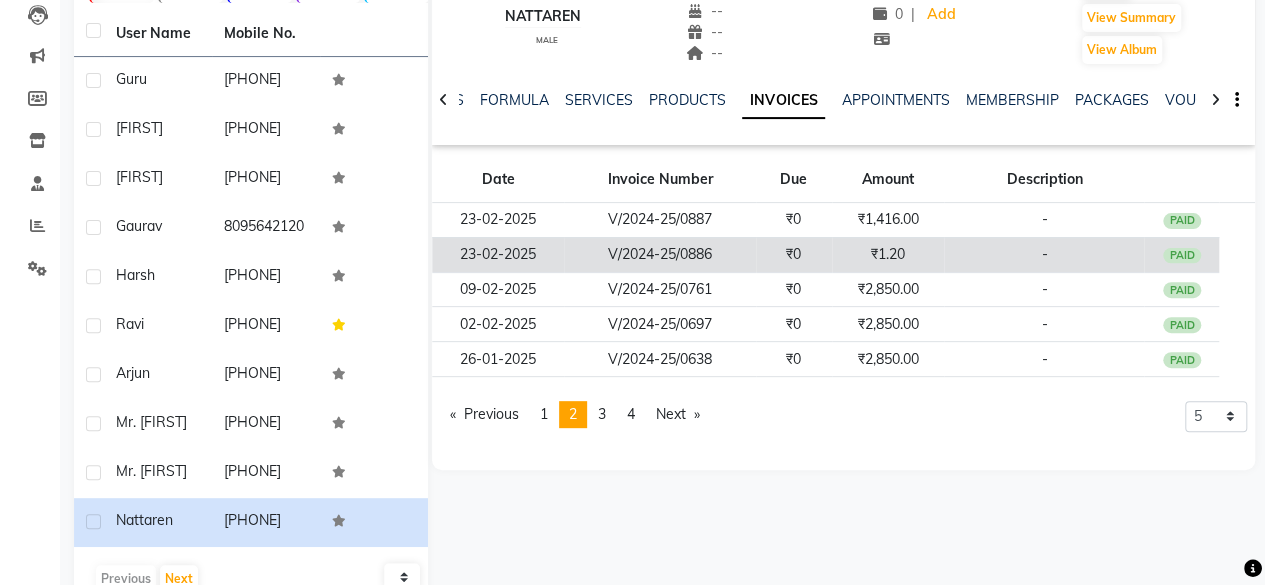 click on "V/2024-25/0886" 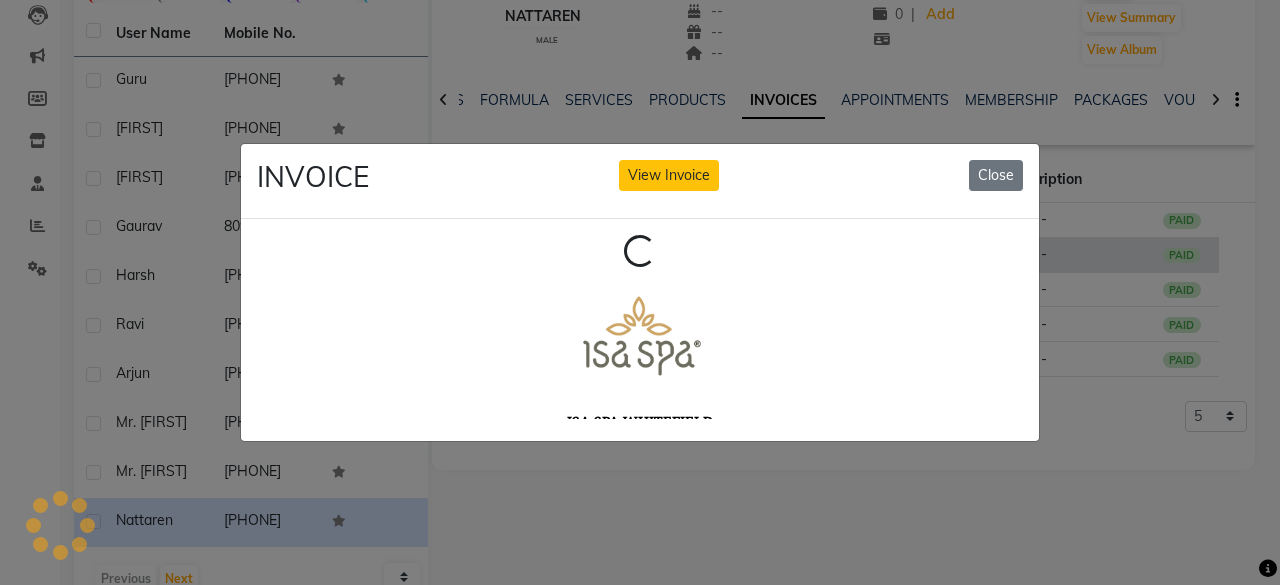 scroll, scrollTop: 0, scrollLeft: 0, axis: both 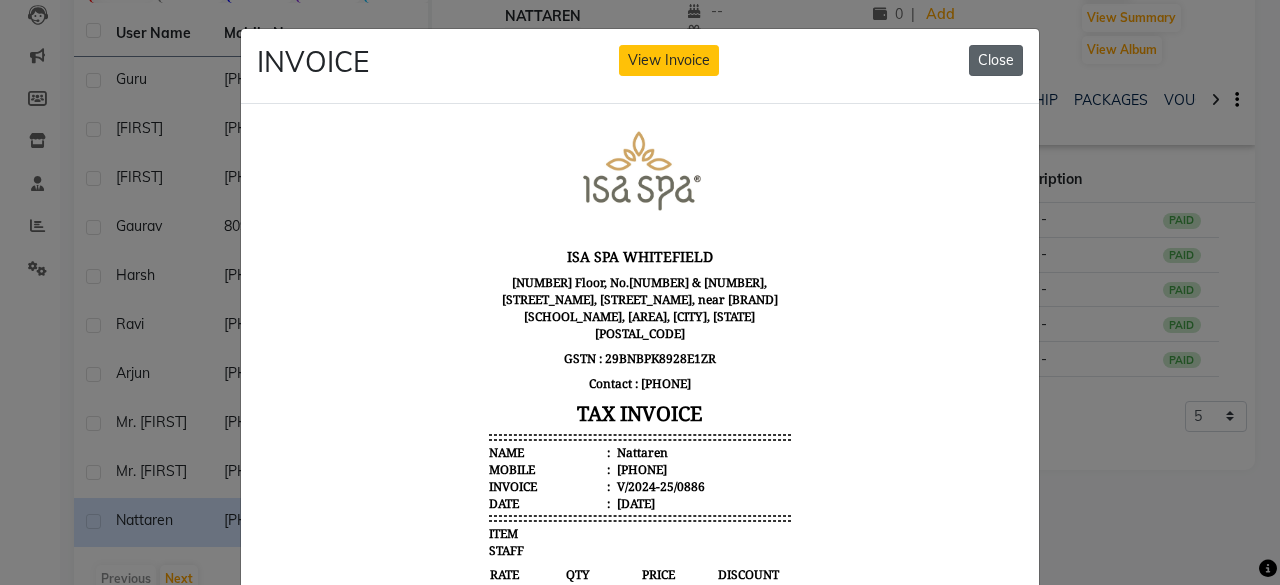 click on "Close" 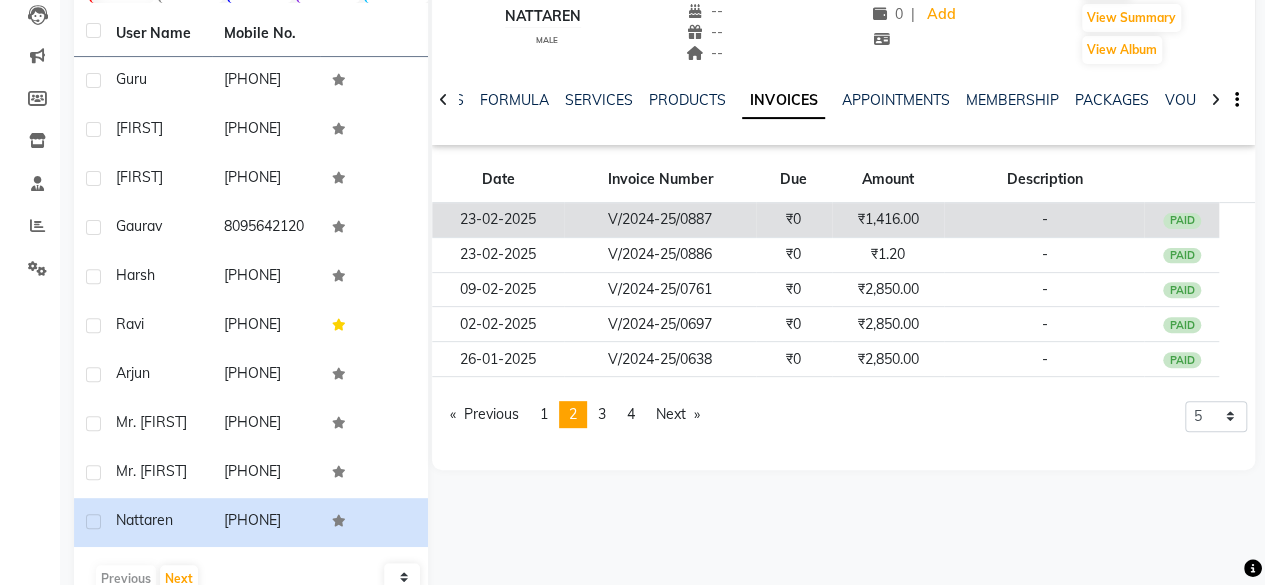 click on "V/2024-25/0887" 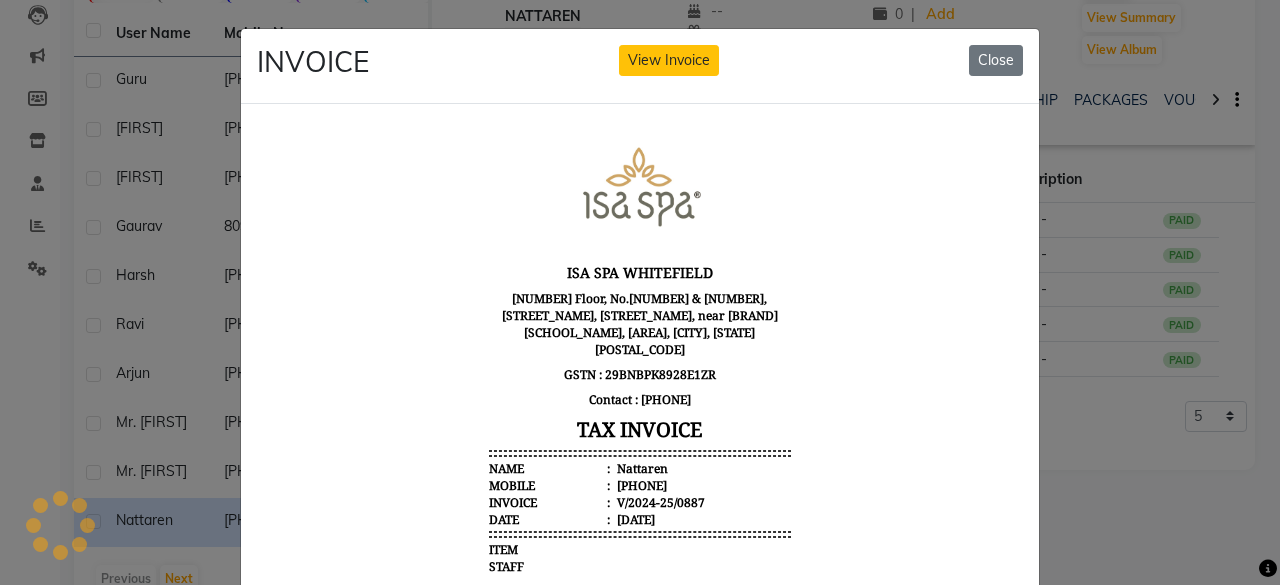 scroll, scrollTop: 0, scrollLeft: 0, axis: both 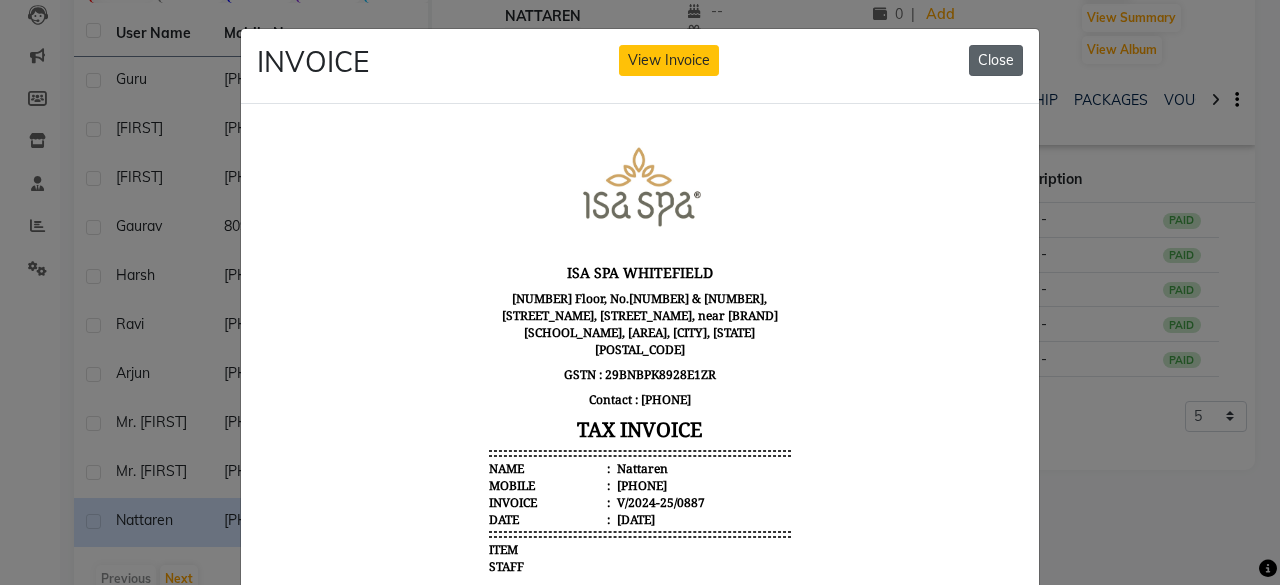 click on "Close" 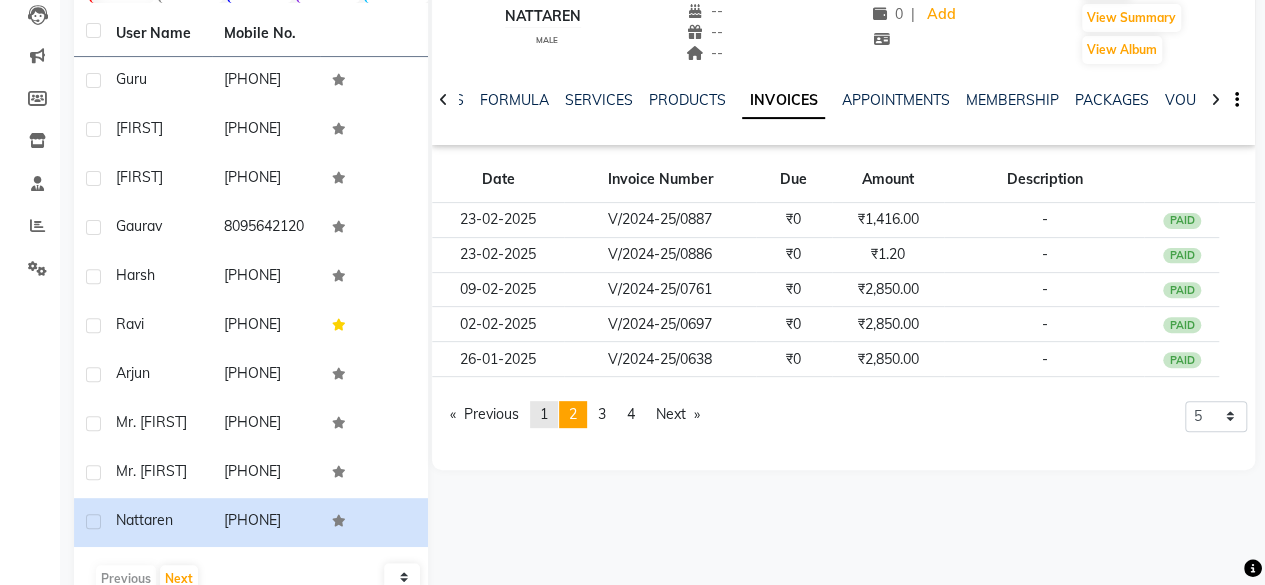 click on "page  1" 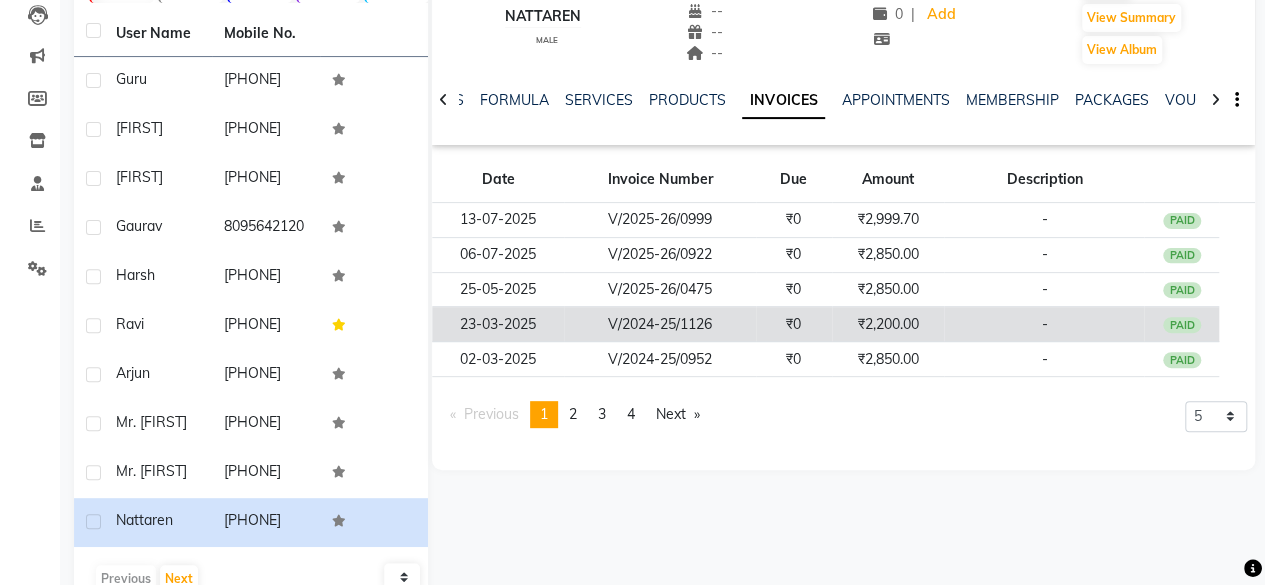 click on "₹2,200.00" 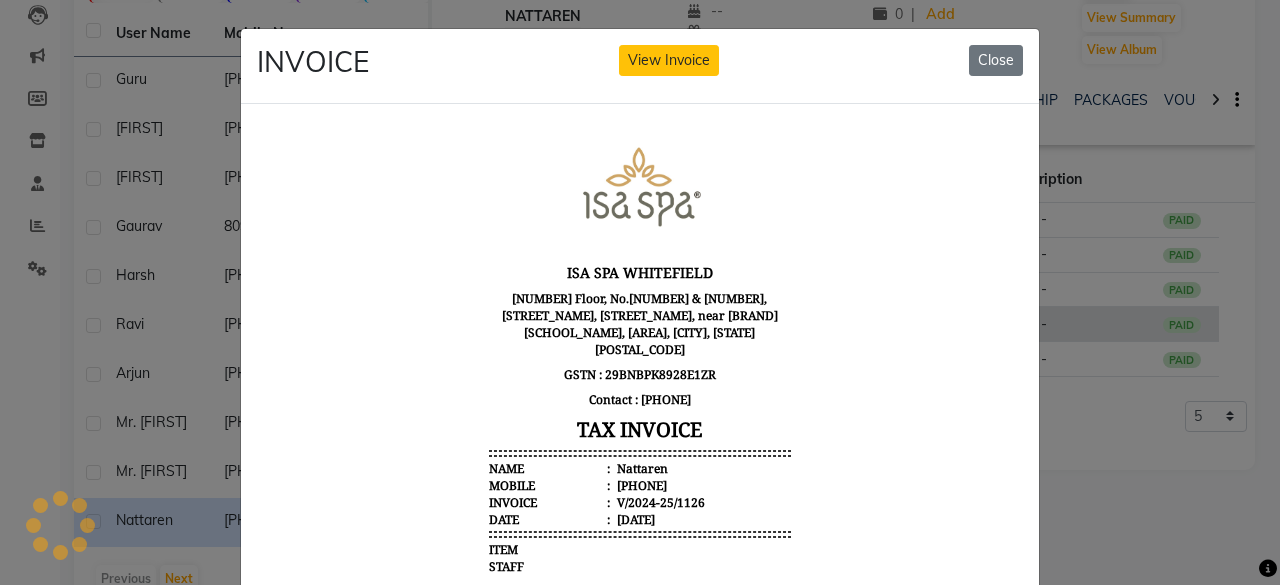 scroll, scrollTop: 0, scrollLeft: 0, axis: both 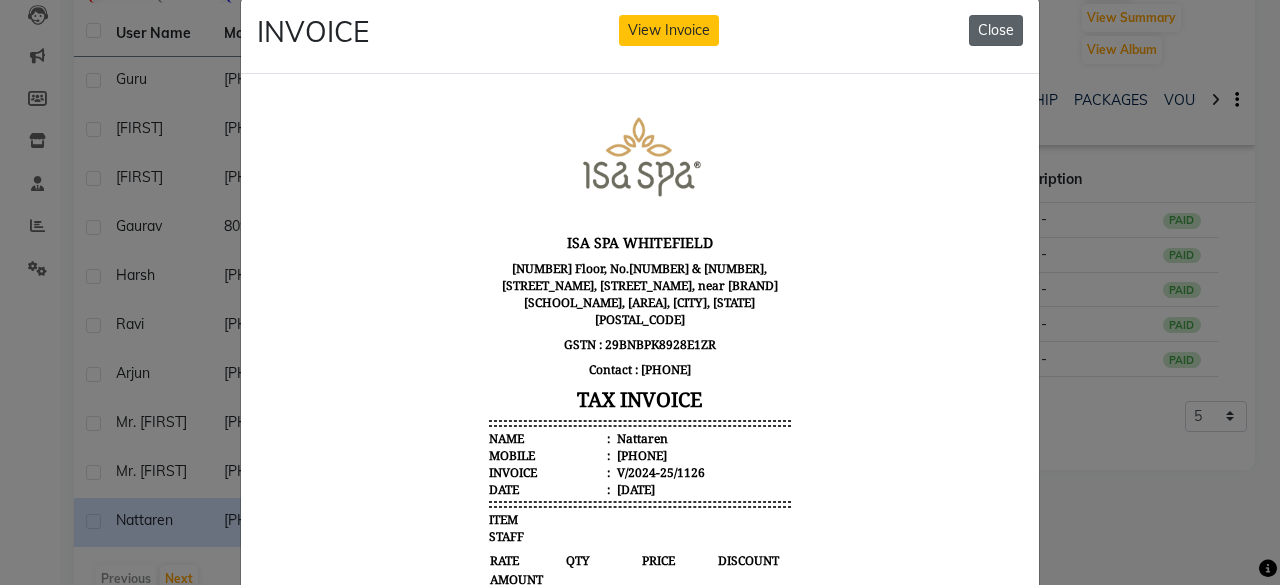 click on "Close" 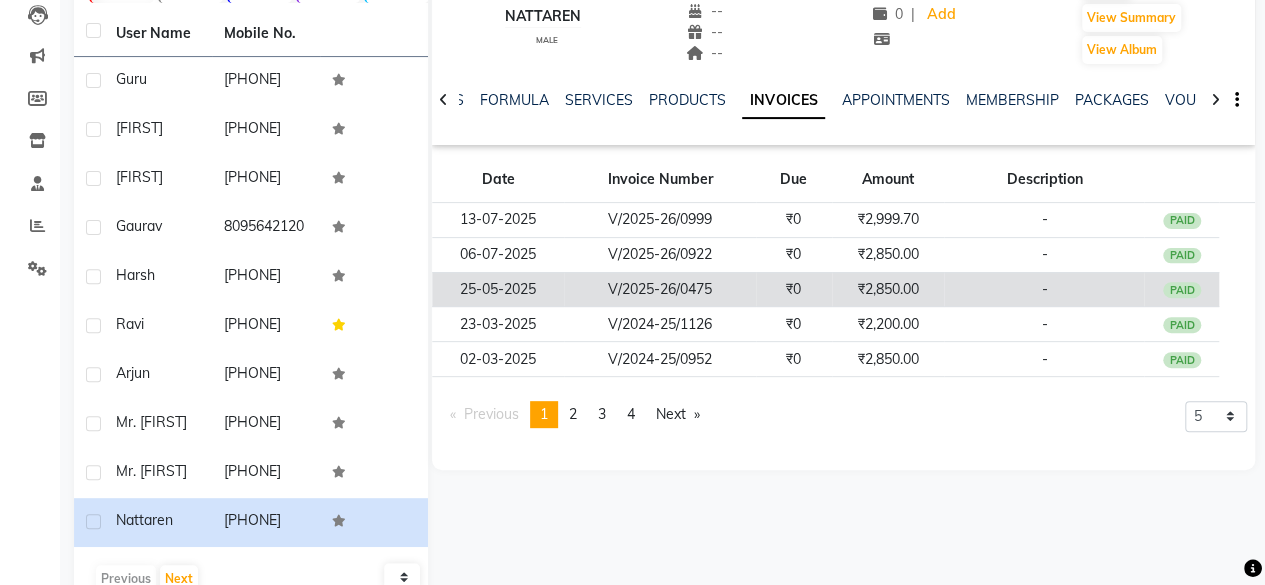 click on "₹0" 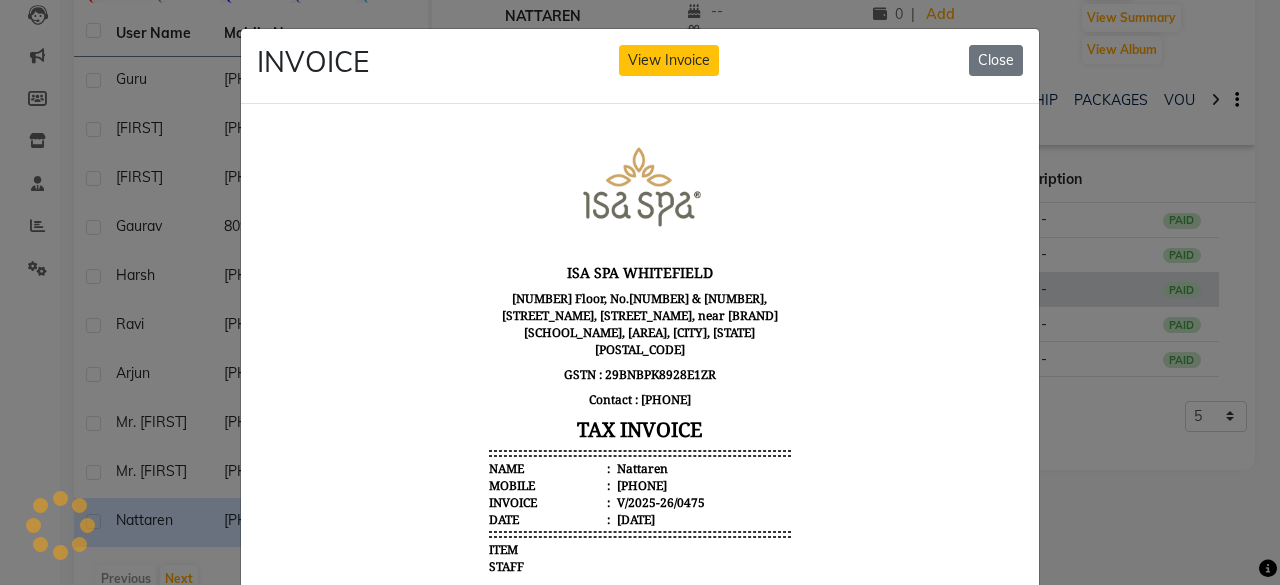 scroll, scrollTop: 0, scrollLeft: 0, axis: both 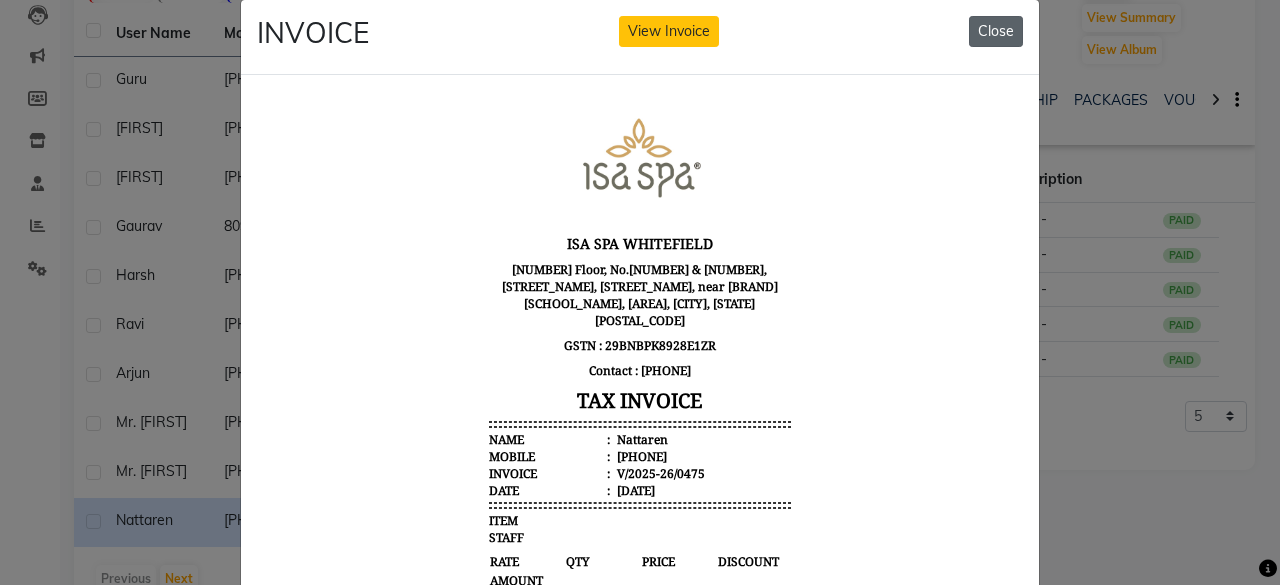 click on "Close" 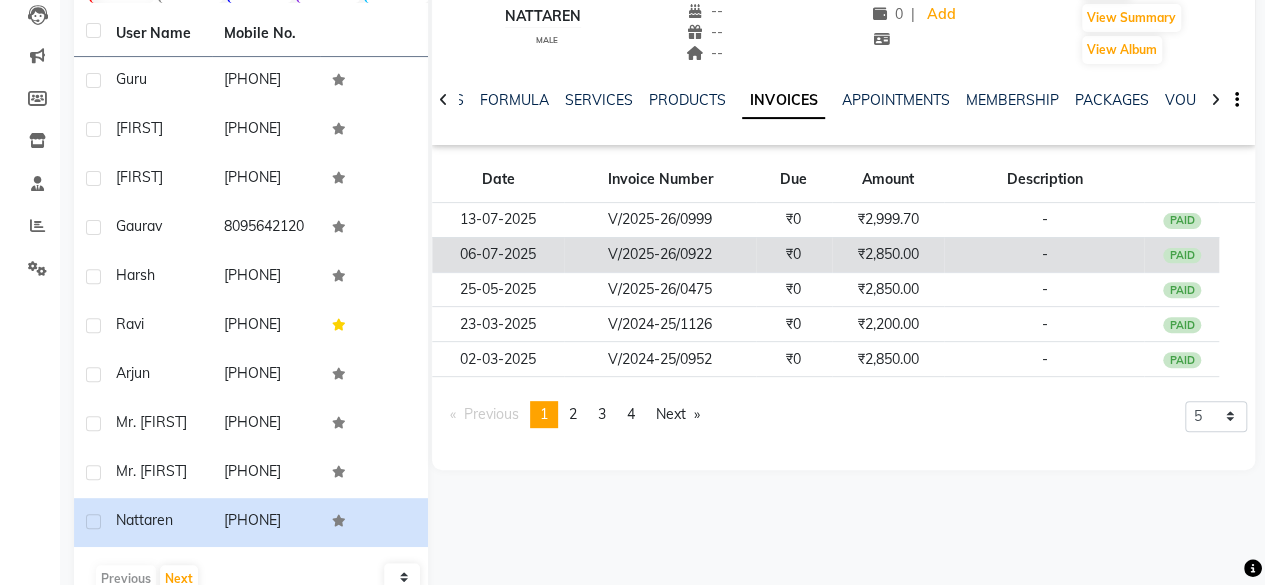 click on "-" 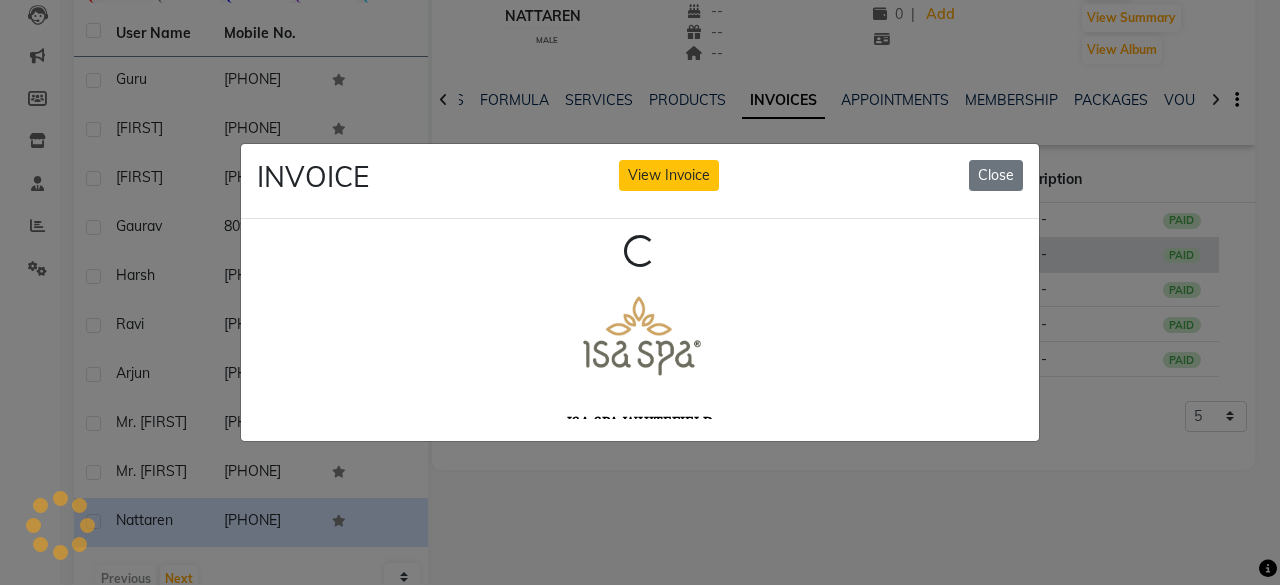 scroll, scrollTop: 0, scrollLeft: 0, axis: both 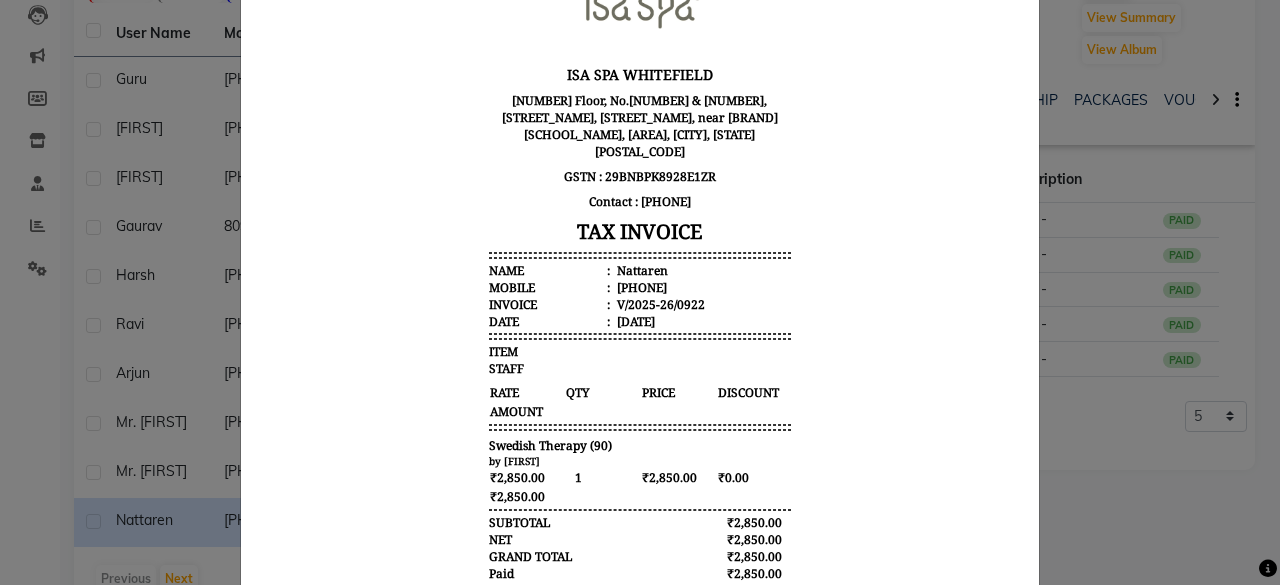click on "INVOICE View Invoice Close" 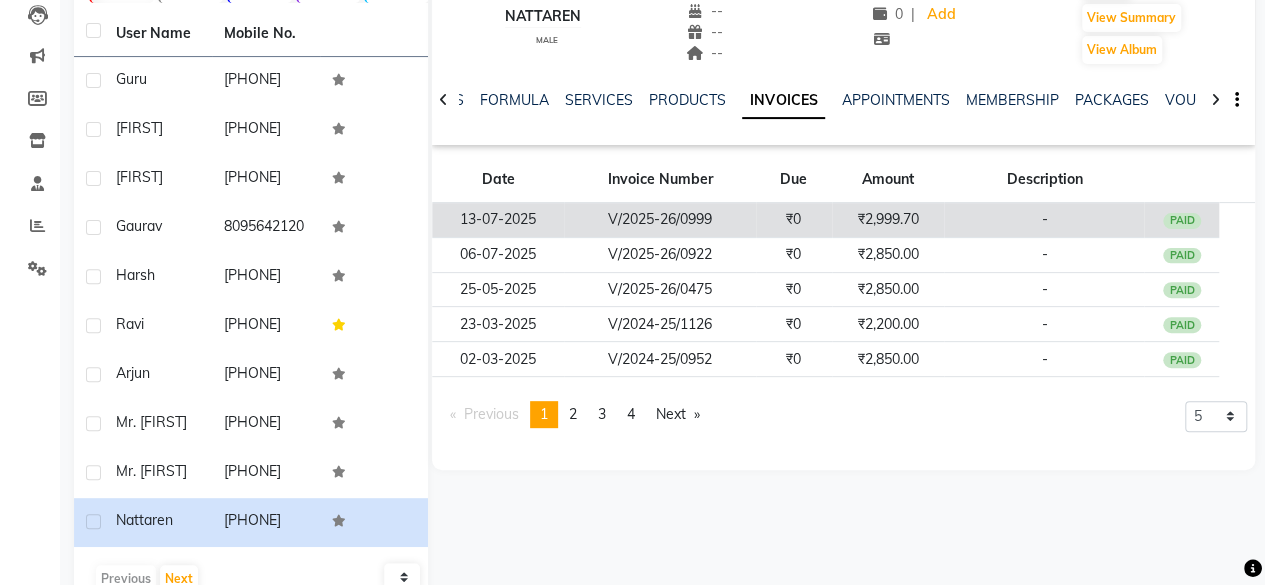 click on "-" 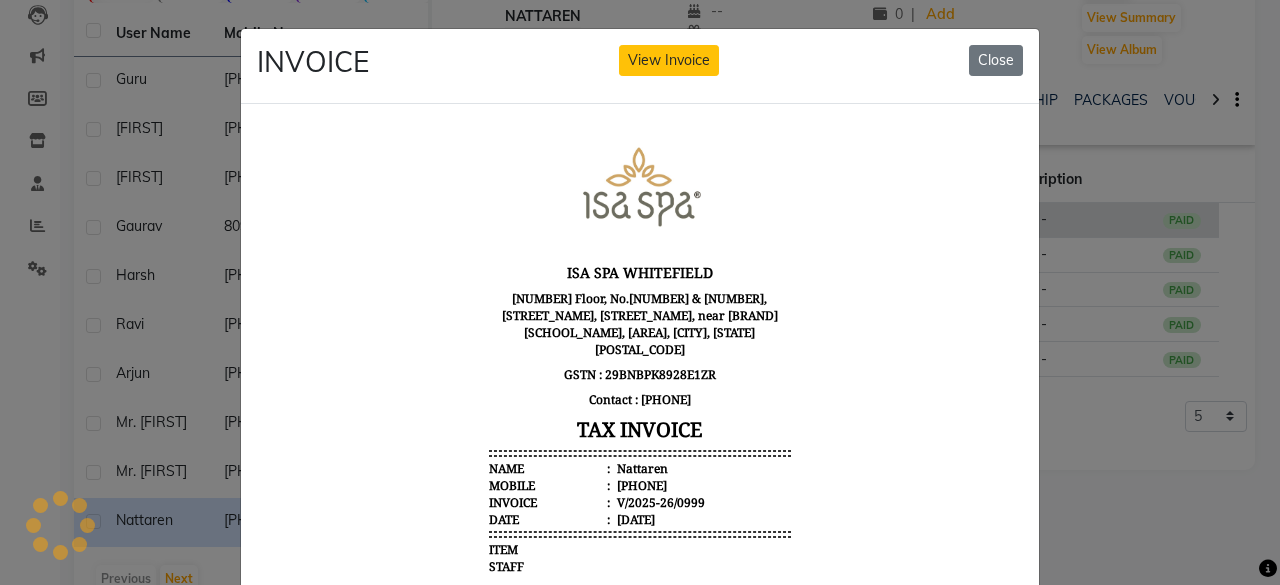 scroll, scrollTop: 0, scrollLeft: 0, axis: both 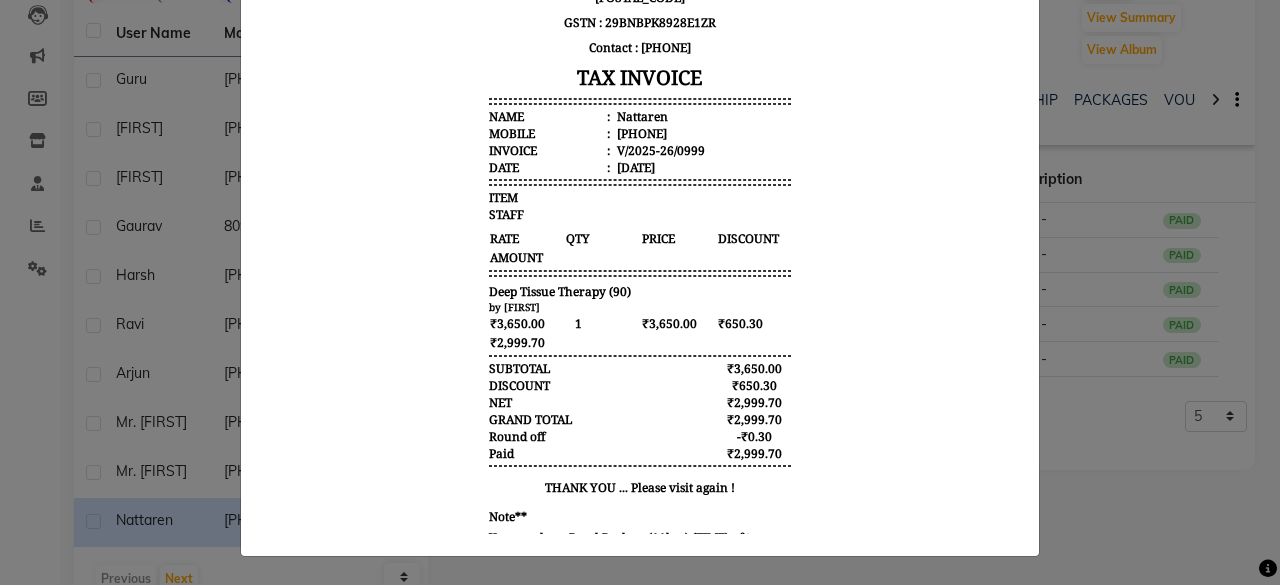 click on "INVOICE View Invoice Close" 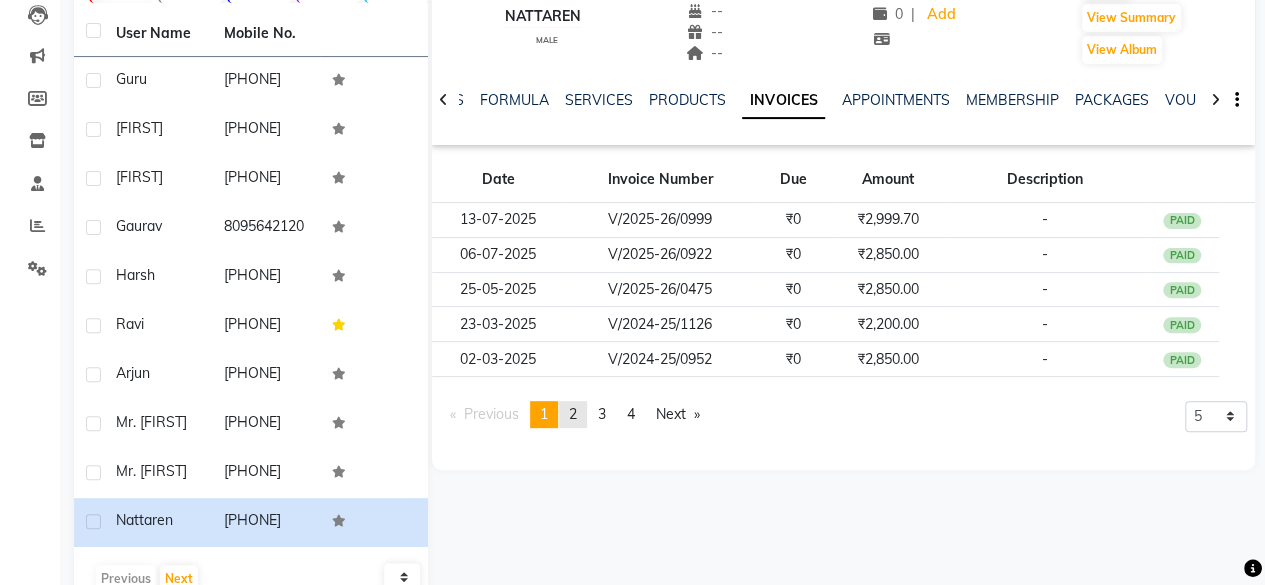 click on "2" 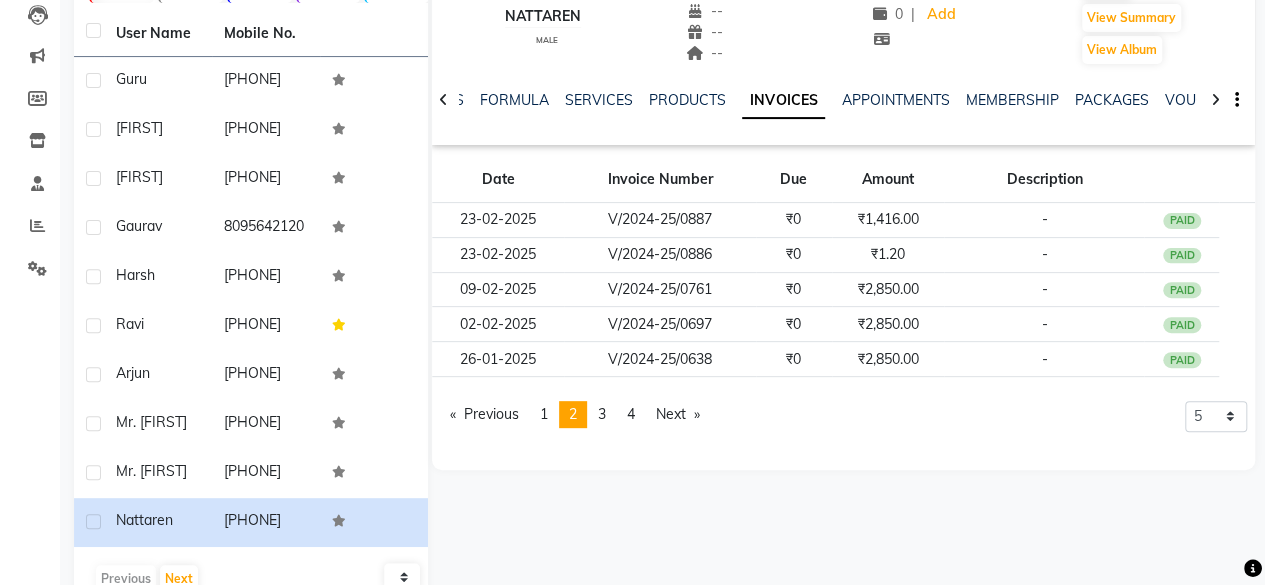 click 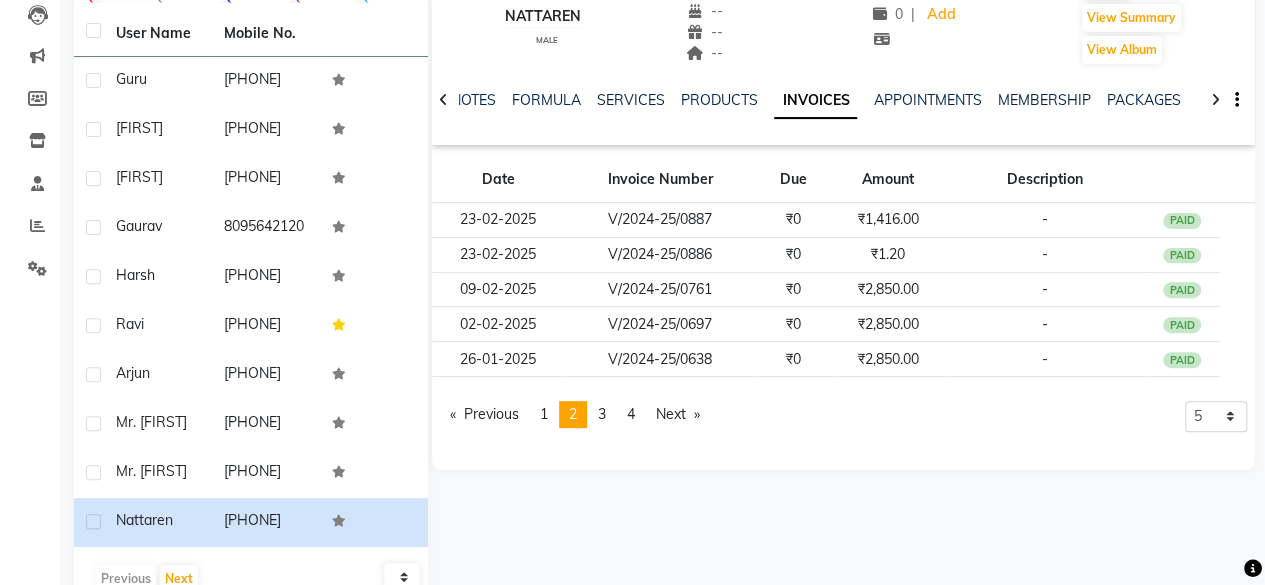 click 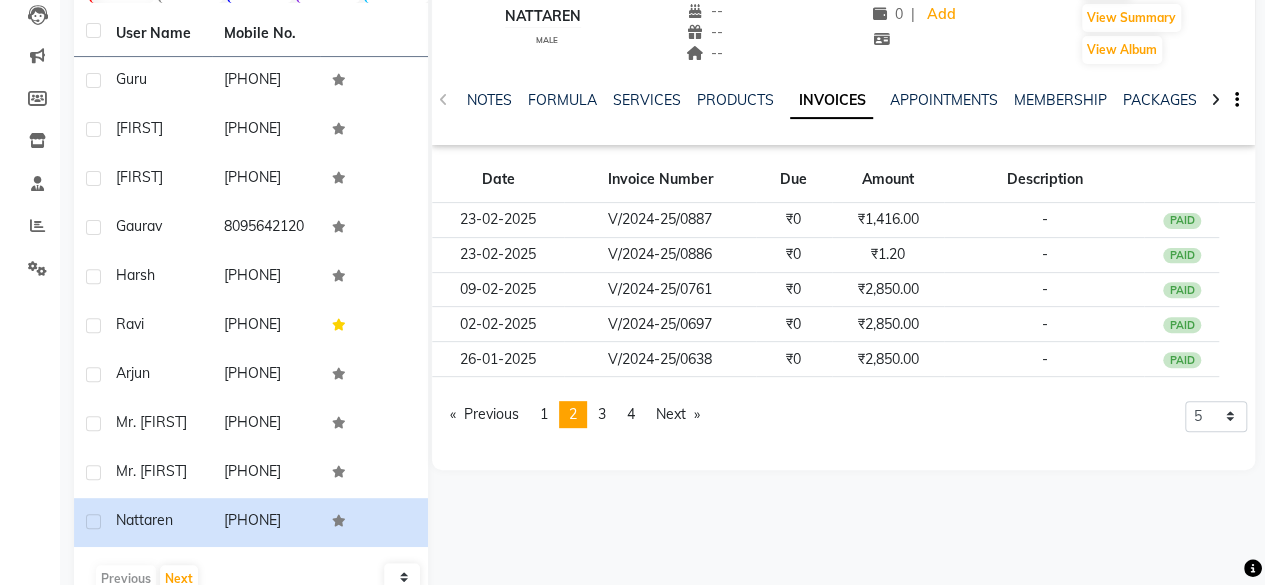 click on "NOTES FORMULA SERVICES PRODUCTS INVOICES APPOINTMENTS MEMBERSHIP PACKAGES VOUCHERS GIFTCARDS POINTS FORMS FAMILY CARDS WALLET" 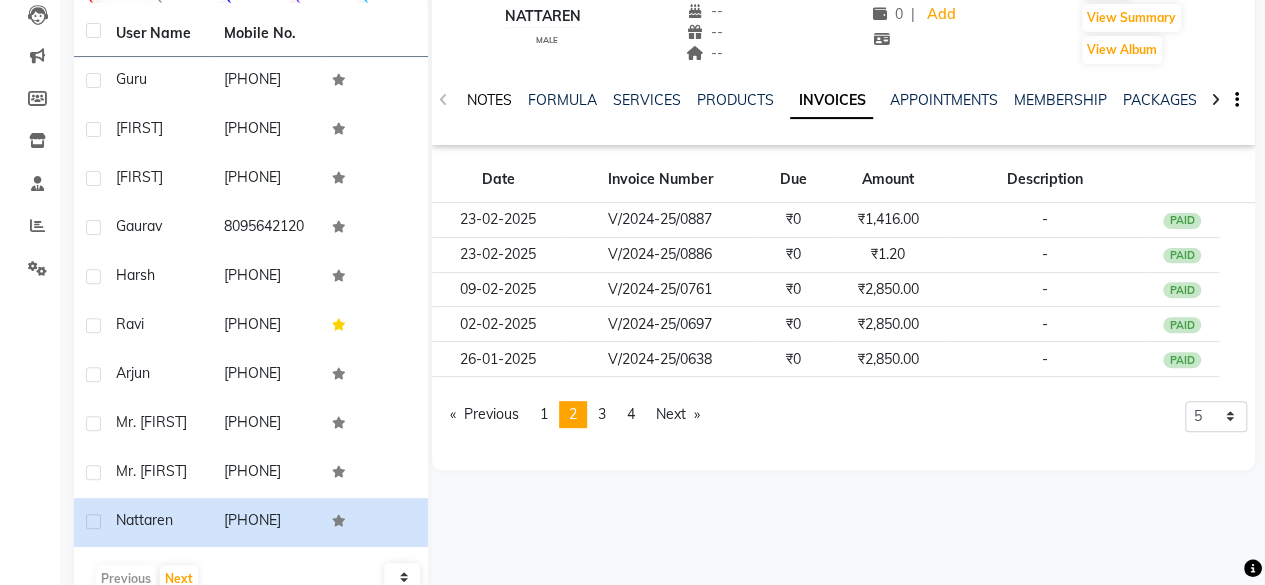 click on "NOTES" 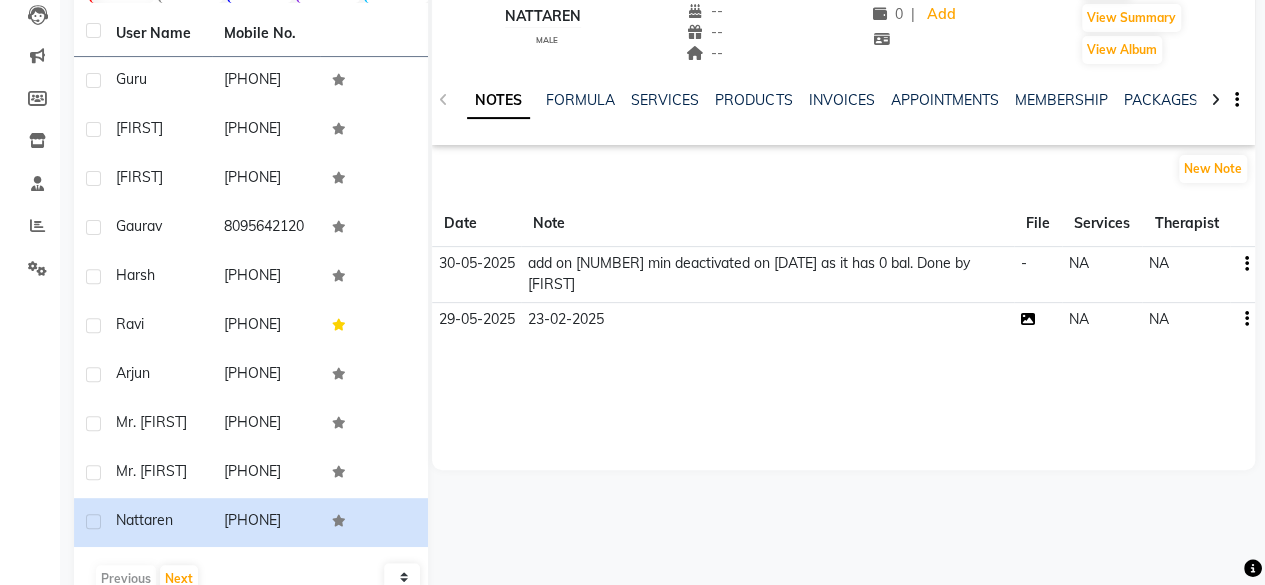 click 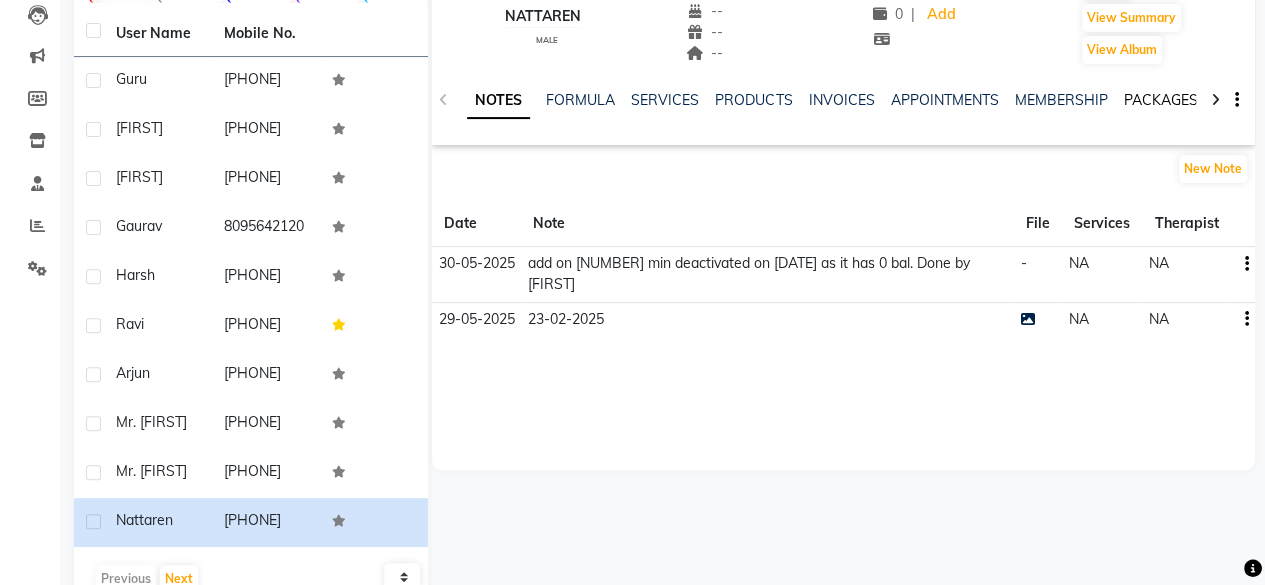 click on "PACKAGES" 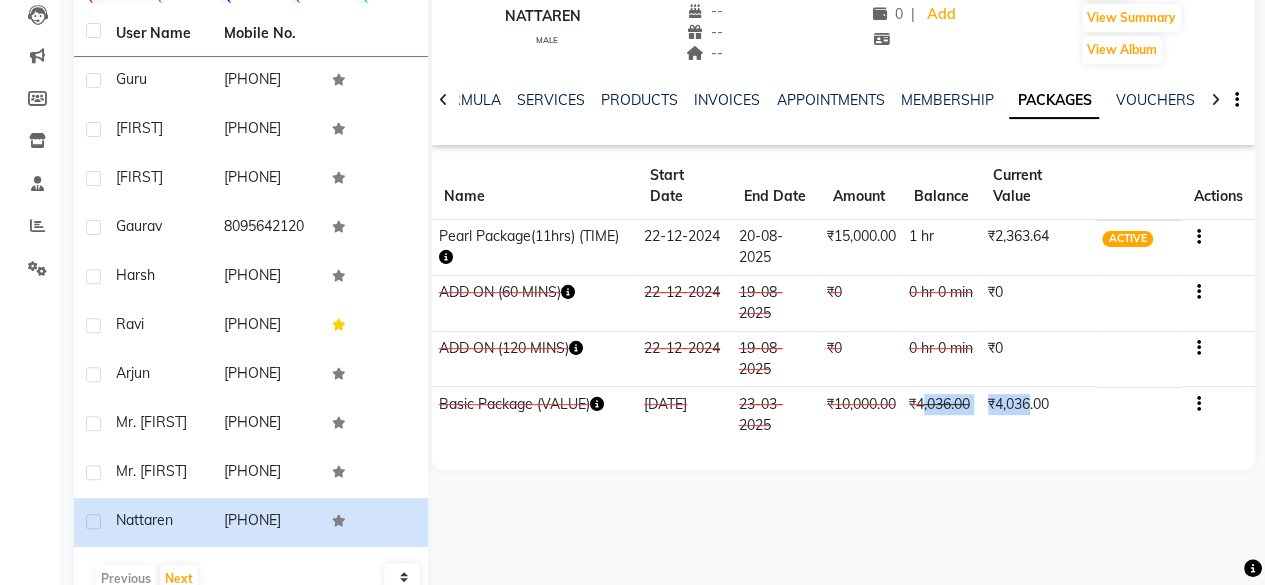 drag, startPoint x: 915, startPoint y: 398, endPoint x: 1039, endPoint y: 402, distance: 124.0645 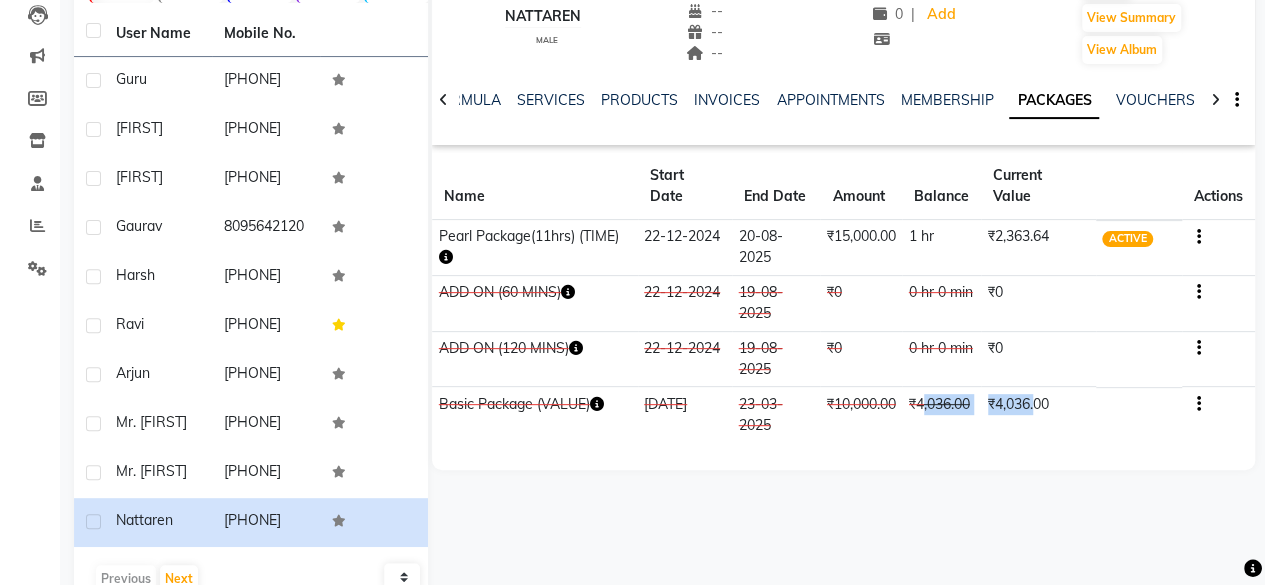click on "₹4,036.00" 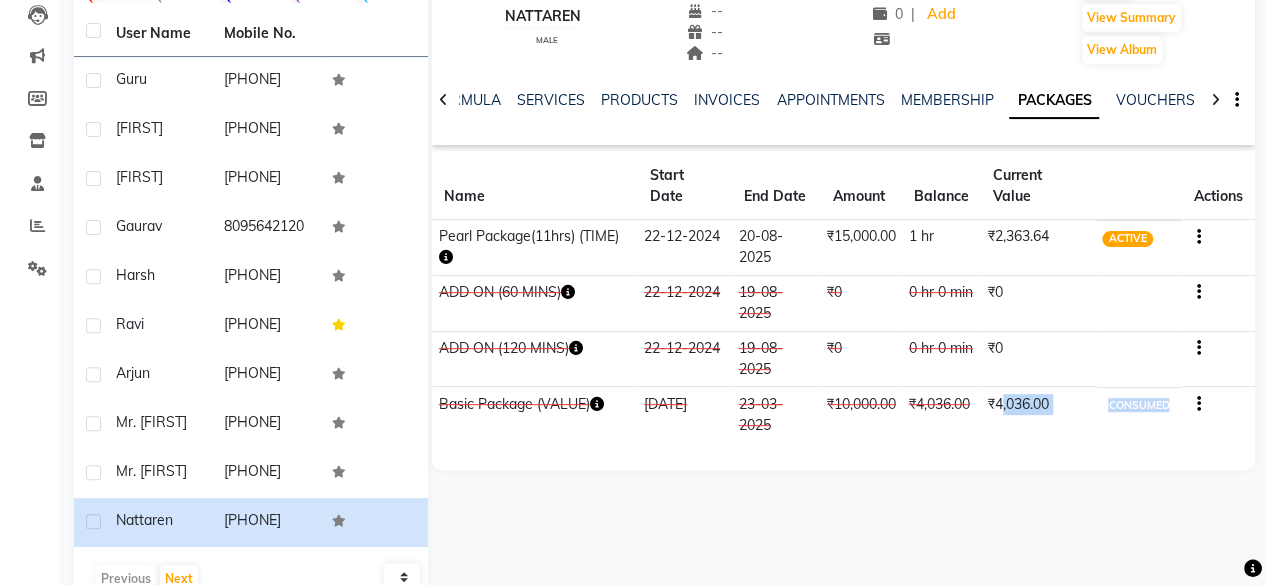 drag, startPoint x: 1002, startPoint y: 399, endPoint x: 1225, endPoint y: 427, distance: 224.75098 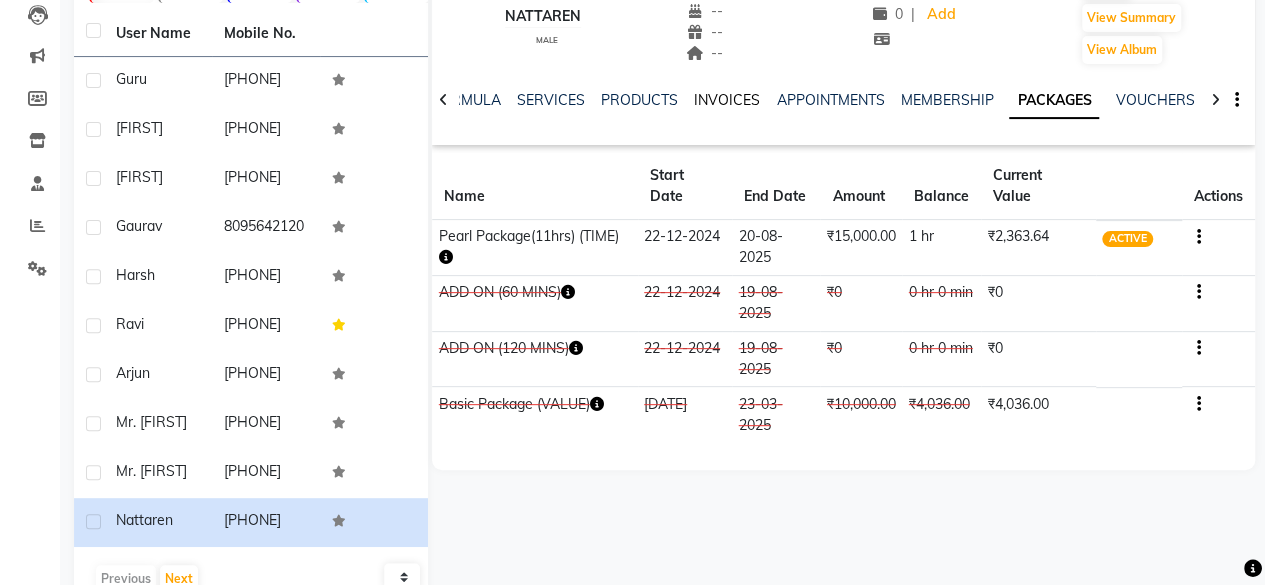 click on "INVOICES" 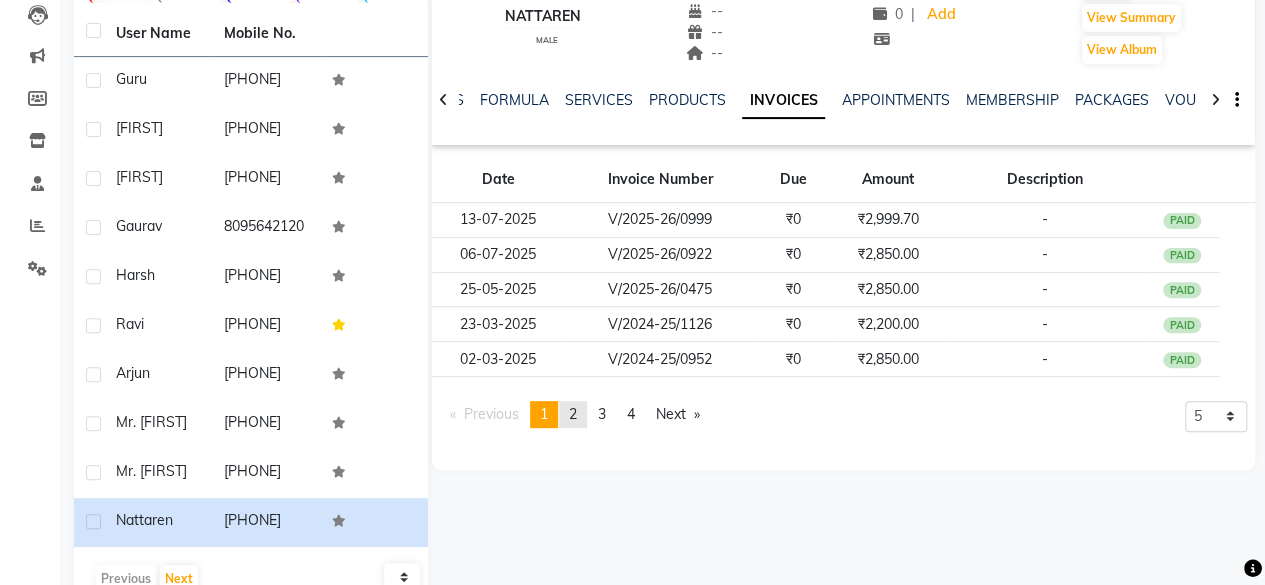 click on "2" 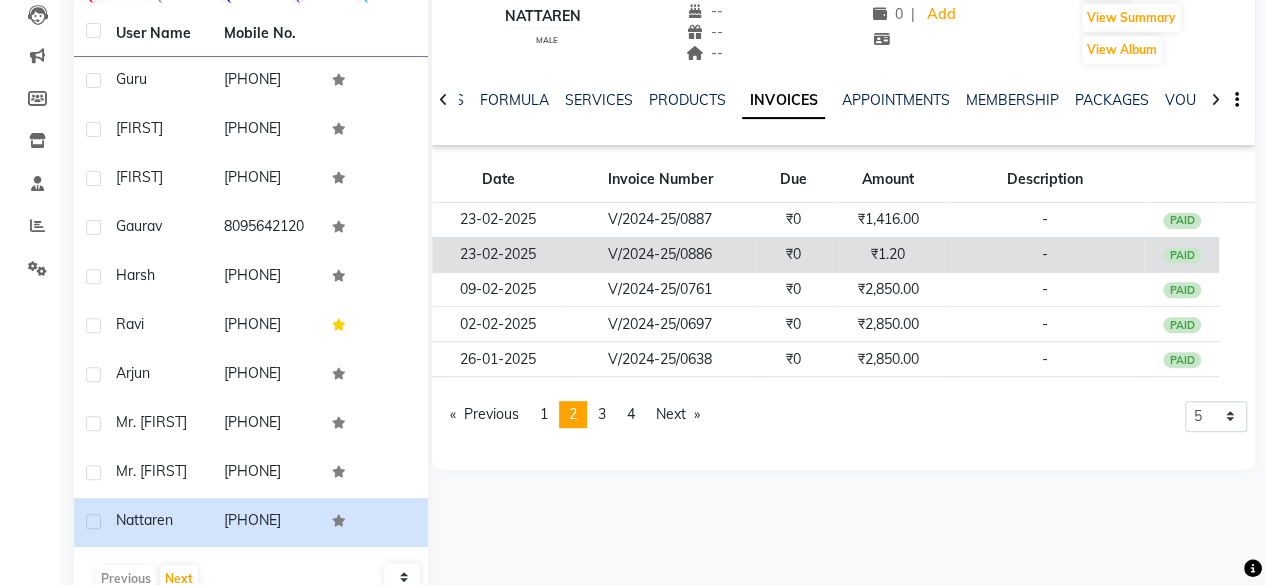 click on "23-02-2025" 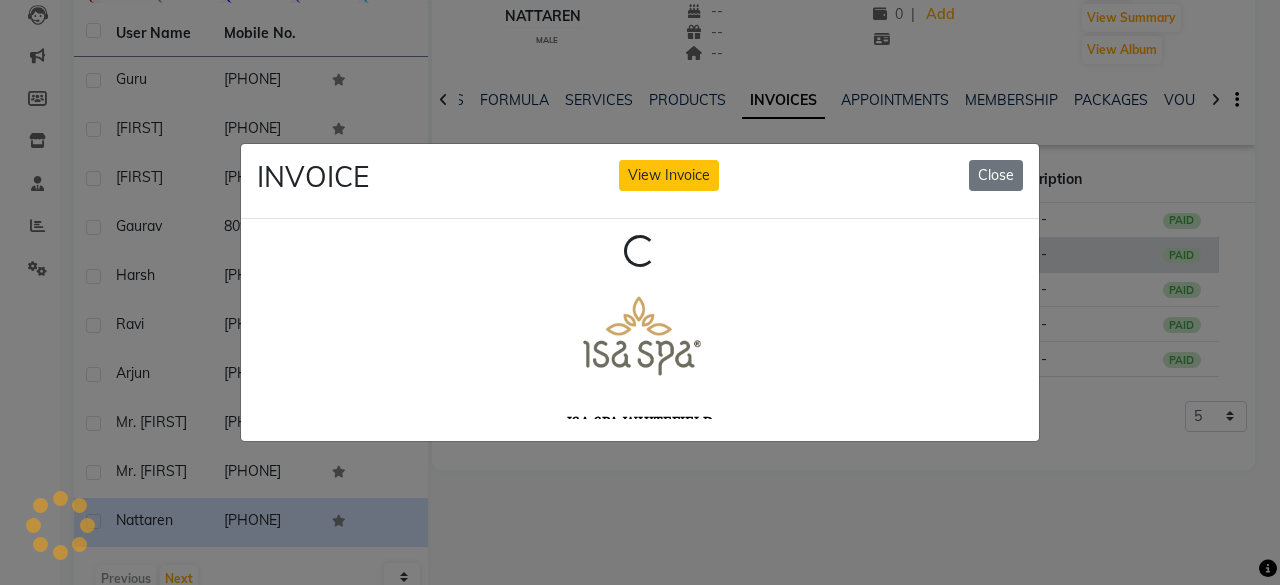 scroll, scrollTop: 0, scrollLeft: 0, axis: both 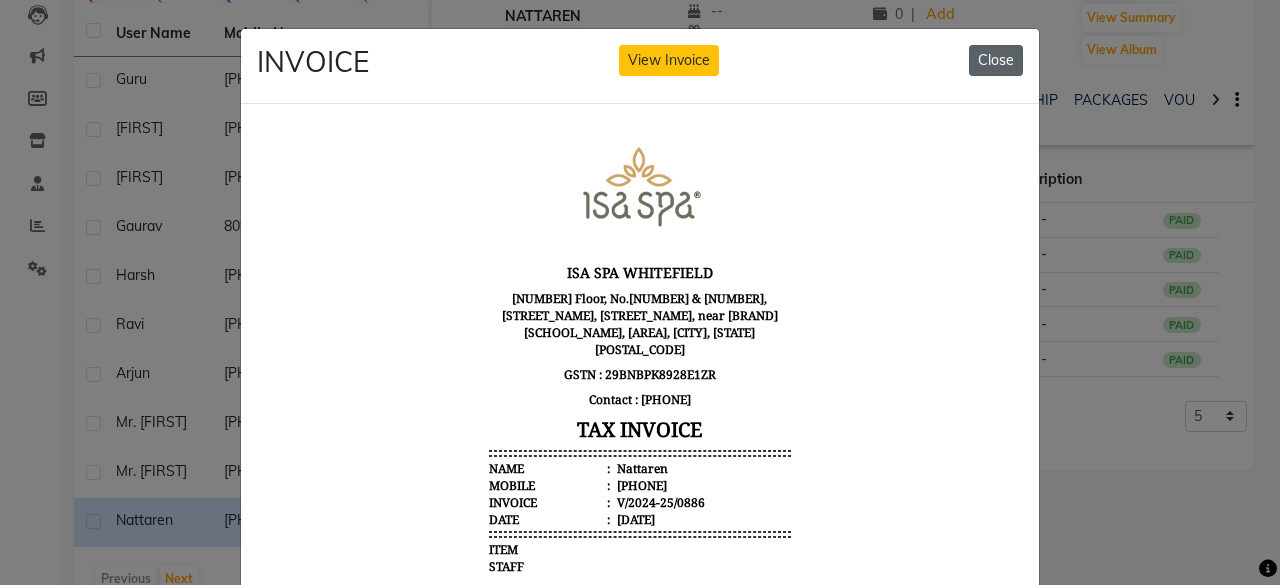 click on "Close" 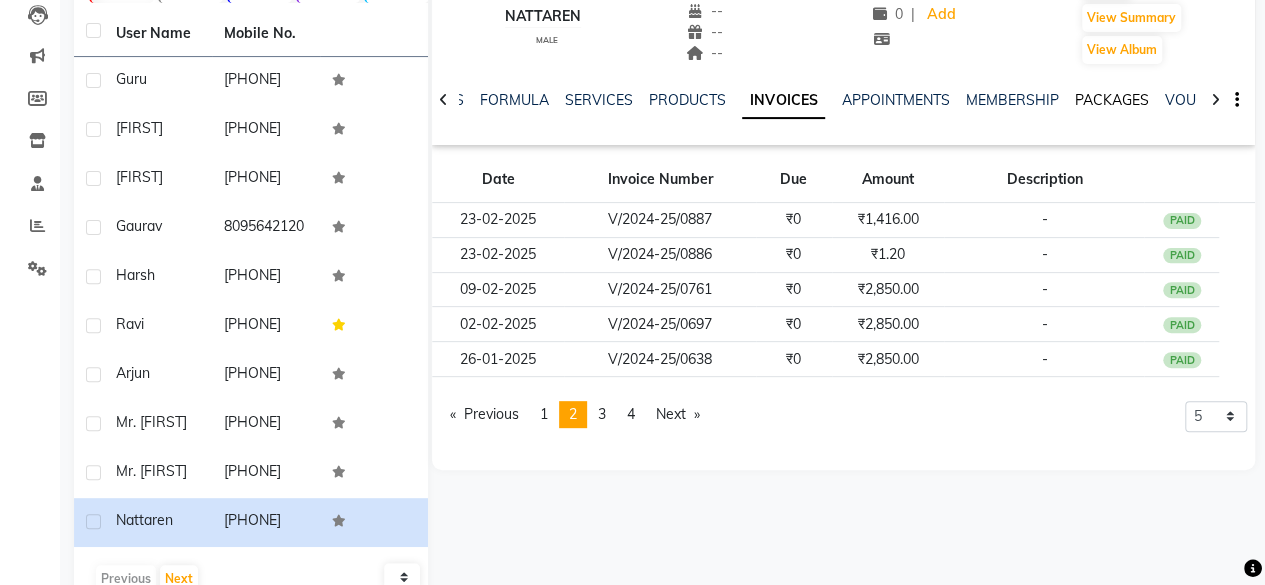 click on "PACKAGES" 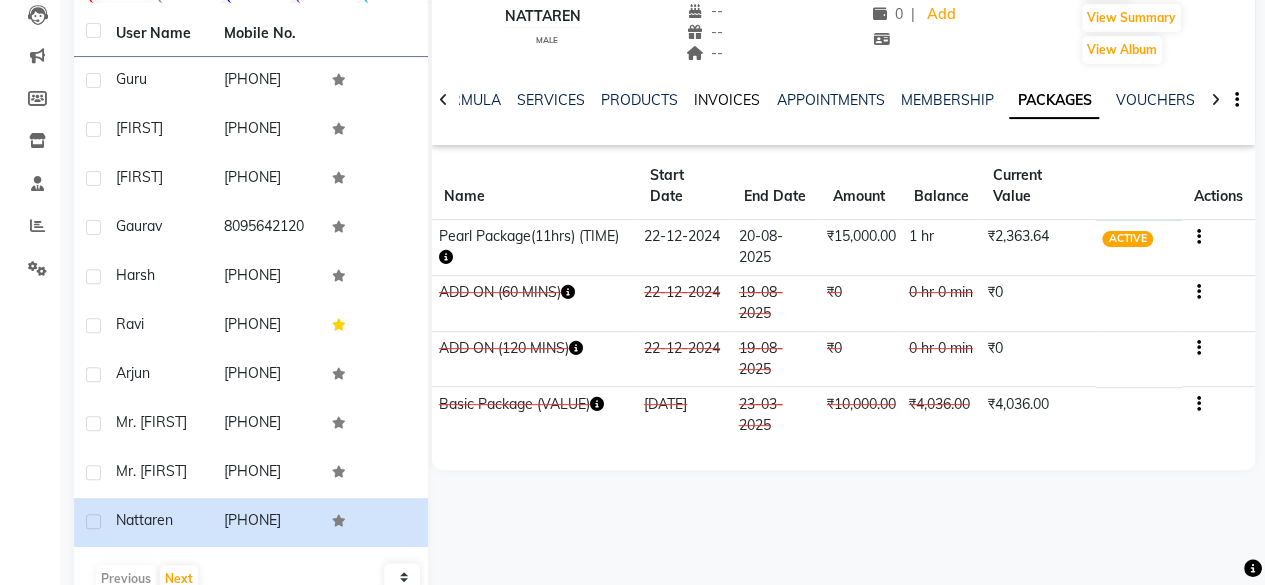 click on "INVOICES" 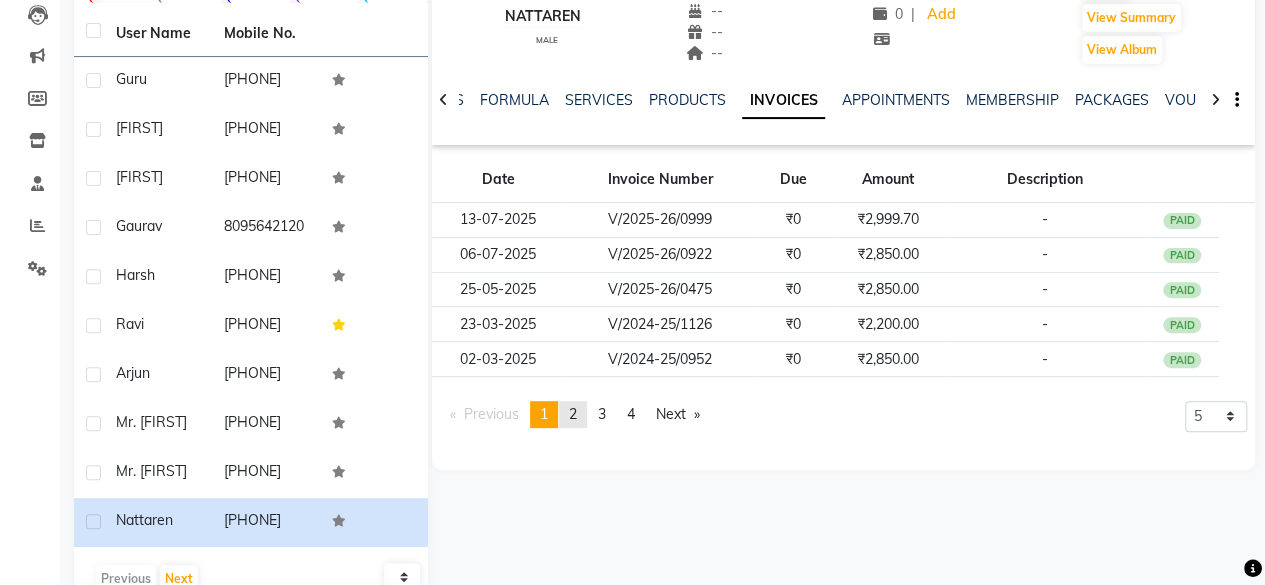 click on "2" 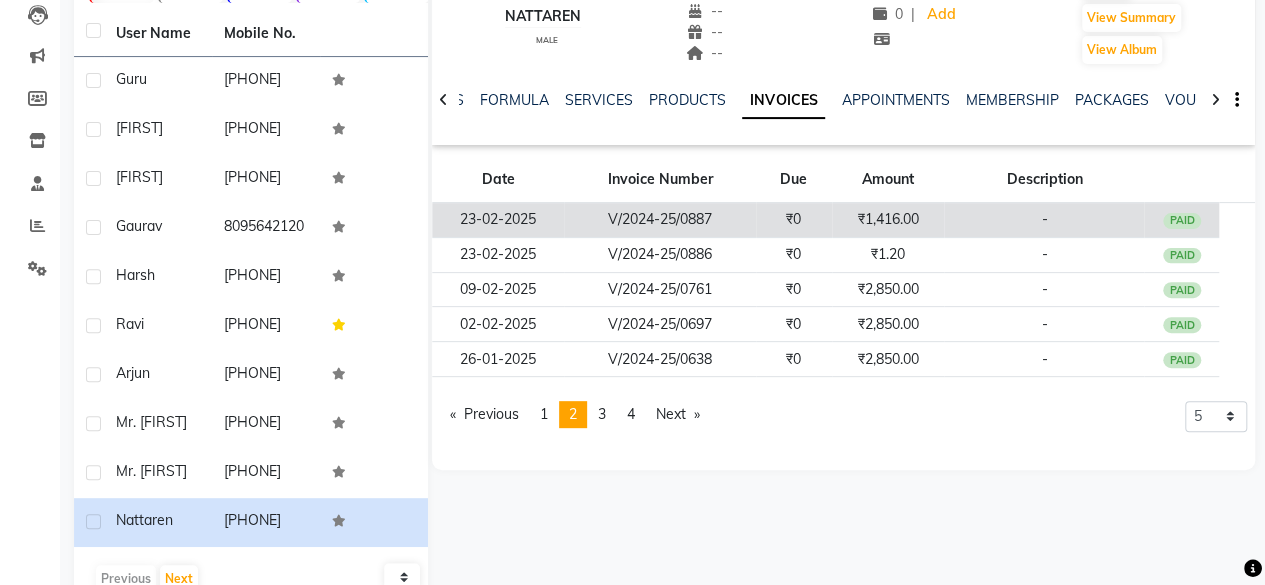 click on "₹0" 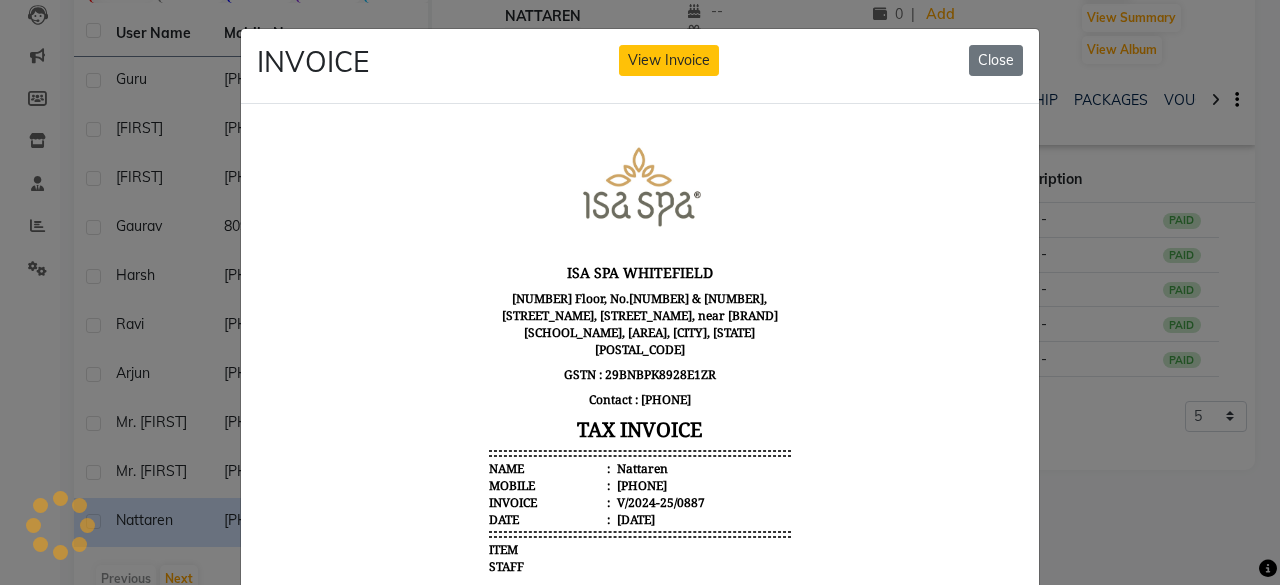 scroll, scrollTop: 0, scrollLeft: 0, axis: both 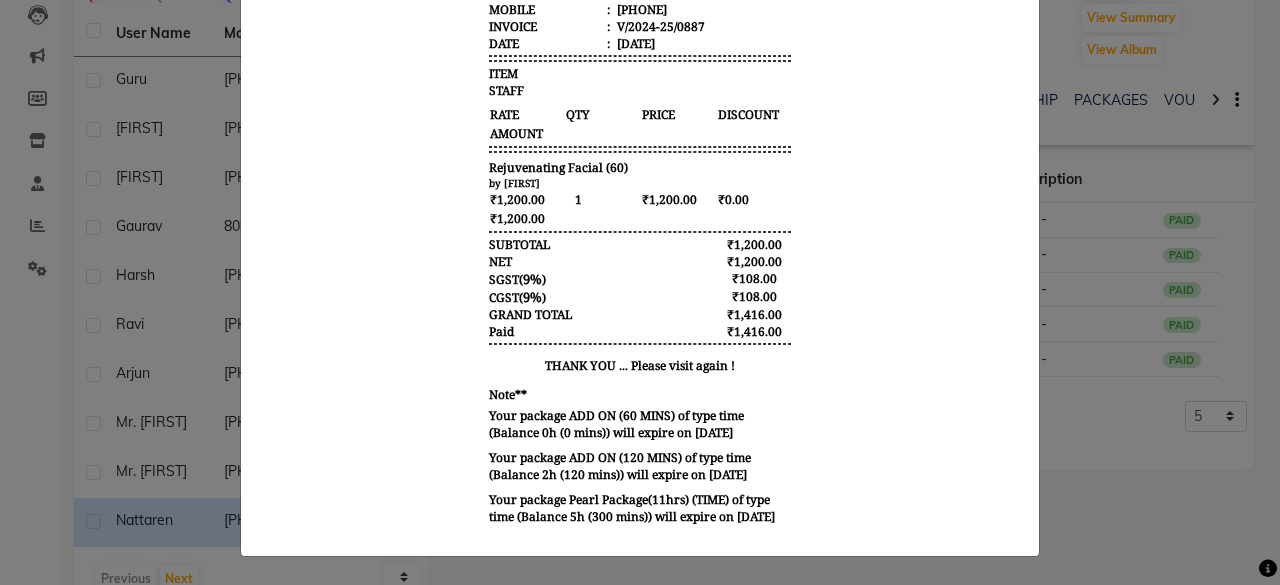 click on "INVOICE View Invoice Close" 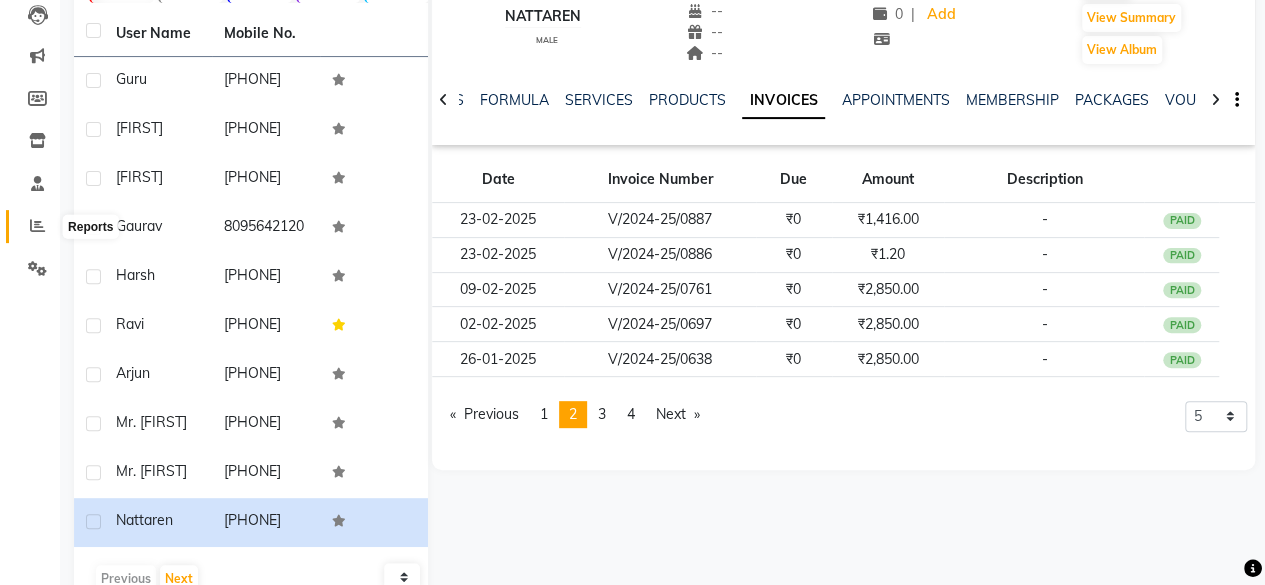 click 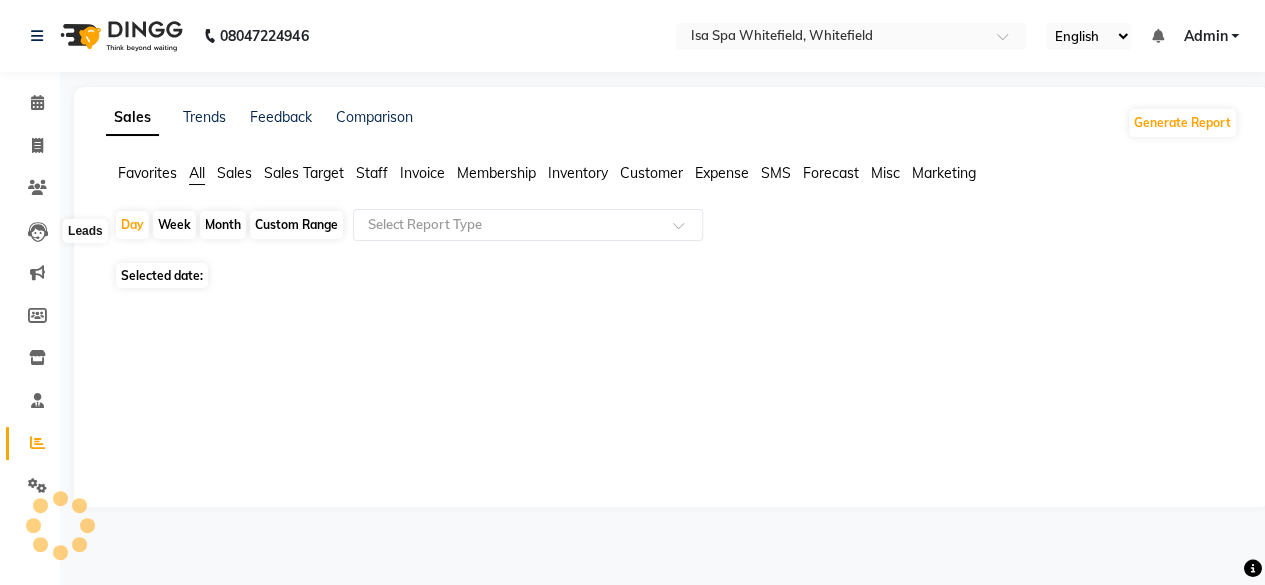 scroll, scrollTop: 0, scrollLeft: 0, axis: both 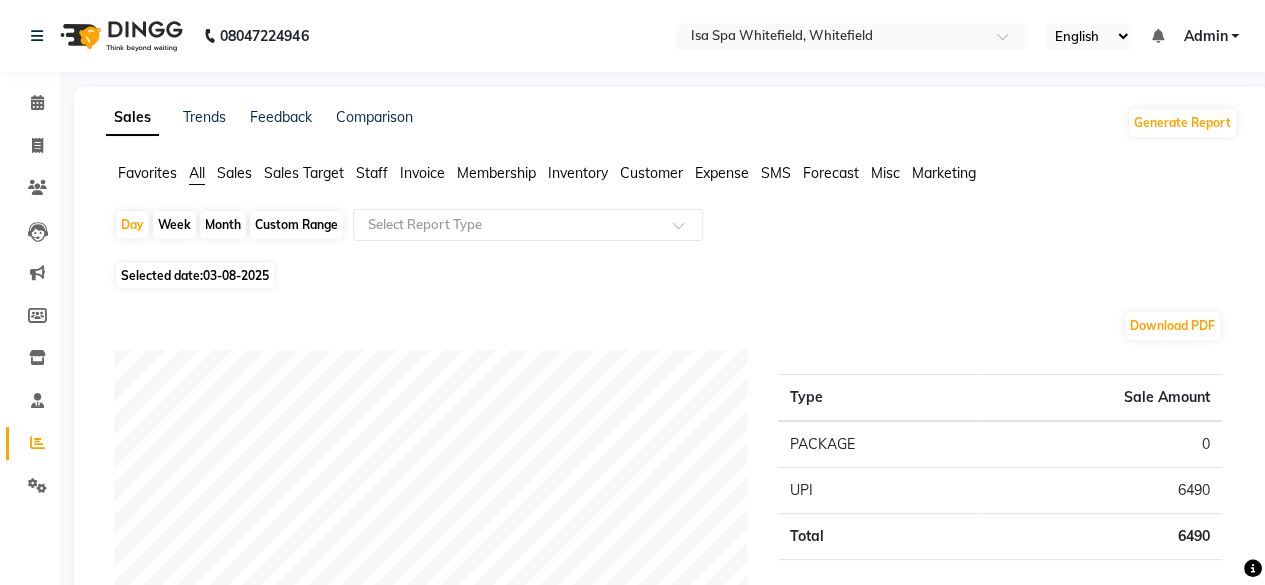 click on "Invoice" 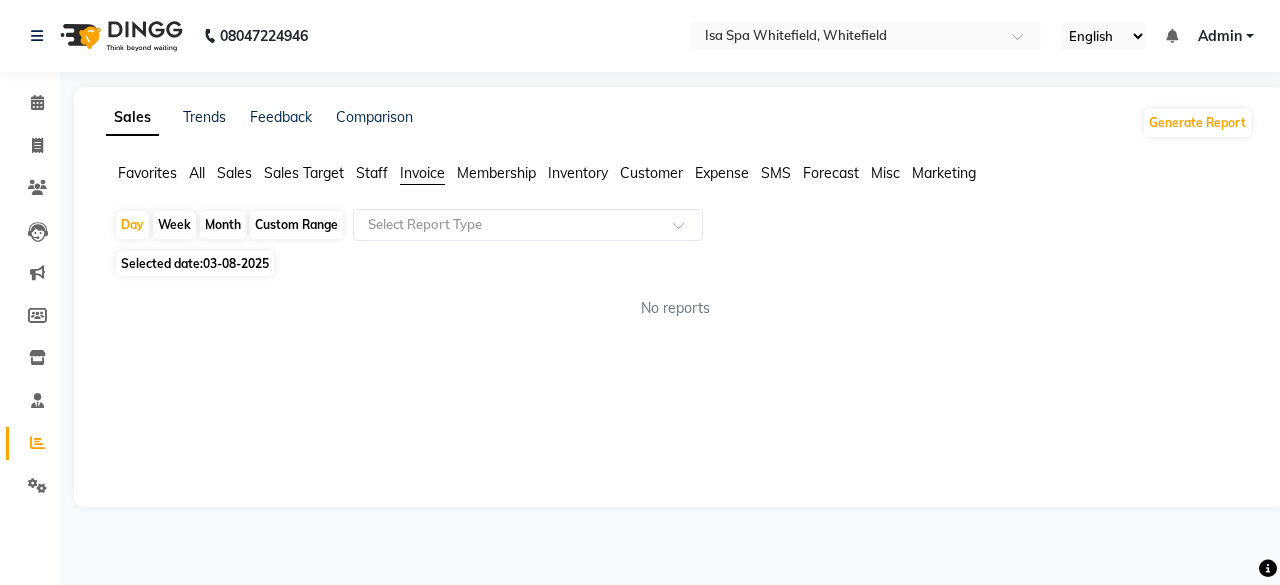 click on "Custom Range" 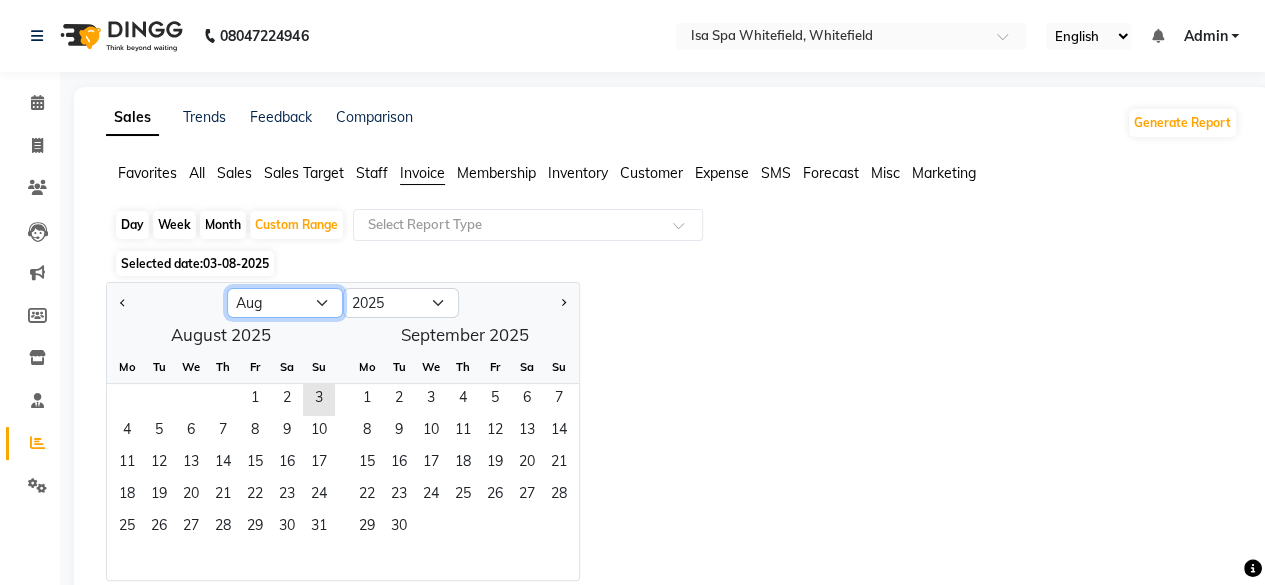 click on "Jan Feb Mar Apr May Jun Jul Aug Sep Oct Nov Dec" 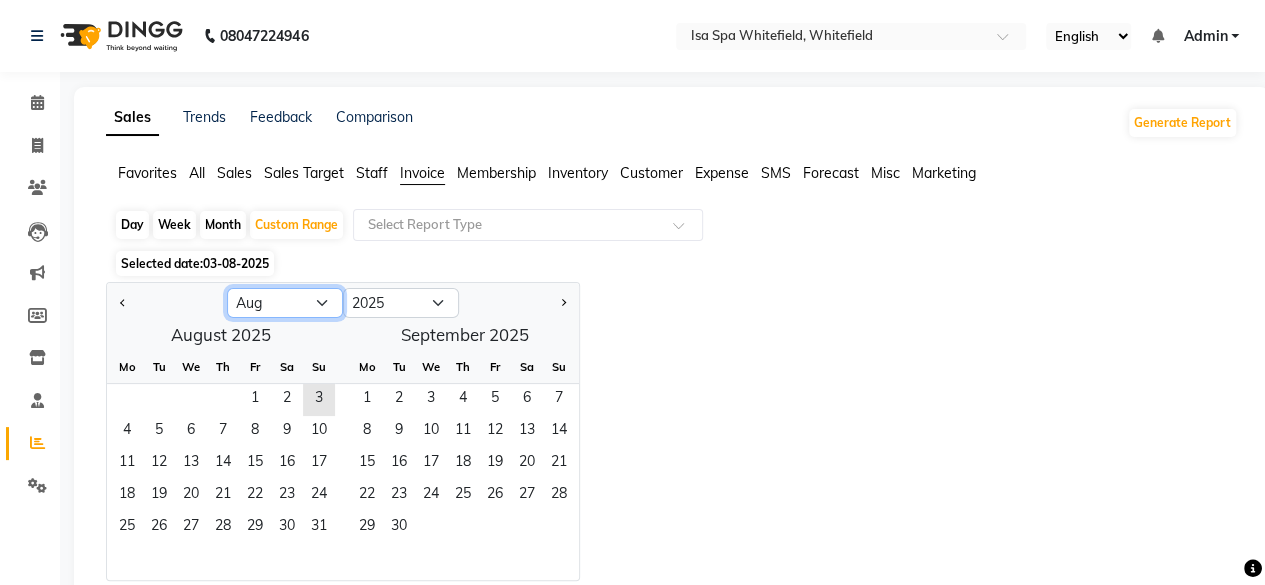 select on "12" 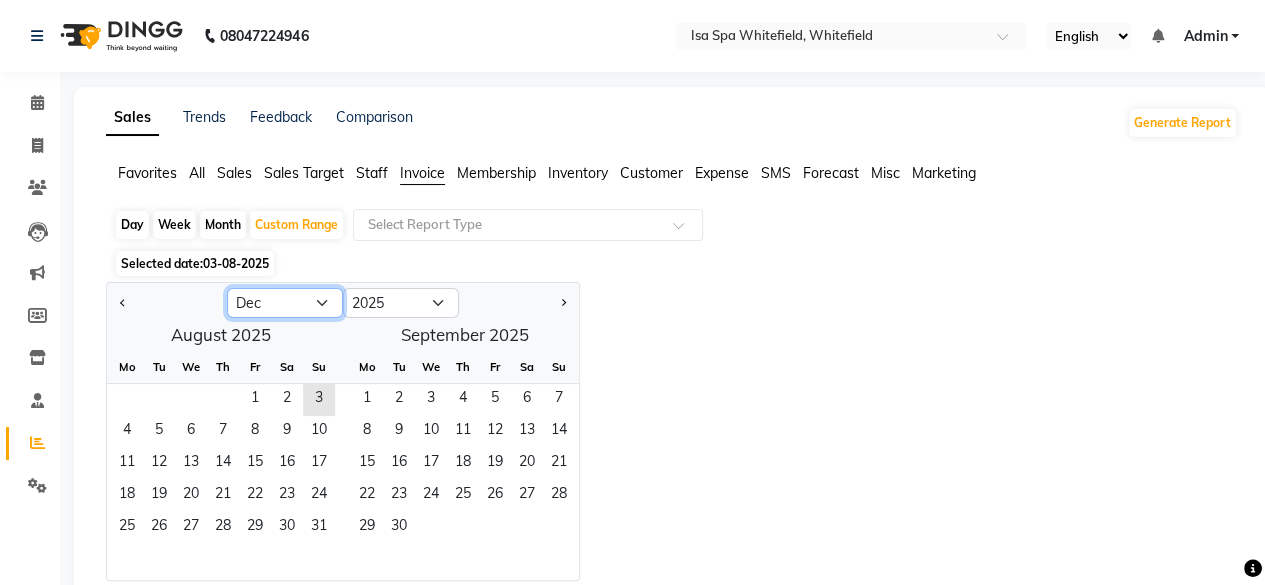 click on "Jan Feb Mar Apr May Jun Jul Aug Sep Oct Nov Dec" 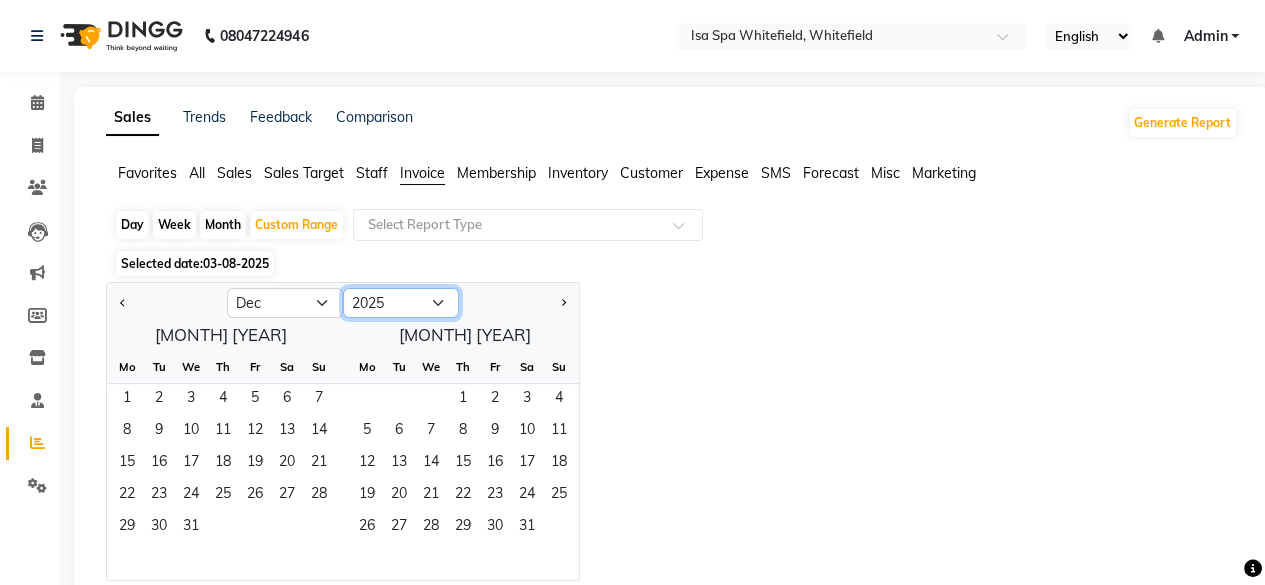 click on "2015 2016 2017 2018 2019 2020 2021 2022 2023 2024 2025 2026 2027 2028 2029 2030 2031 2032 2033 2034 2035" 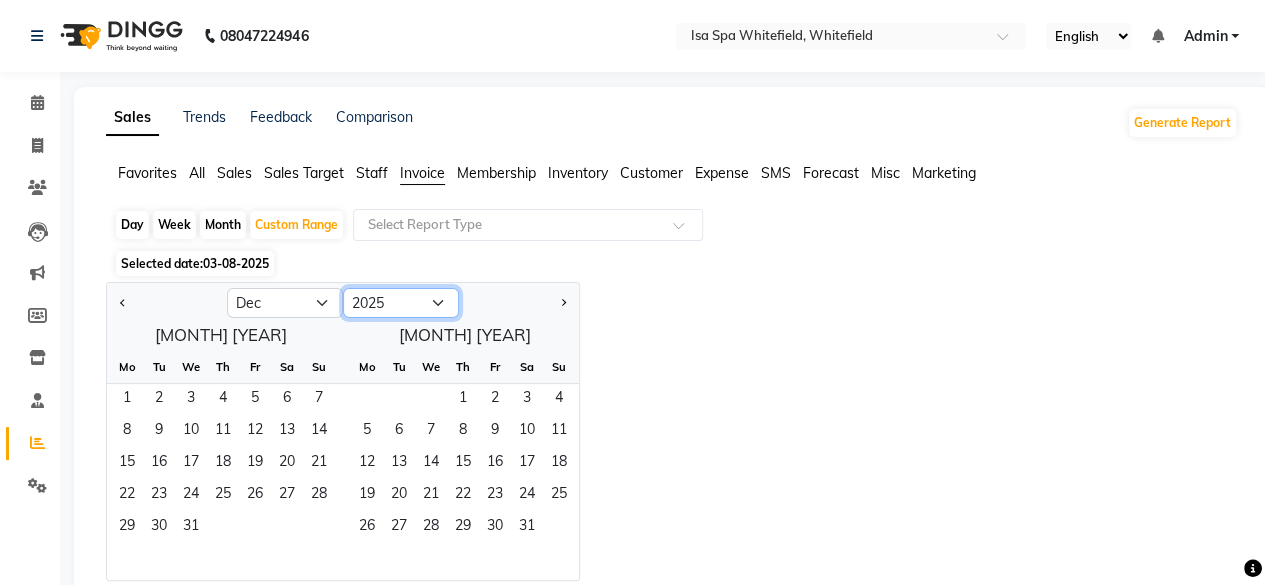 select on "2024" 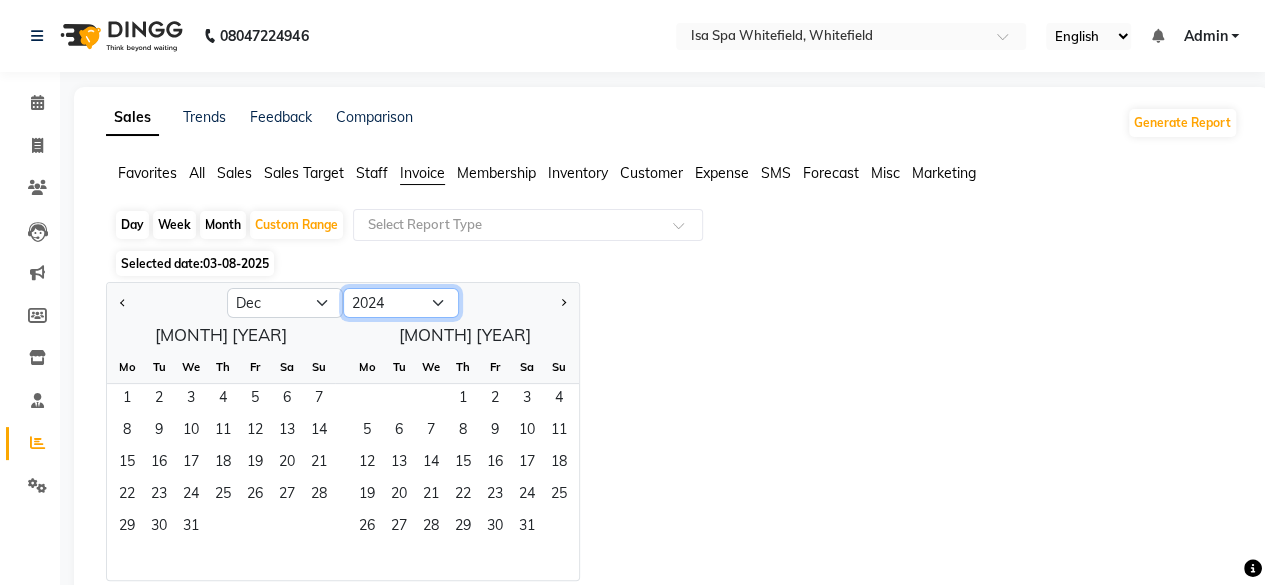 click on "2015 2016 2017 2018 2019 2020 2021 2022 2023 2024 2025 2026 2027 2028 2029 2030 2031 2032 2033 2034 2035" 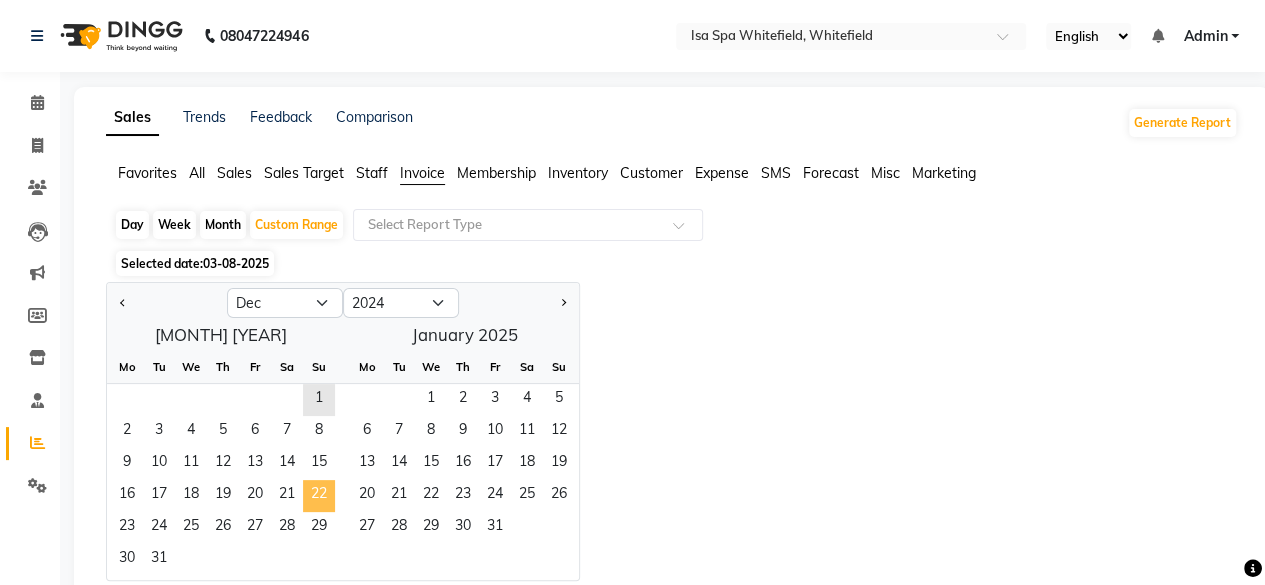 click on "22" 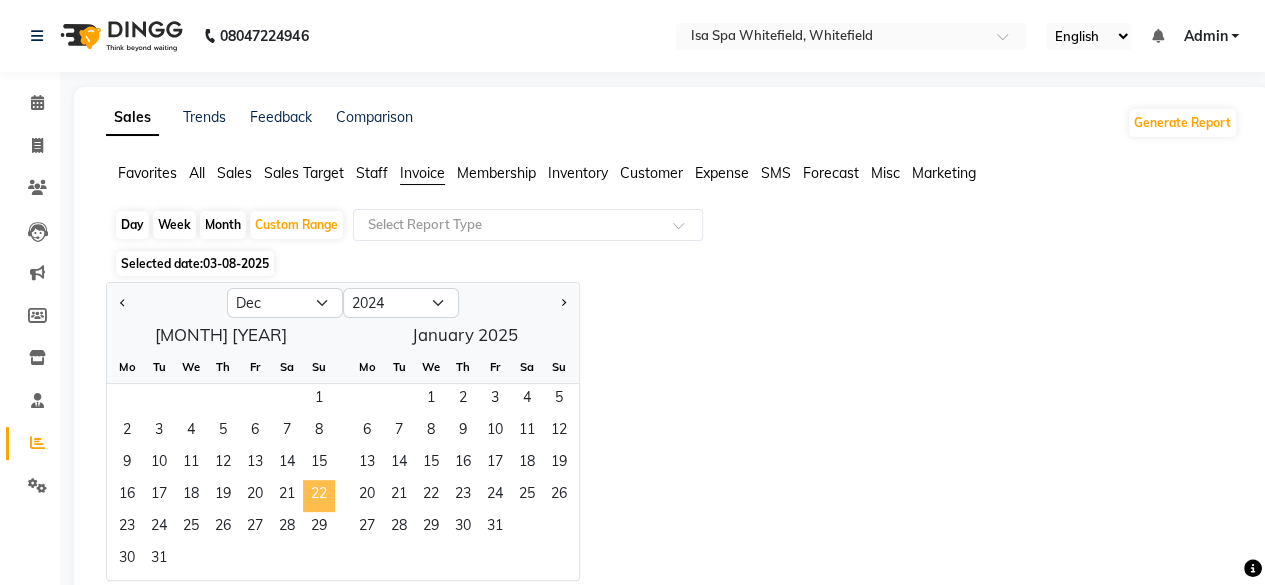 click on "22" 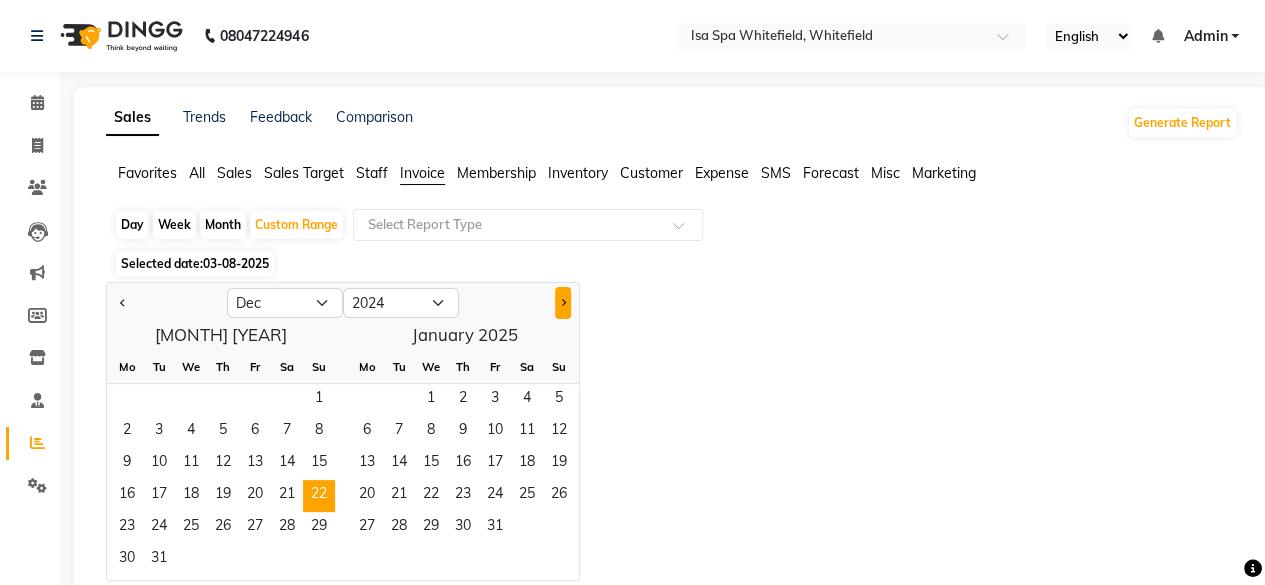 click 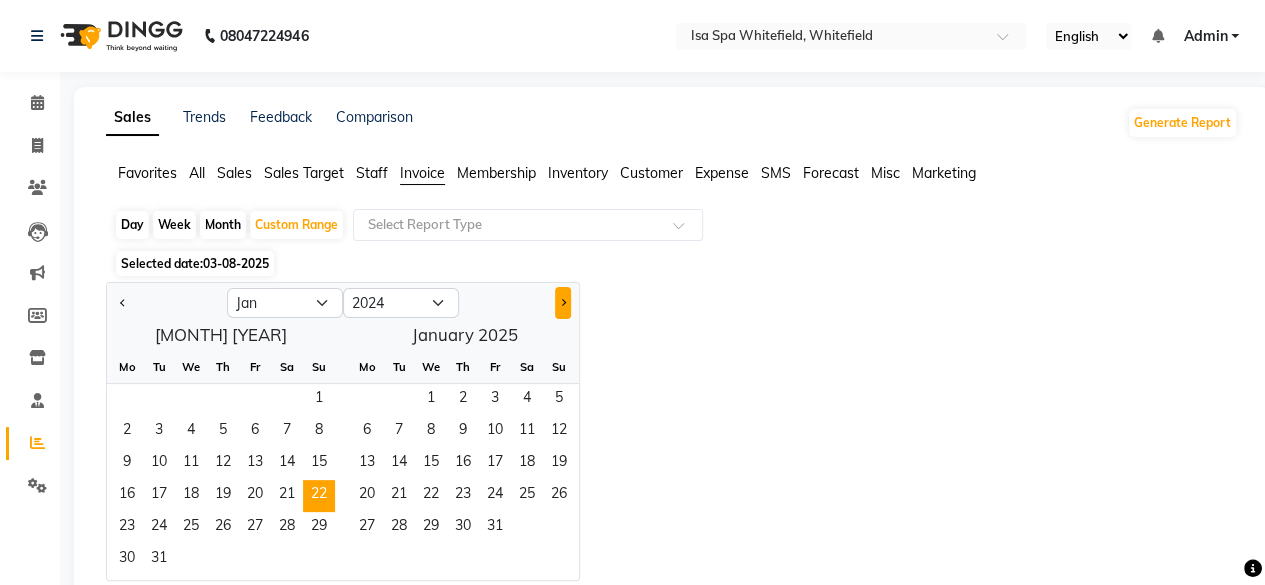 select on "2025" 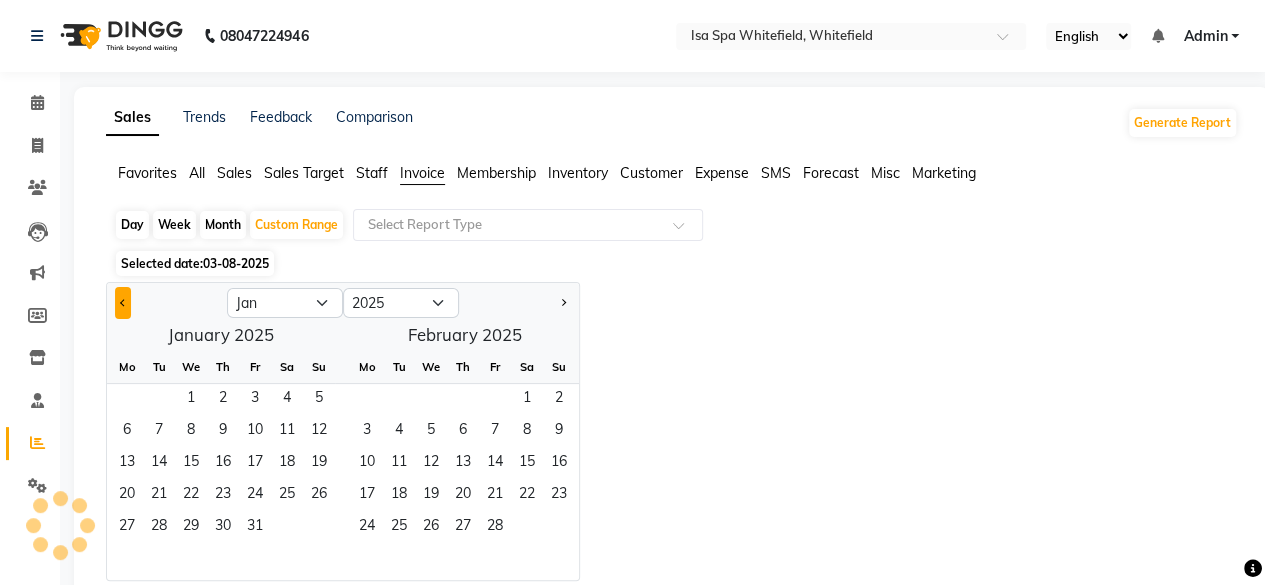 click 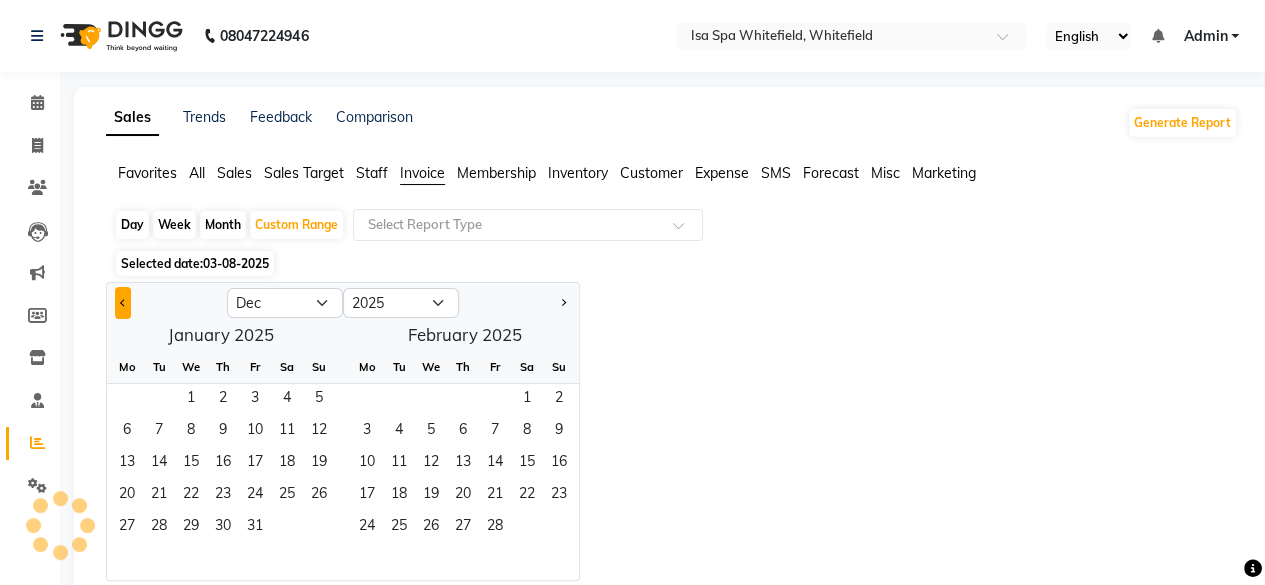 select on "2024" 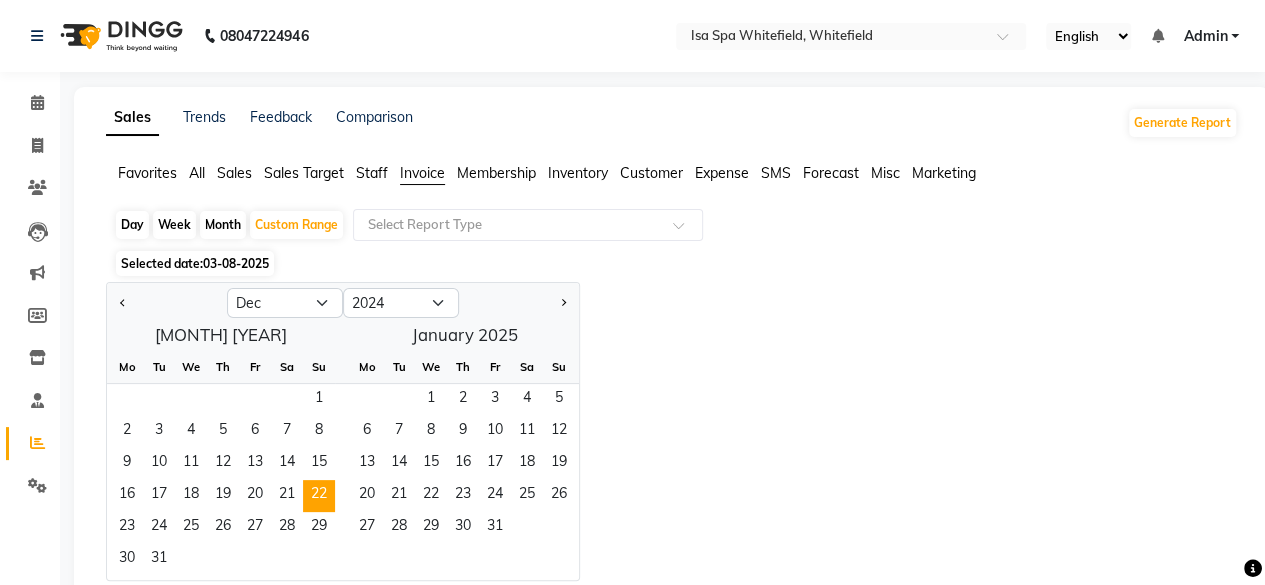 click on "Day" 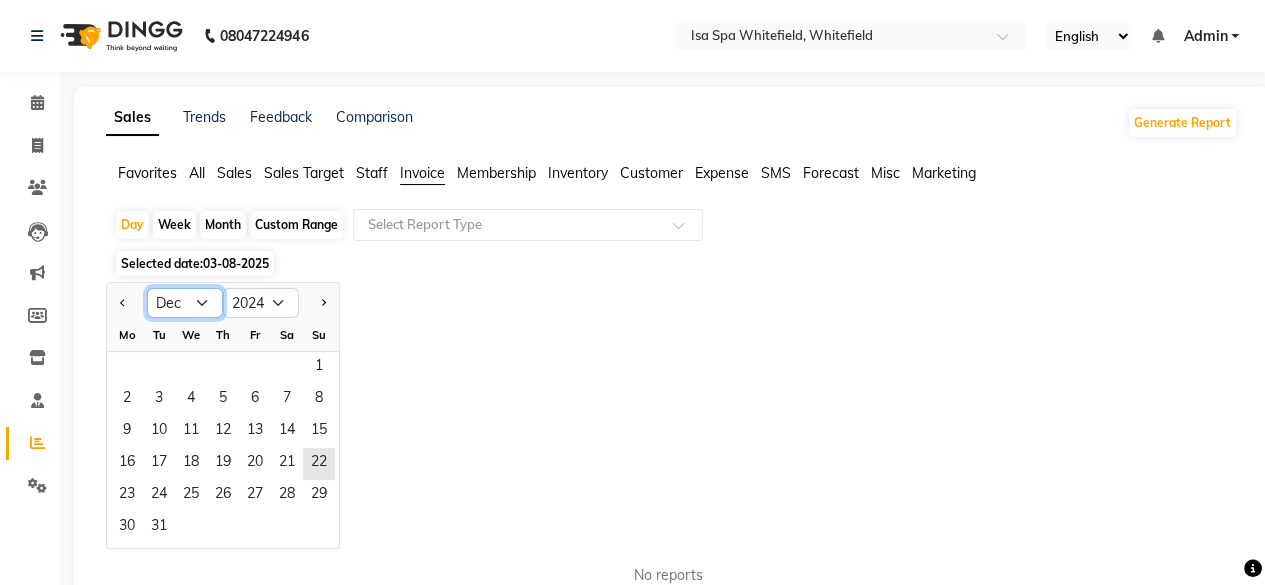 click on "Jan Feb Mar Apr May Jun Jul Aug Sep Oct Nov Dec" 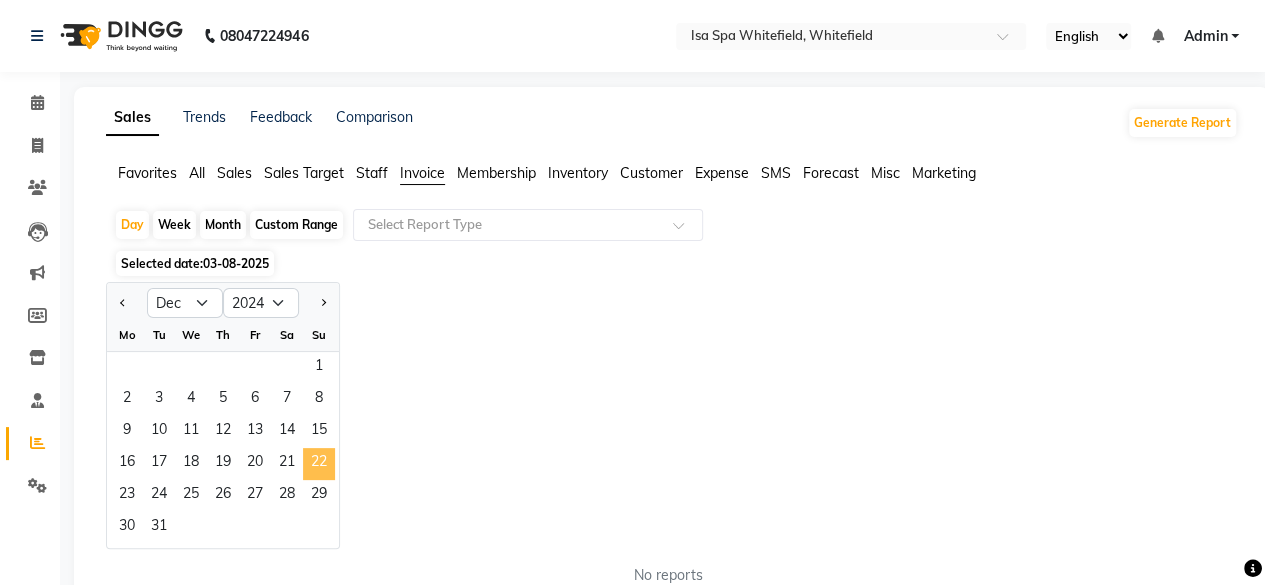 click on "22" 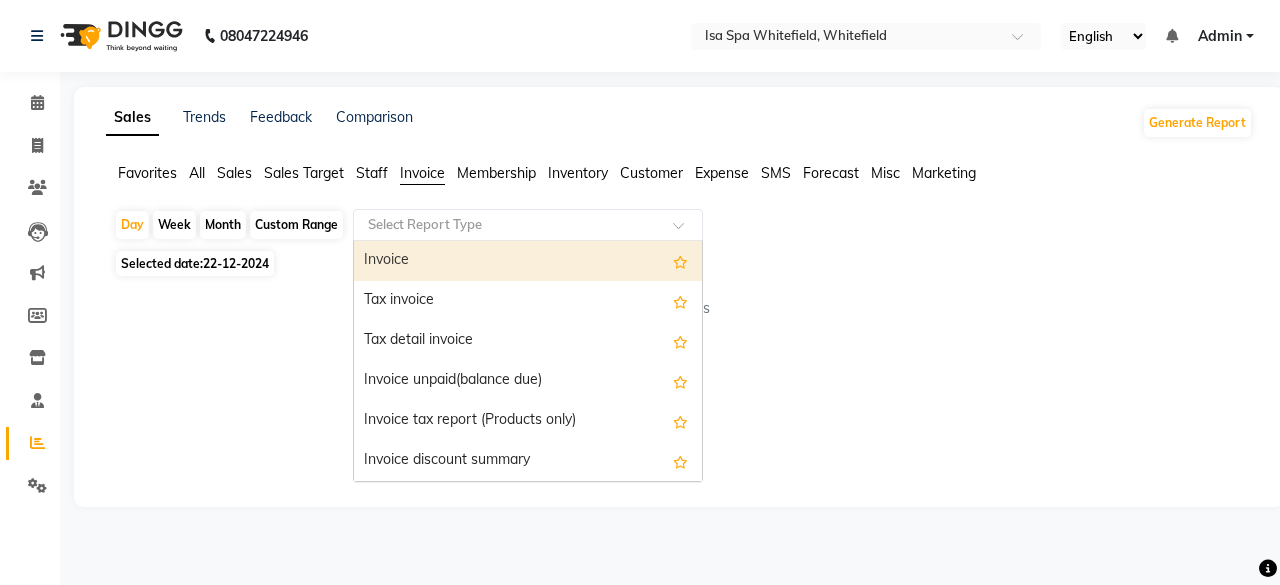 click 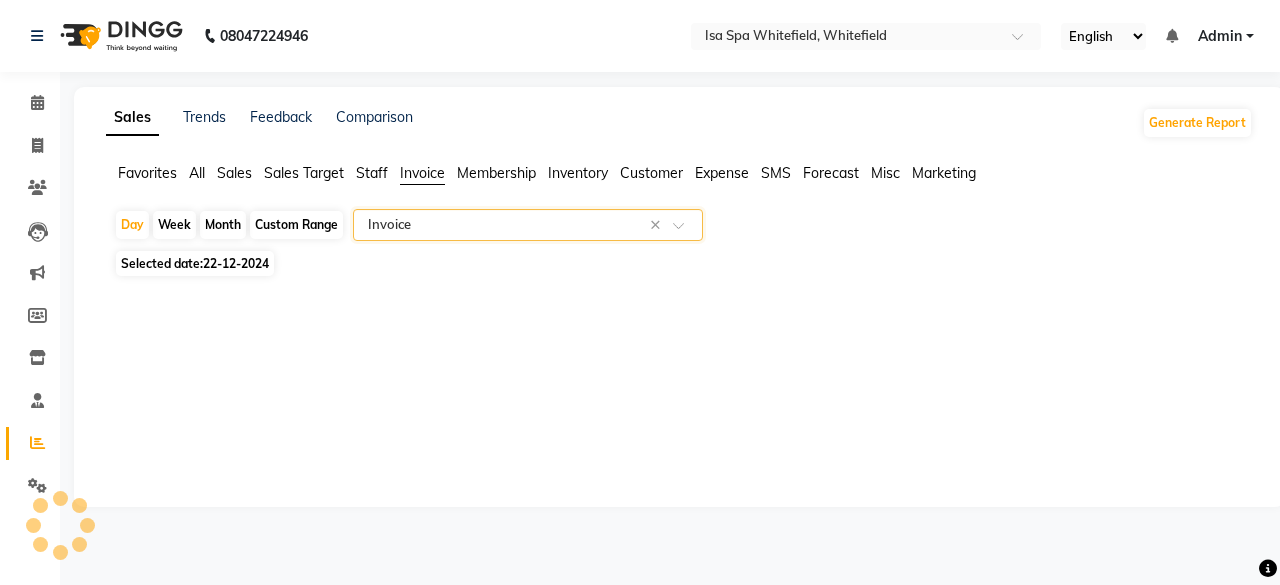 select on "full_report" 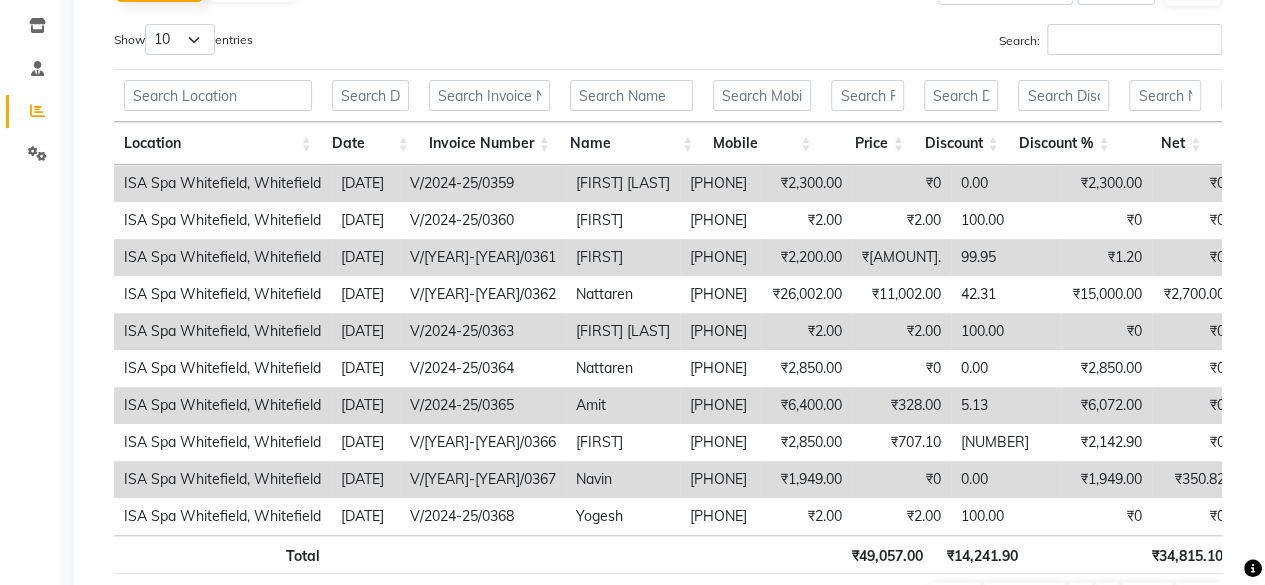 scroll, scrollTop: 360, scrollLeft: 0, axis: vertical 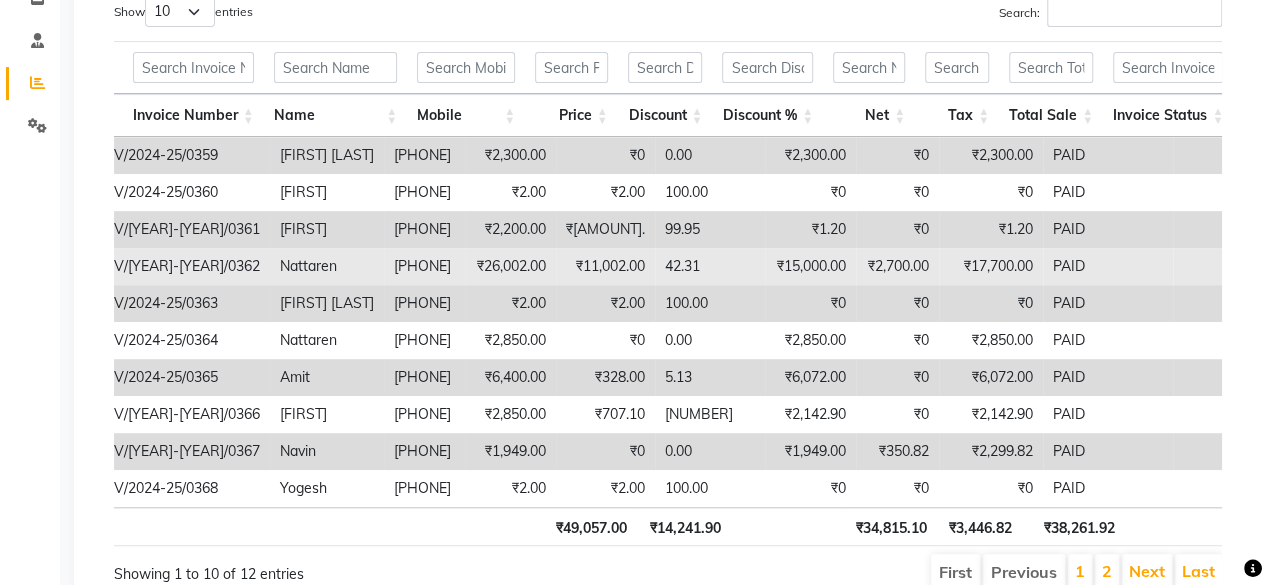 click on "Nattaren" at bounding box center [327, 266] 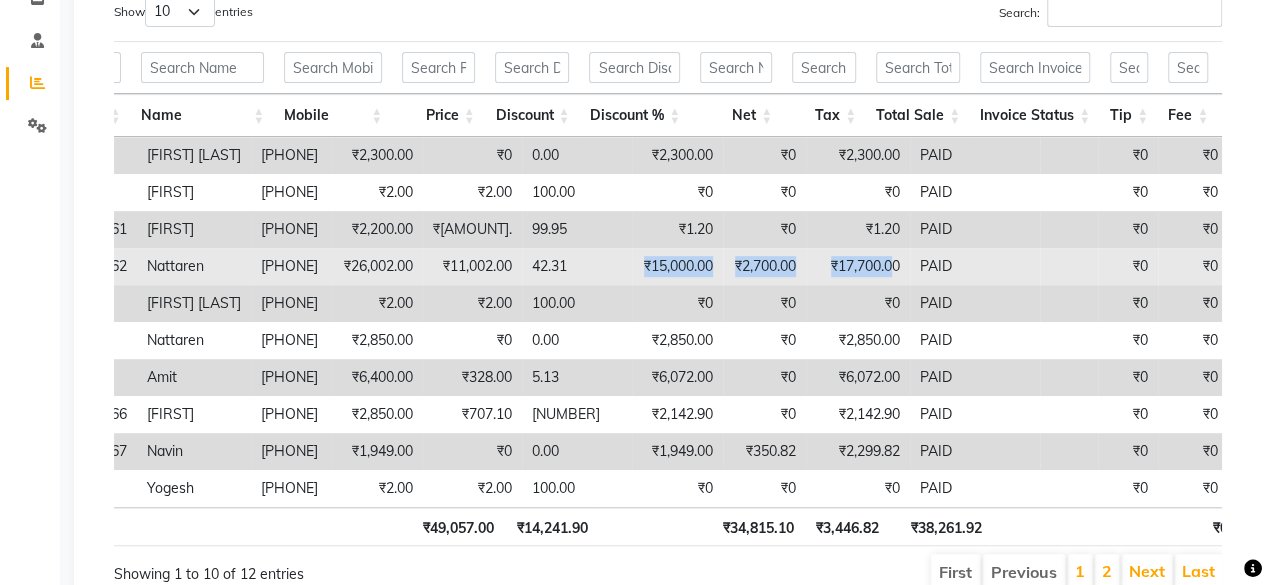drag, startPoint x: 722, startPoint y: 267, endPoint x: 970, endPoint y: 253, distance: 248.39485 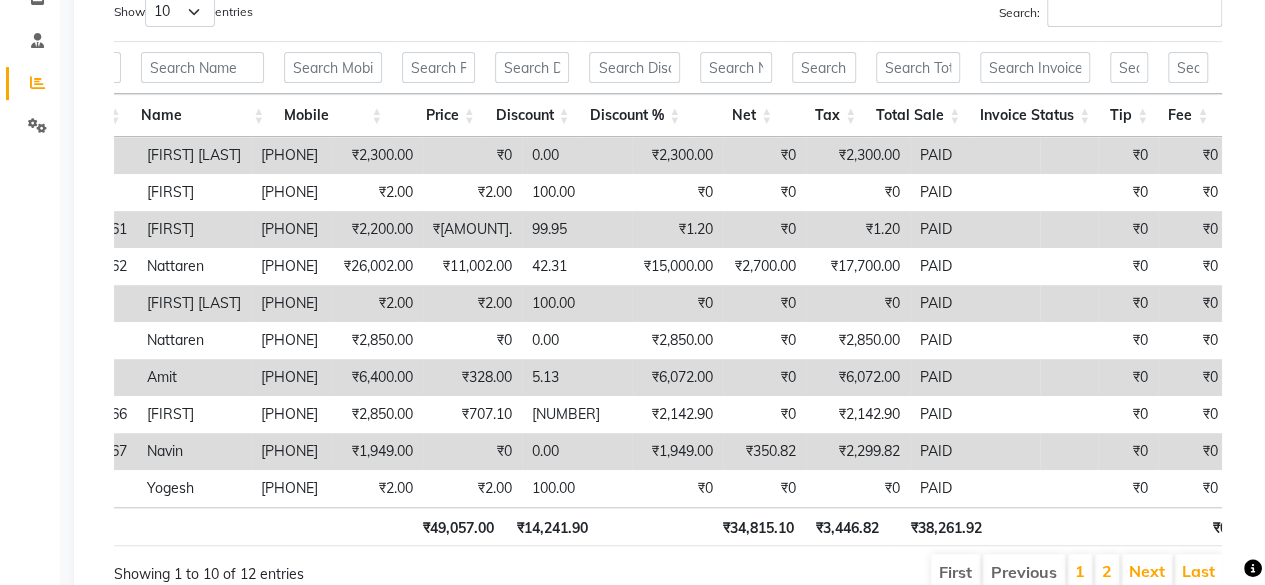click on "5.13" at bounding box center (577, 377) 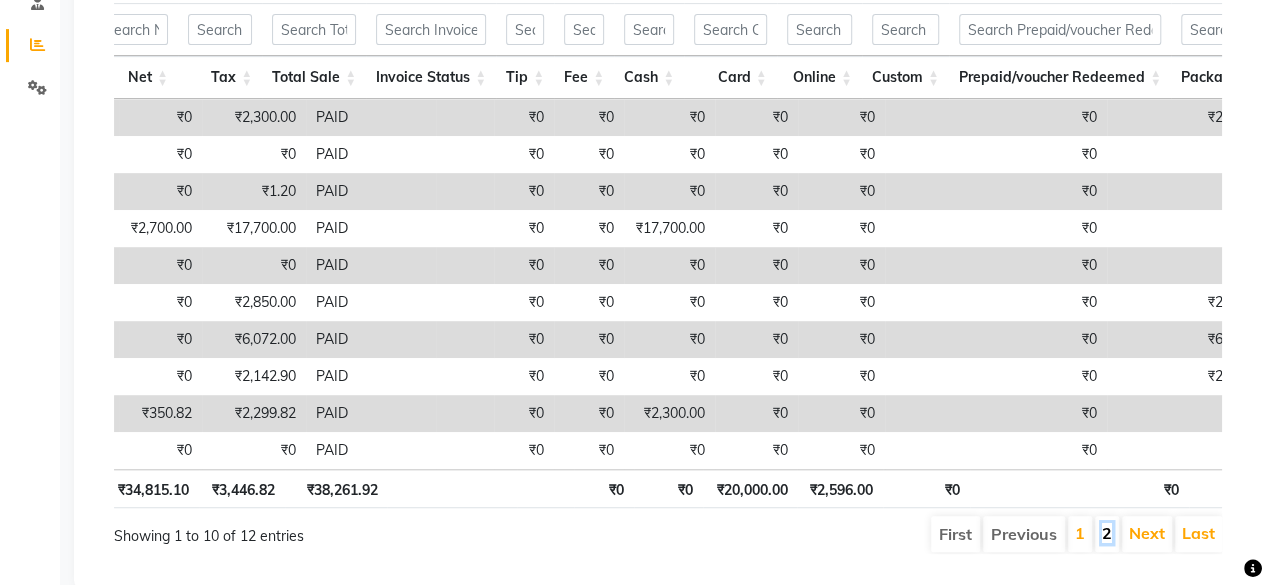 click on "2" at bounding box center [1107, 533] 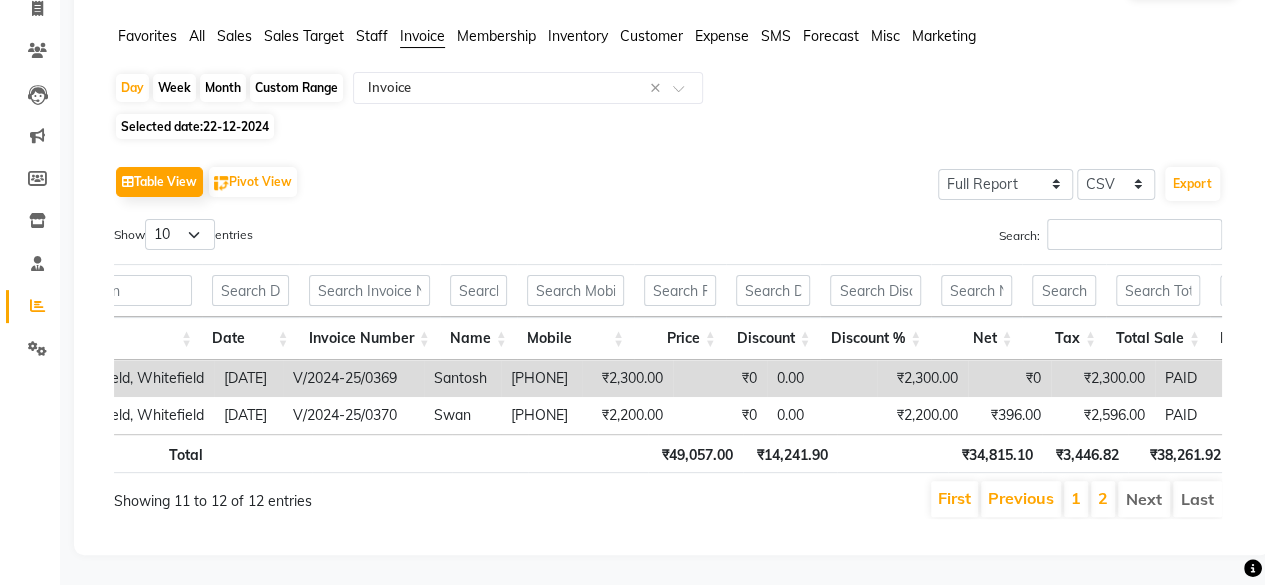 click at bounding box center [382, 453] 